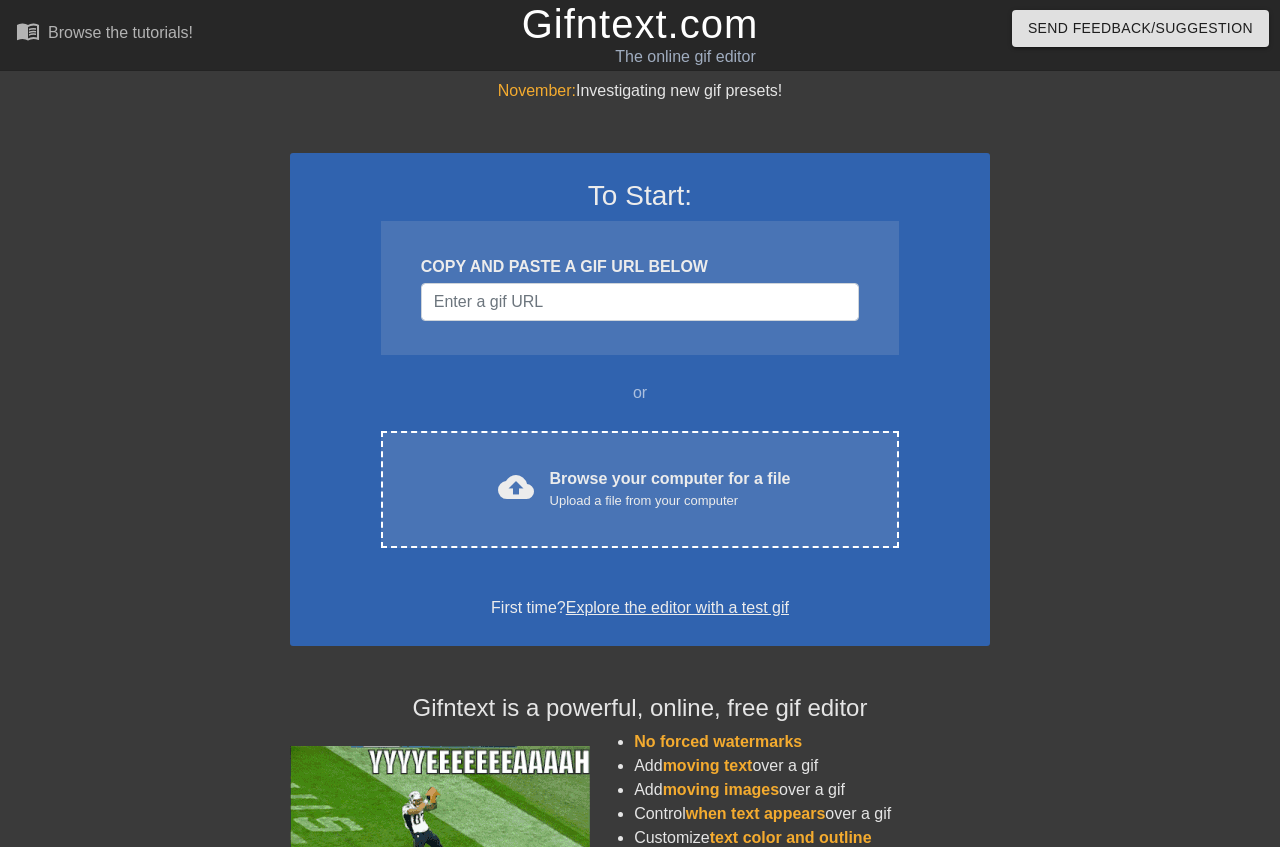 scroll, scrollTop: 0, scrollLeft: 0, axis: both 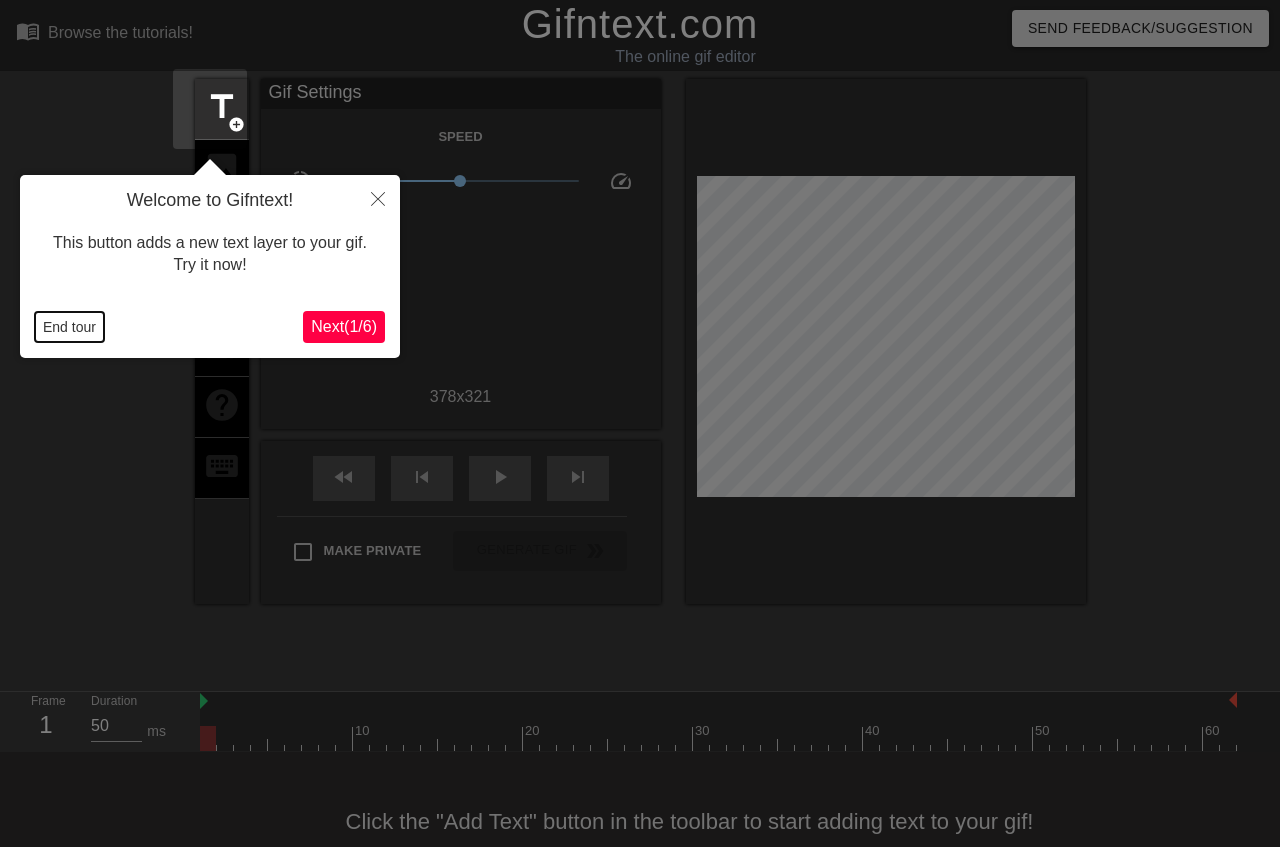 drag, startPoint x: 74, startPoint y: 318, endPoint x: 109, endPoint y: 366, distance: 59.405388 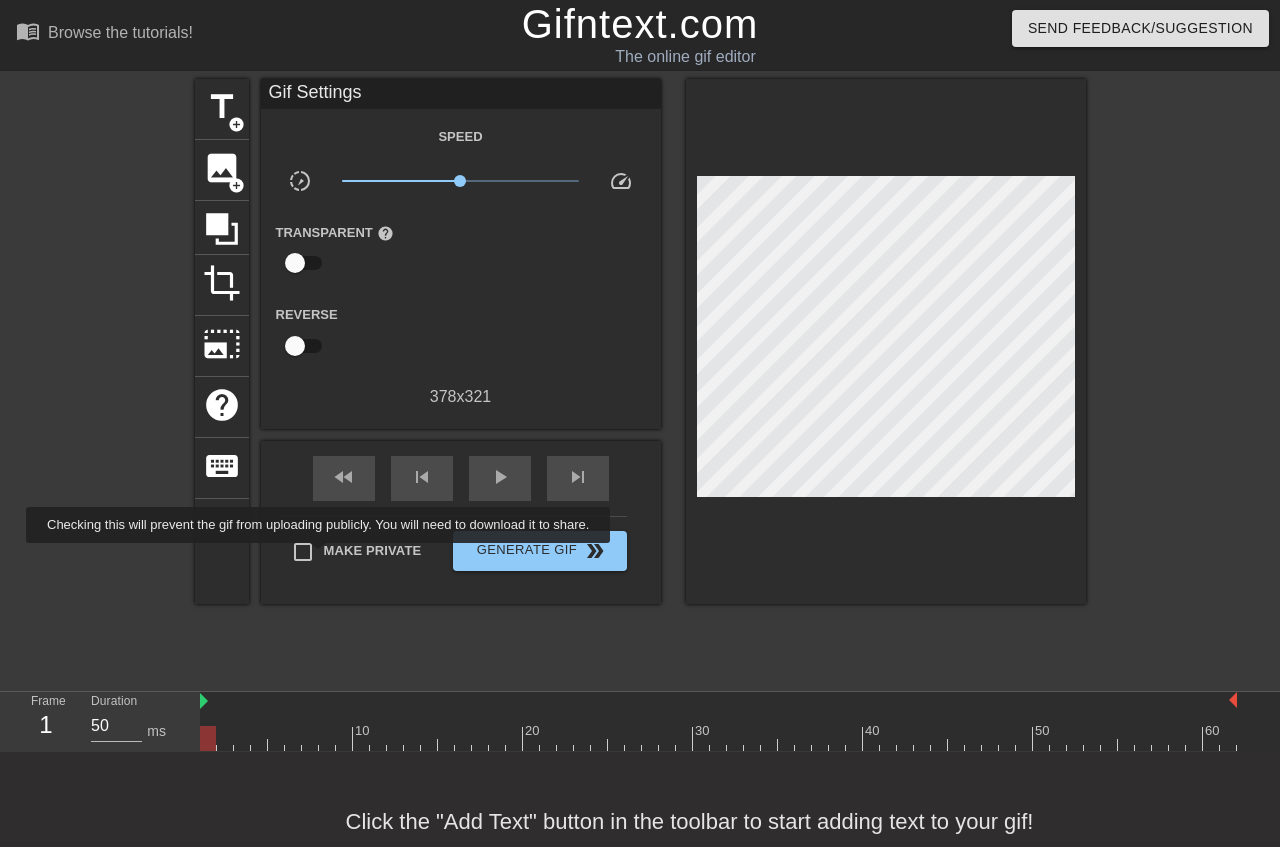 click on "Make Private" at bounding box center (373, 551) 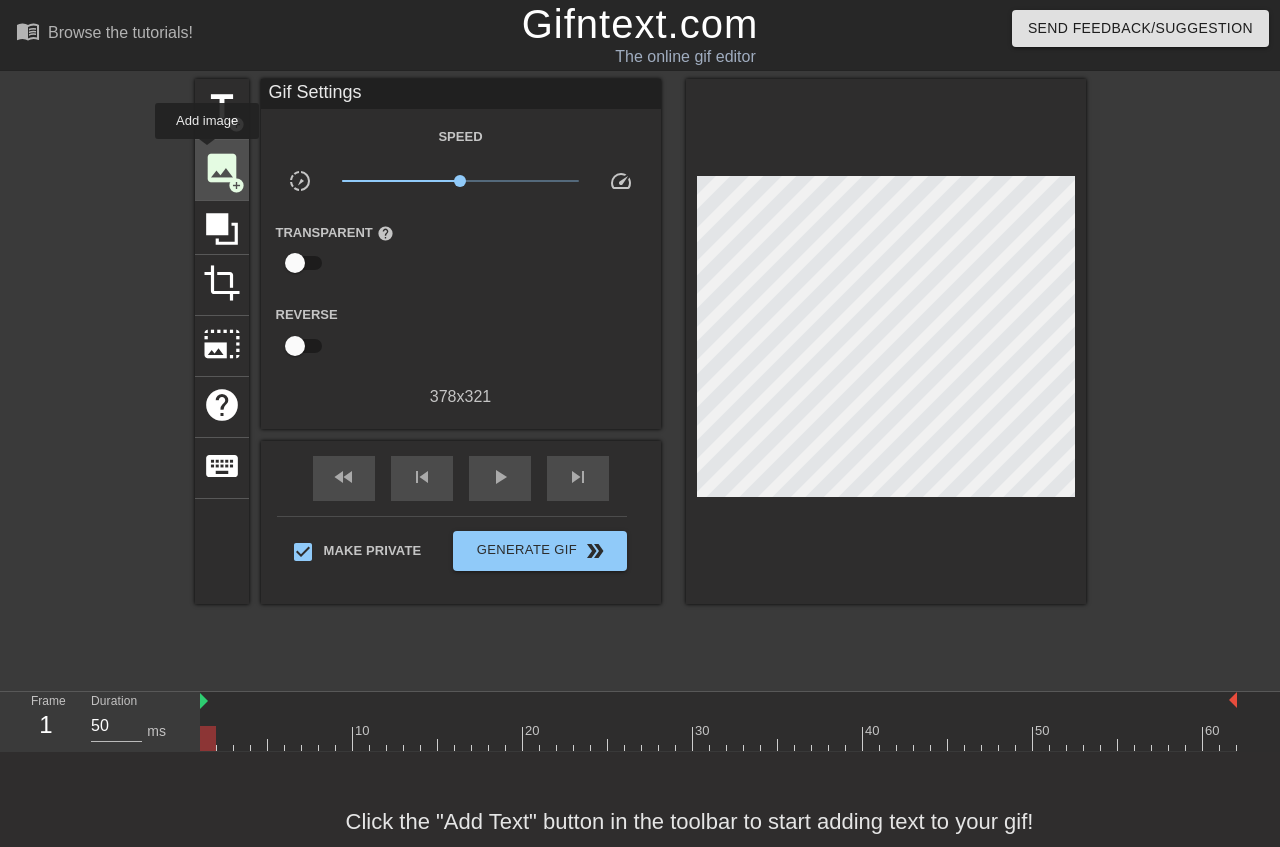 click on "image" at bounding box center (222, 168) 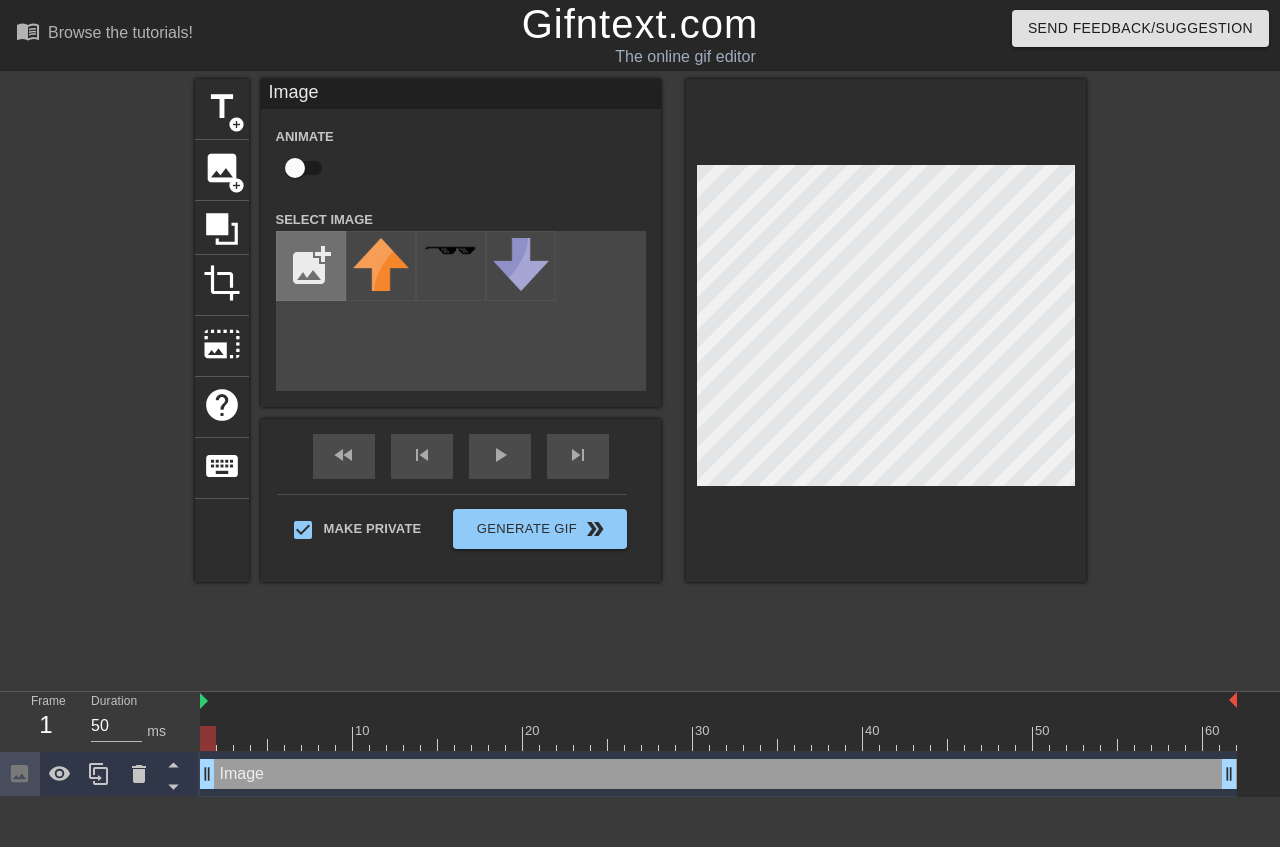 click at bounding box center (311, 266) 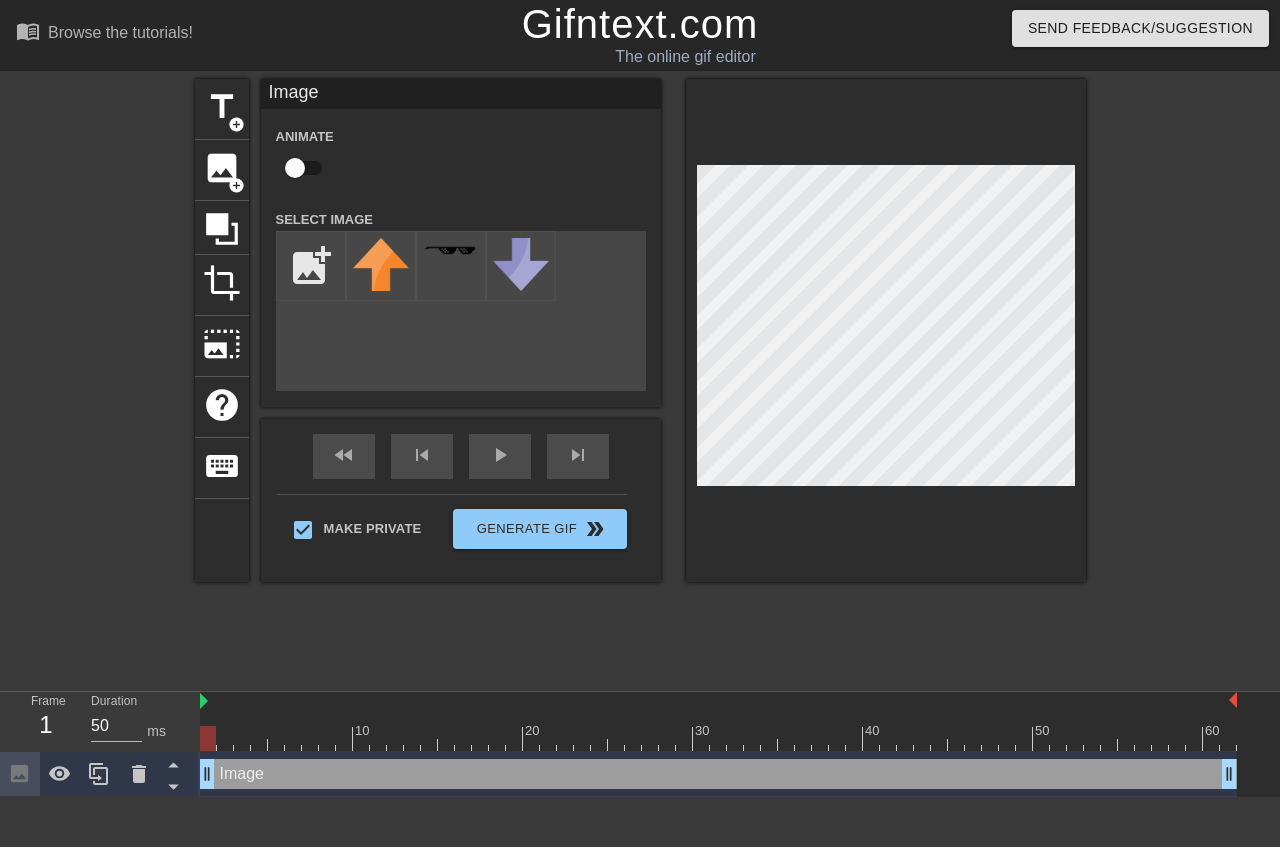 type on "C:\fakepath\pngfind.com-trump-logo-png-386752.png" 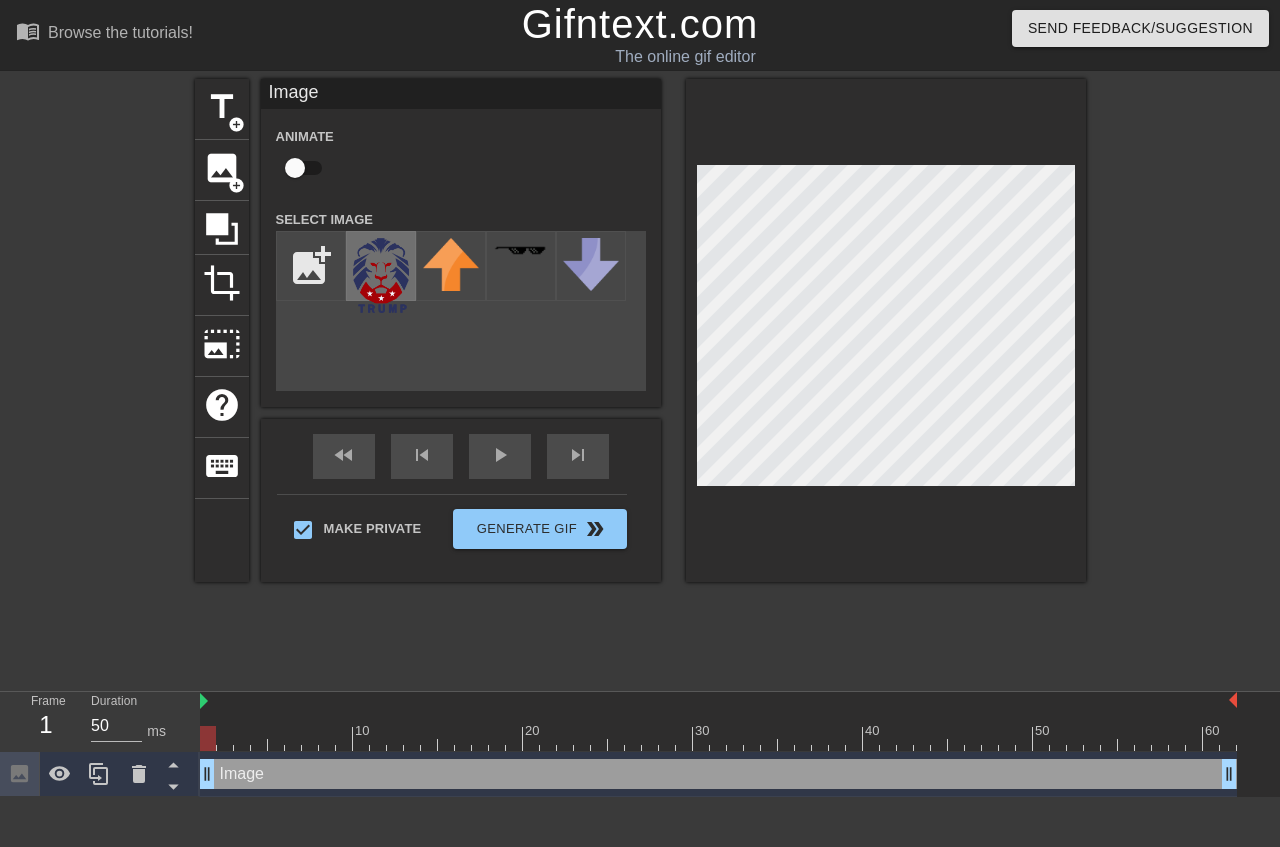 click at bounding box center [381, 275] 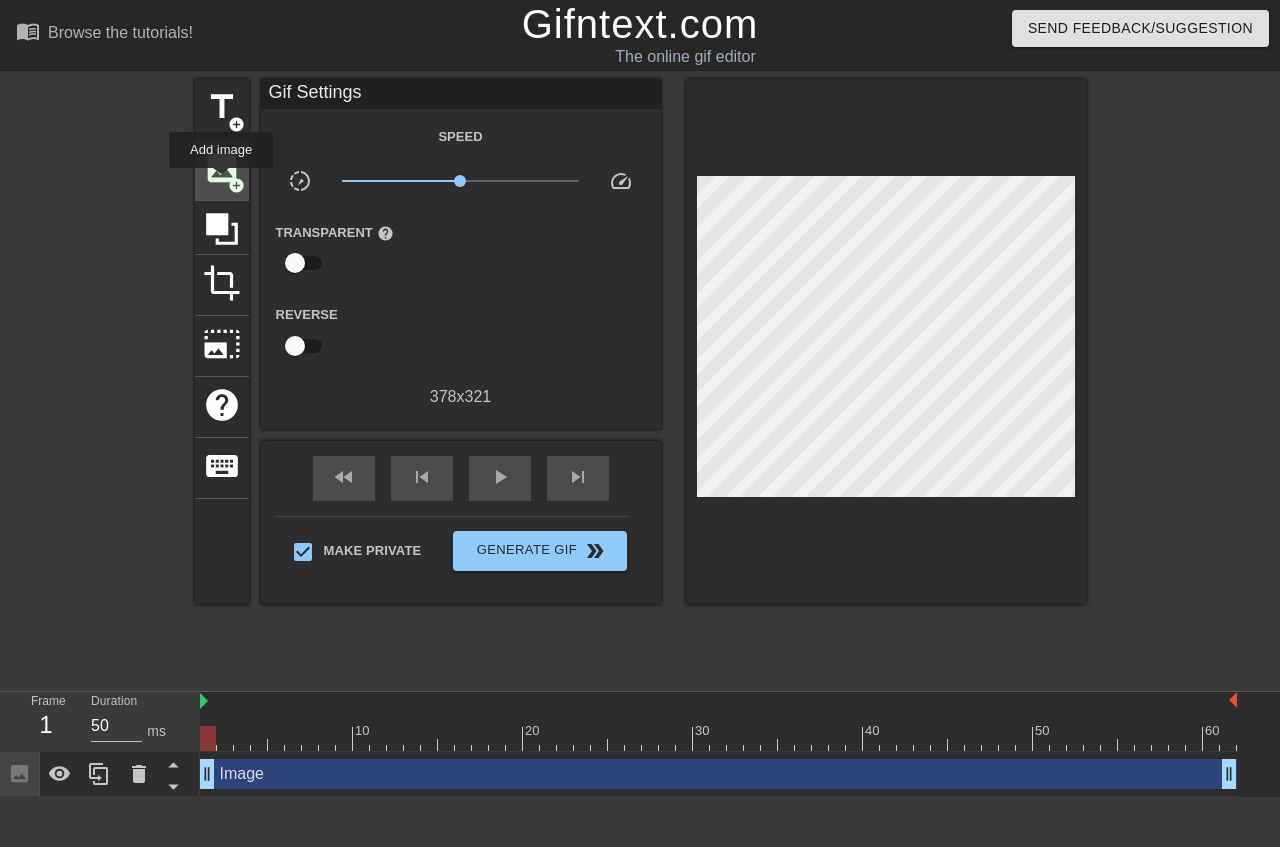 click on "add_circle" at bounding box center (236, 185) 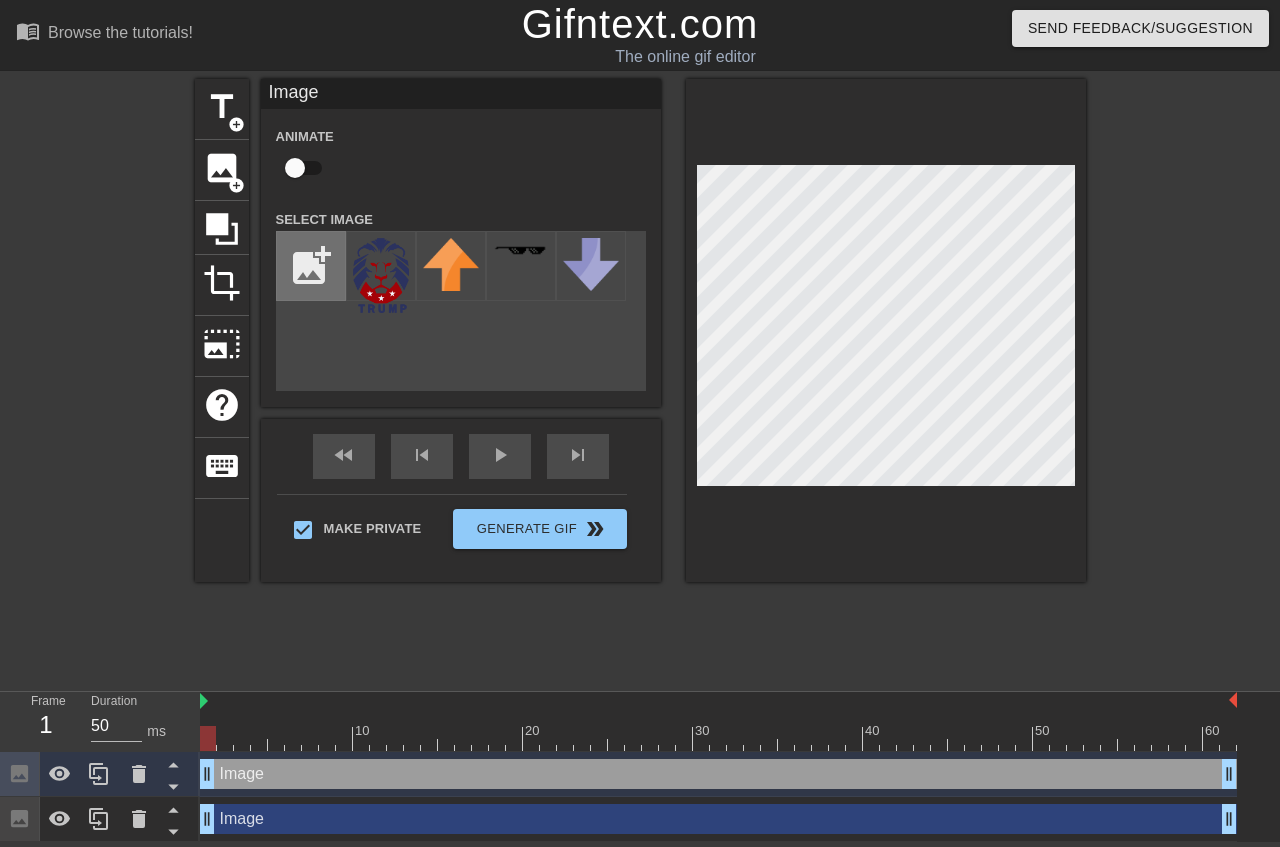 click at bounding box center [311, 266] 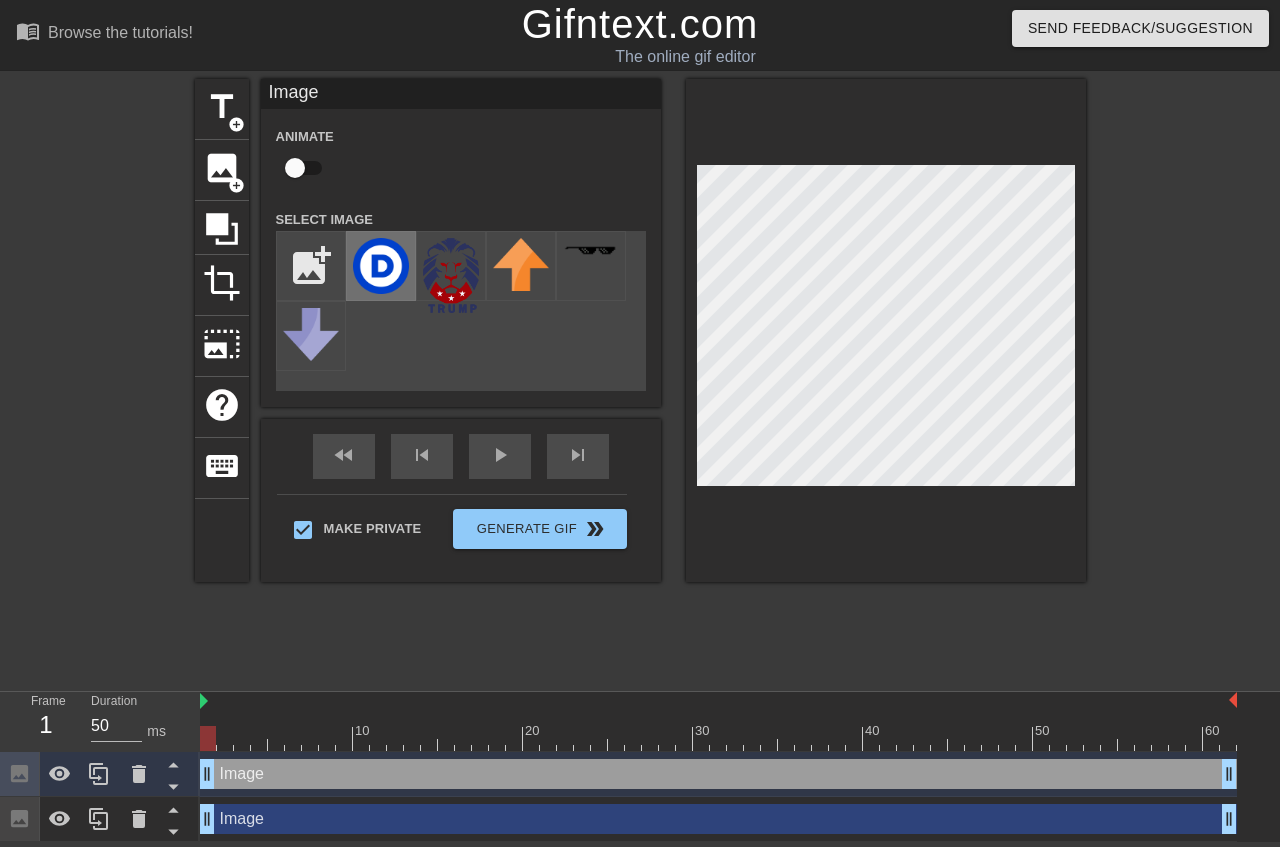 click at bounding box center [381, 266] 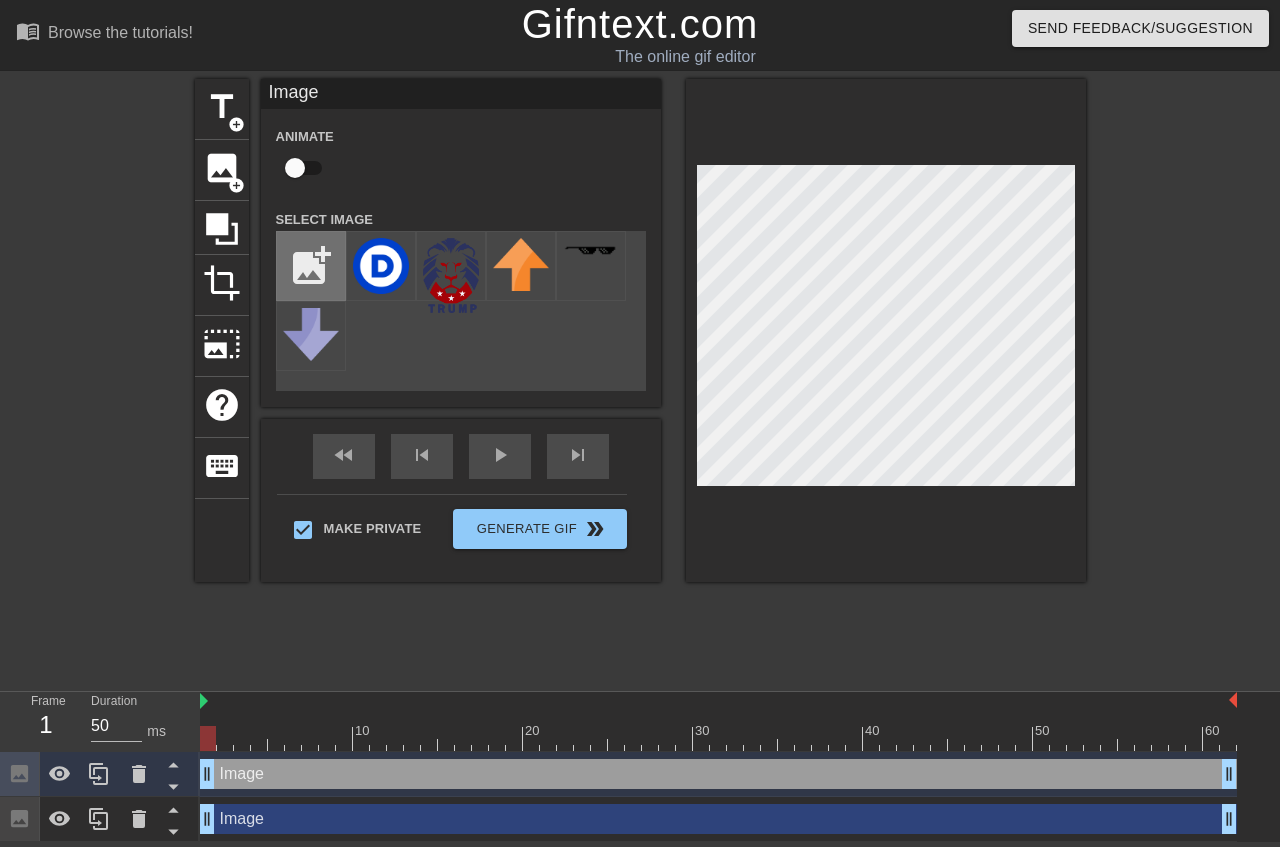 click at bounding box center (311, 266) 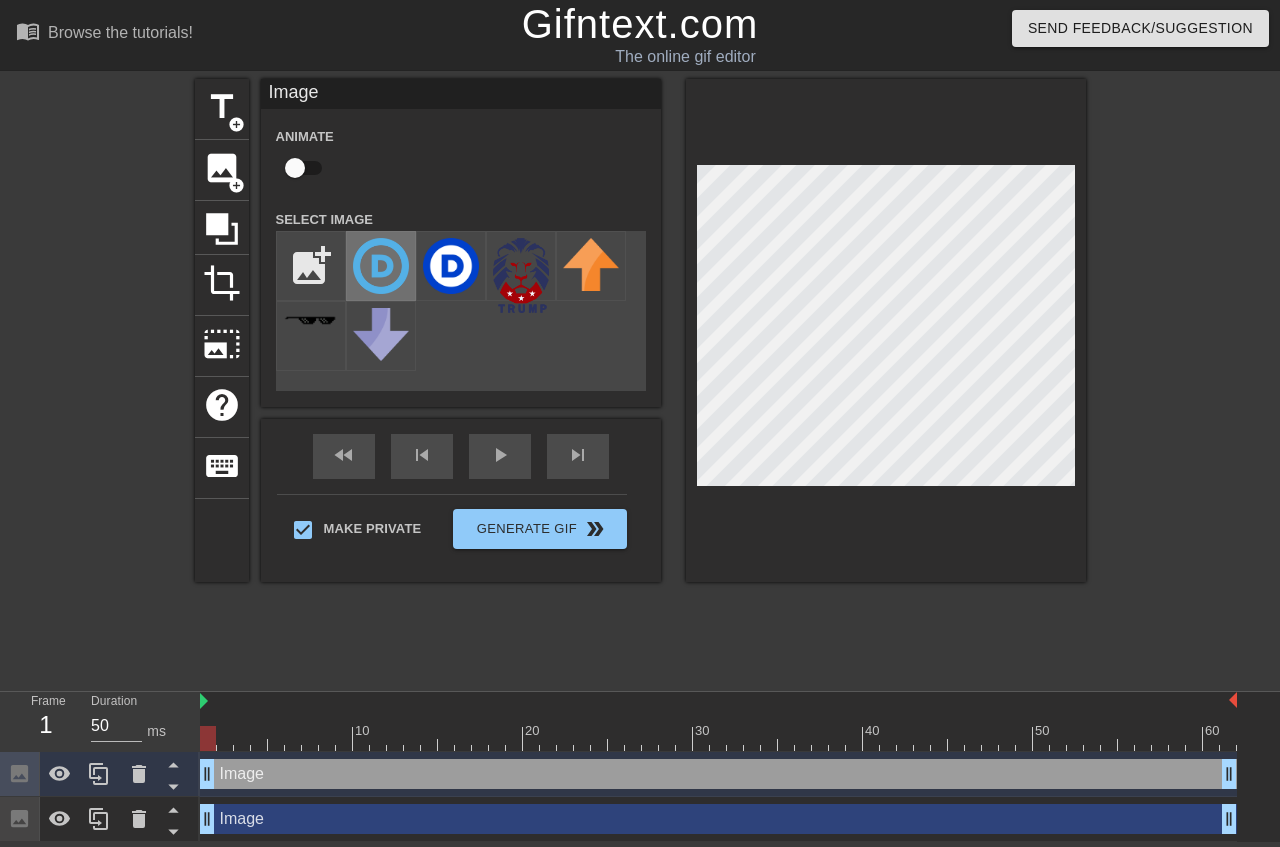 click at bounding box center [381, 266] 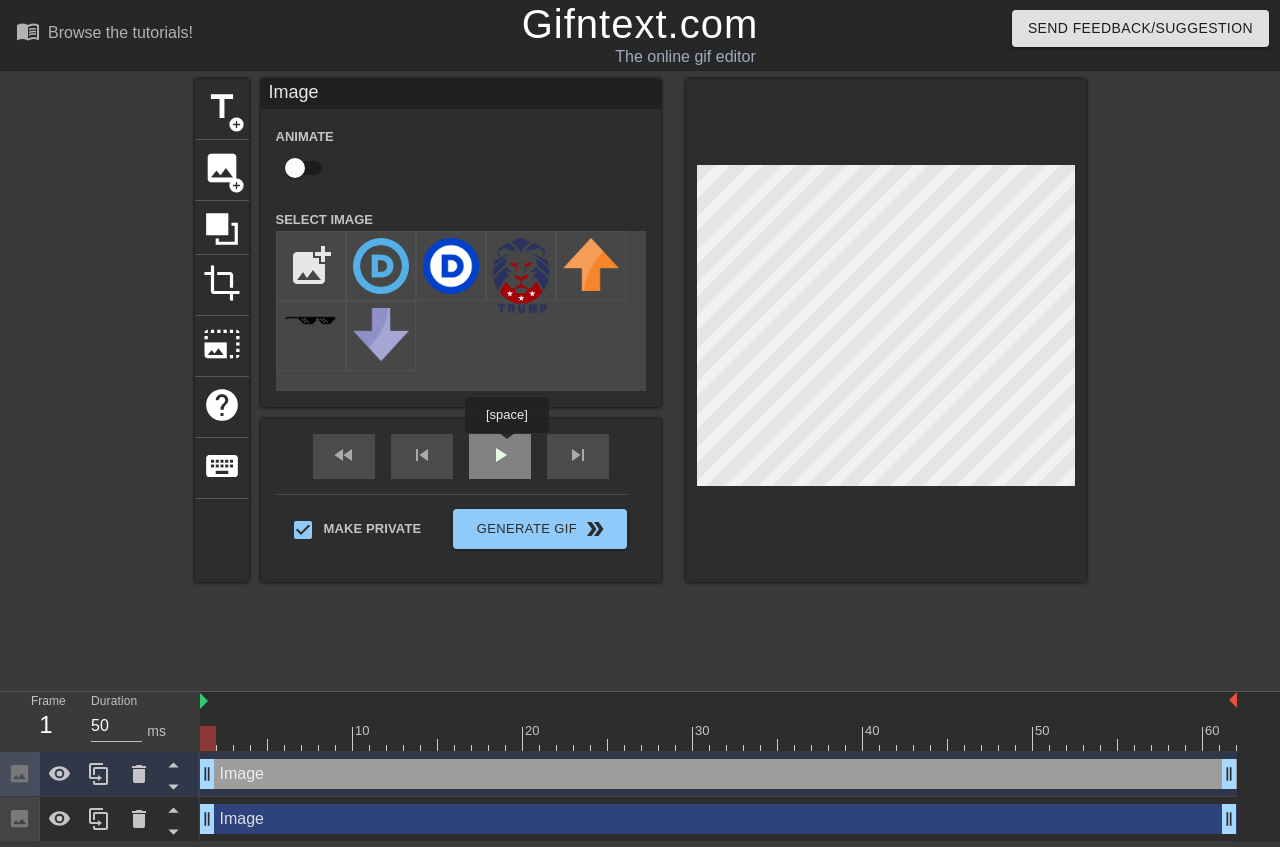 click on "fast_rewind skip_previous play_arrow skip_next" at bounding box center [461, 456] 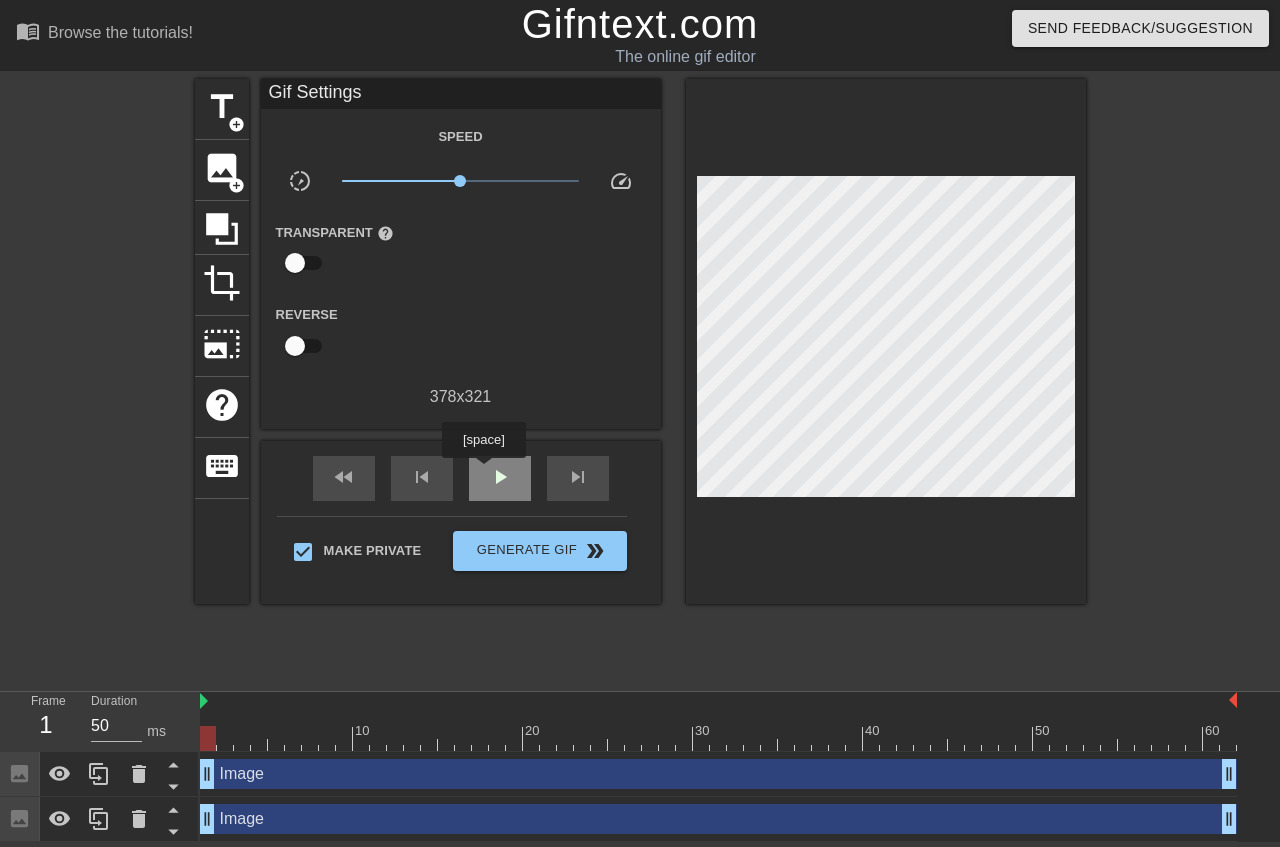 click on "play_arrow" at bounding box center (500, 477) 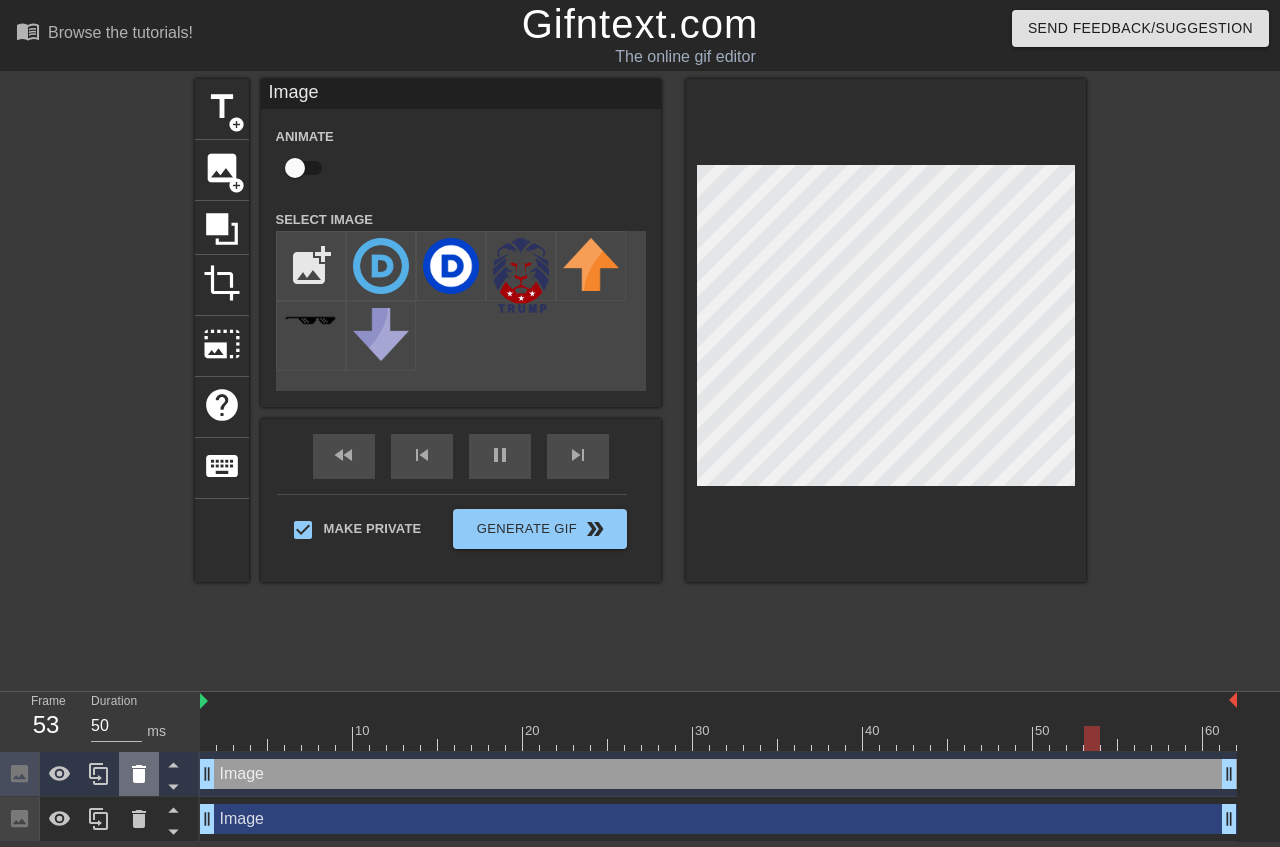 click 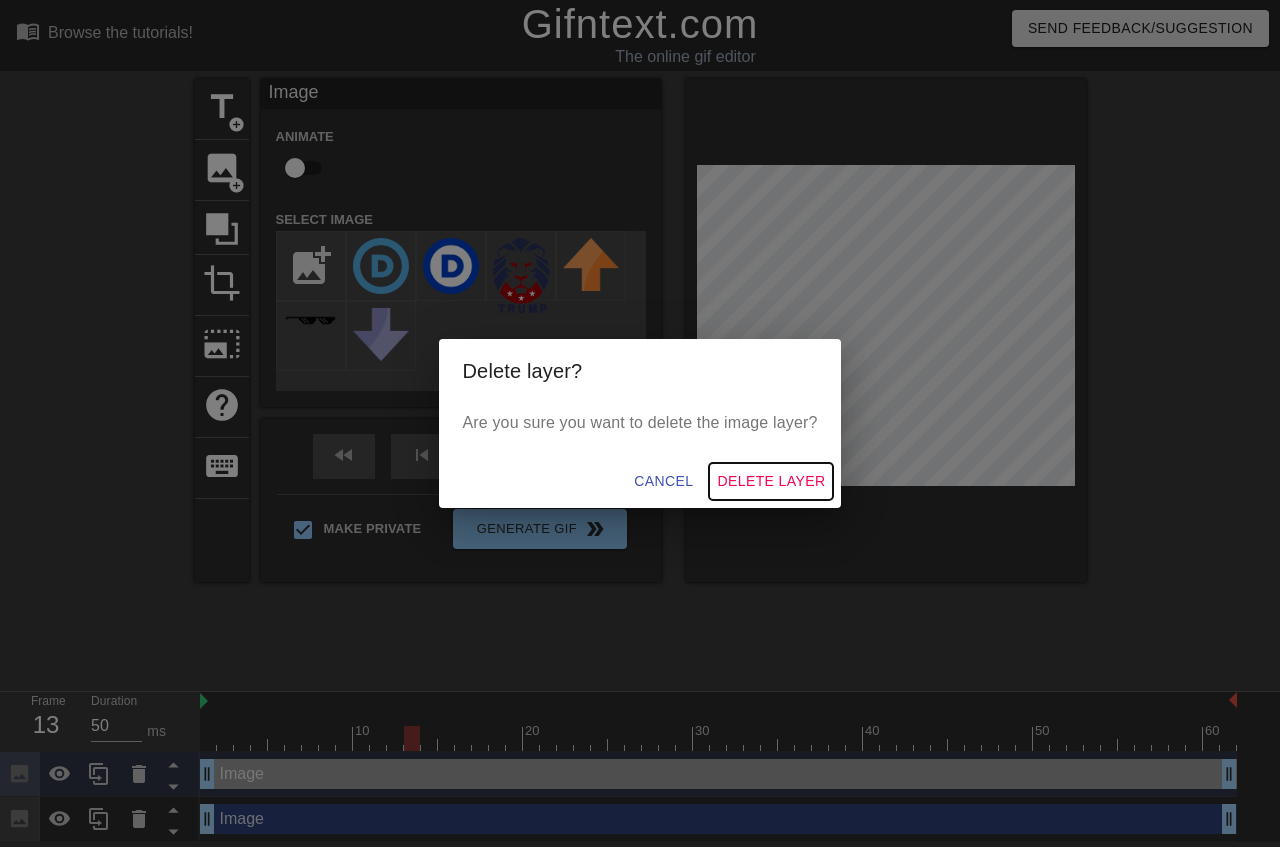 click on "Delete Layer" at bounding box center (771, 481) 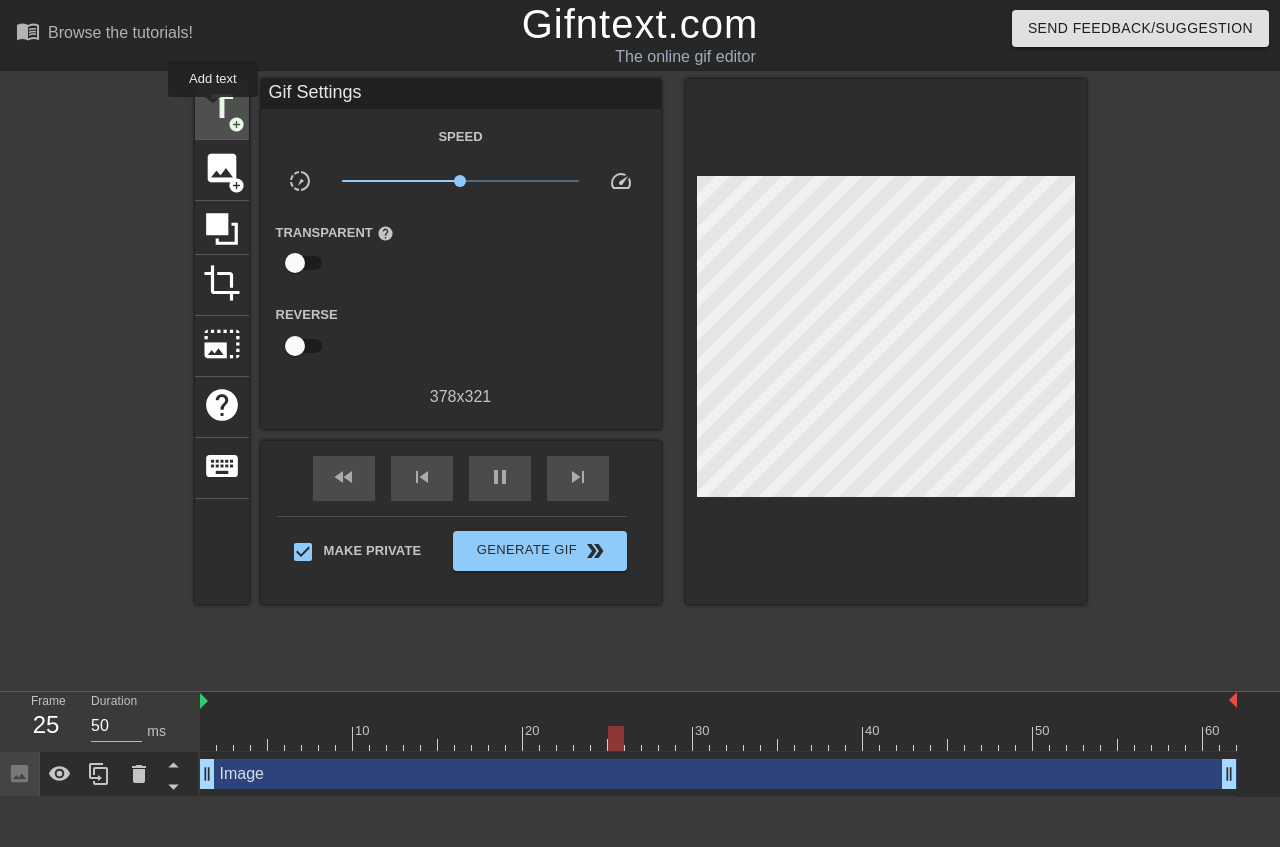 click on "title" at bounding box center (222, 107) 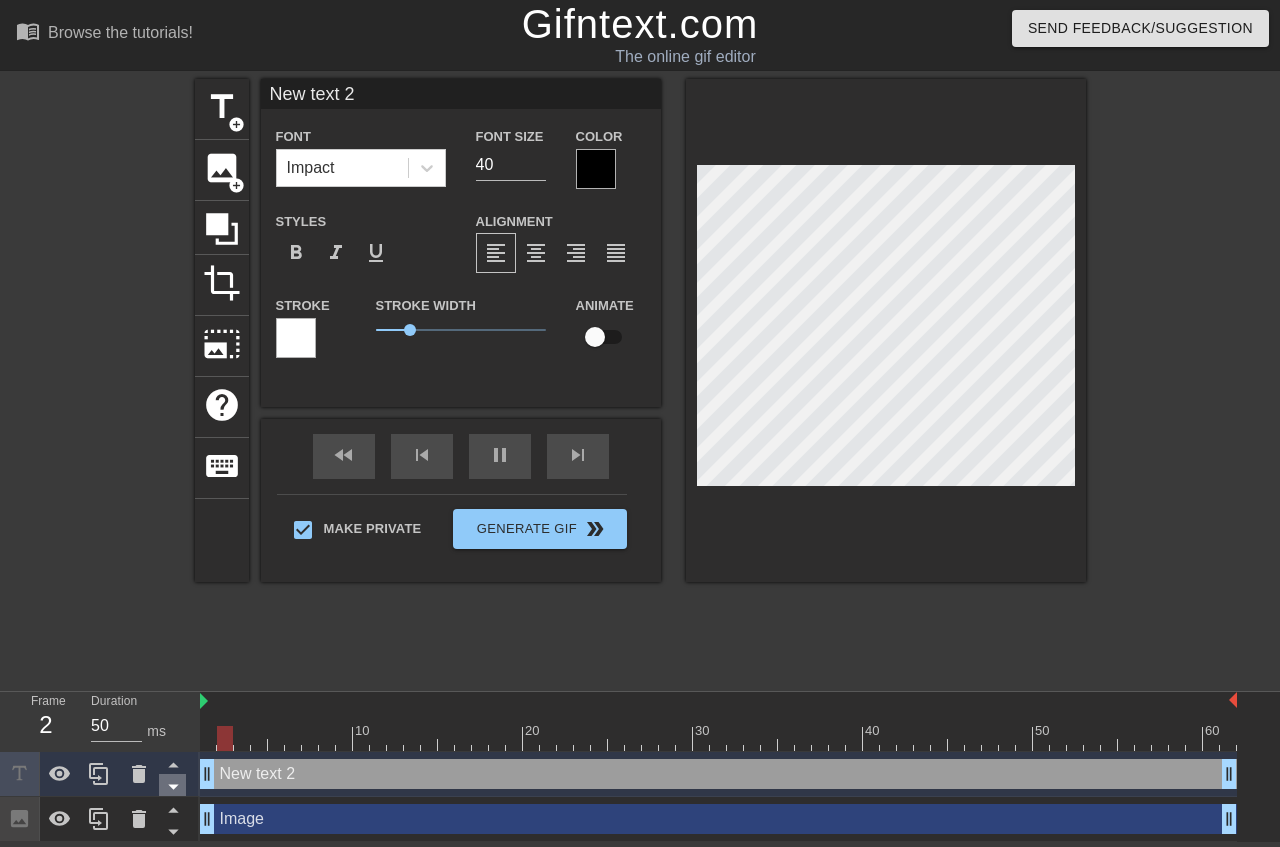 drag, startPoint x: 664, startPoint y: 675, endPoint x: 168, endPoint y: 684, distance: 496.08163 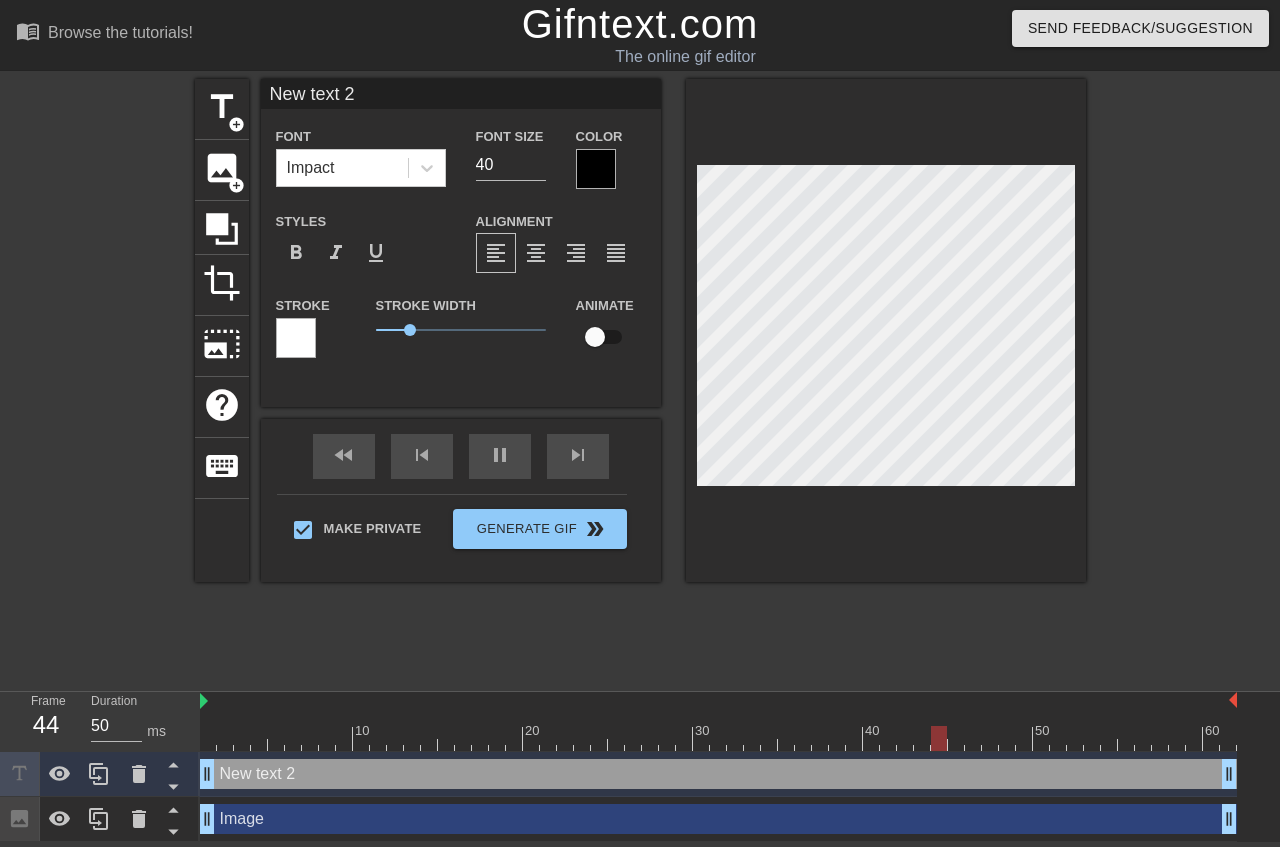 click at bounding box center [596, 169] 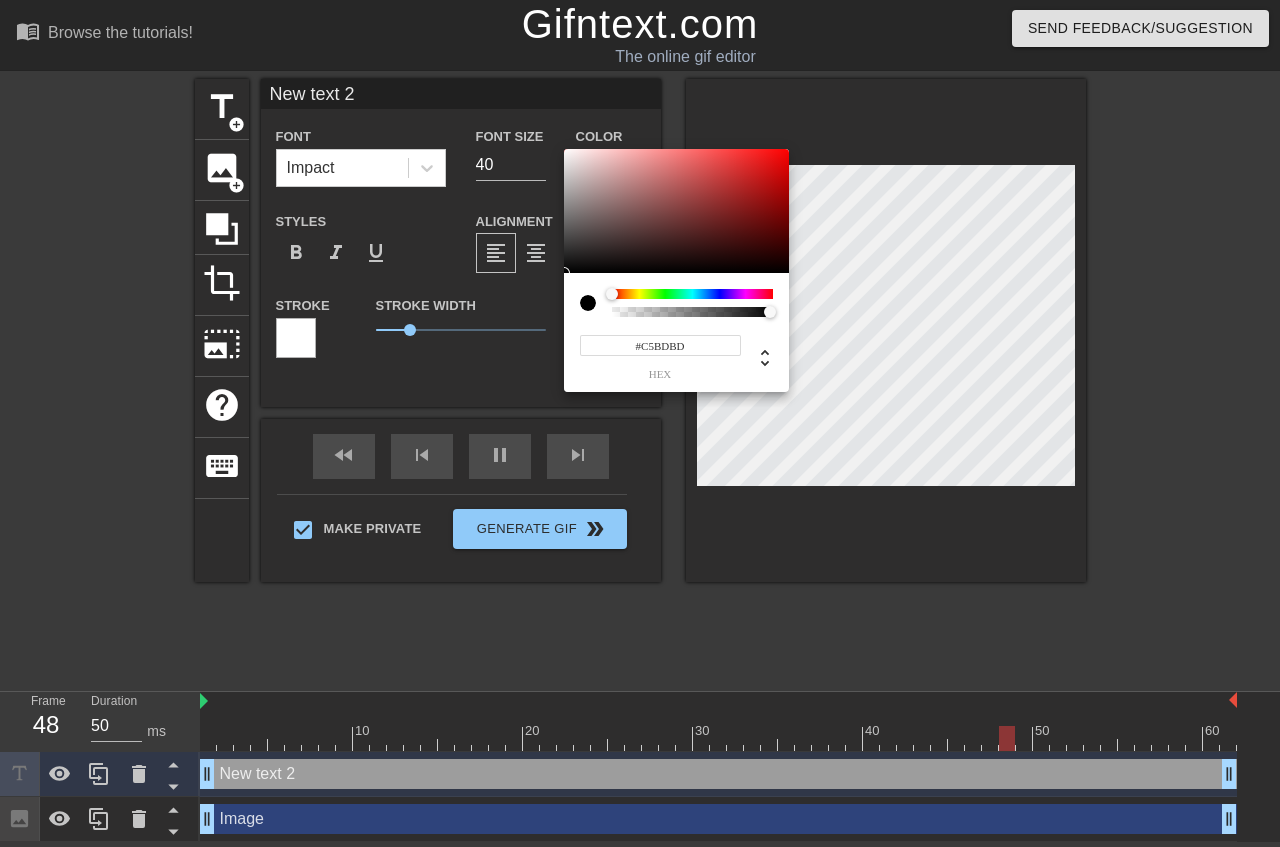 type on "#FFFFFF" 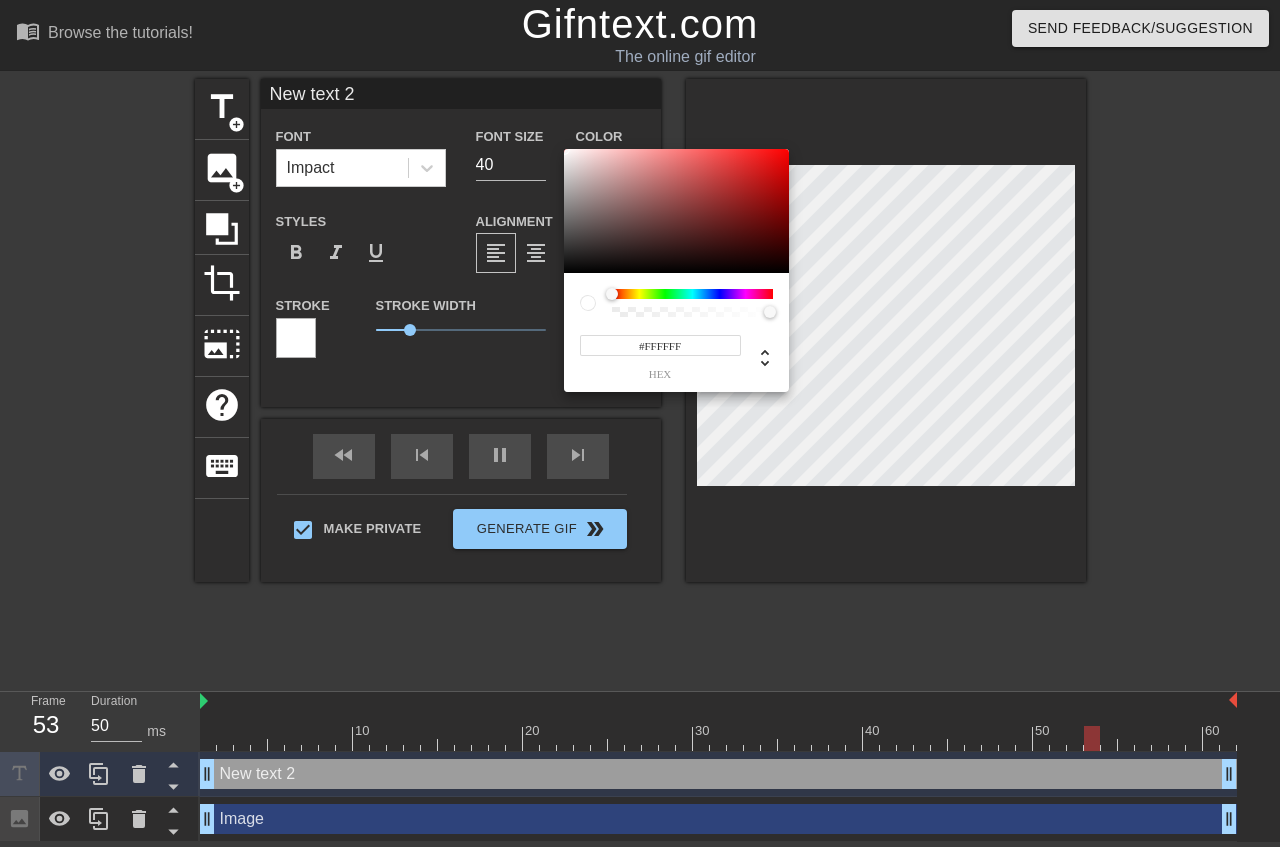 drag, startPoint x: 596, startPoint y: 193, endPoint x: 531, endPoint y: 130, distance: 90.52071 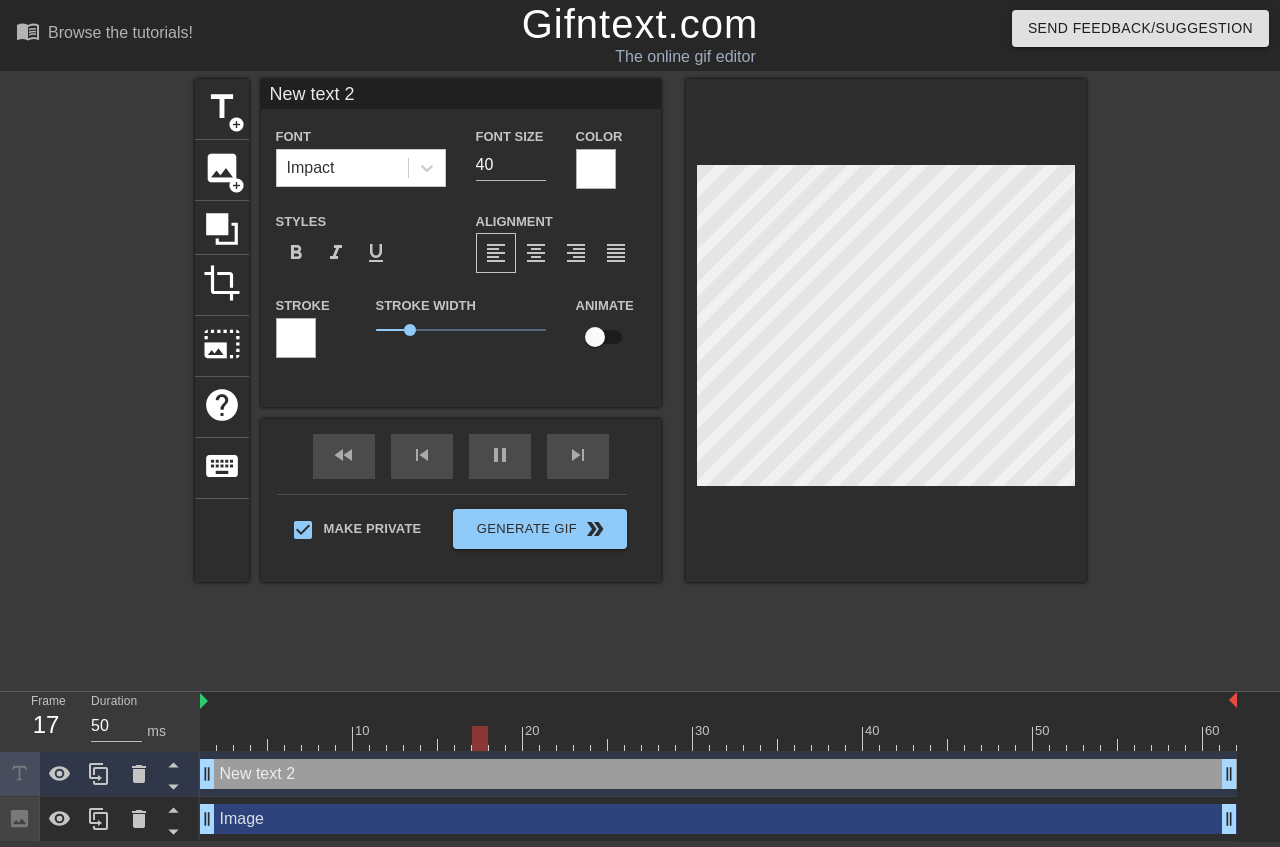 click at bounding box center [296, 338] 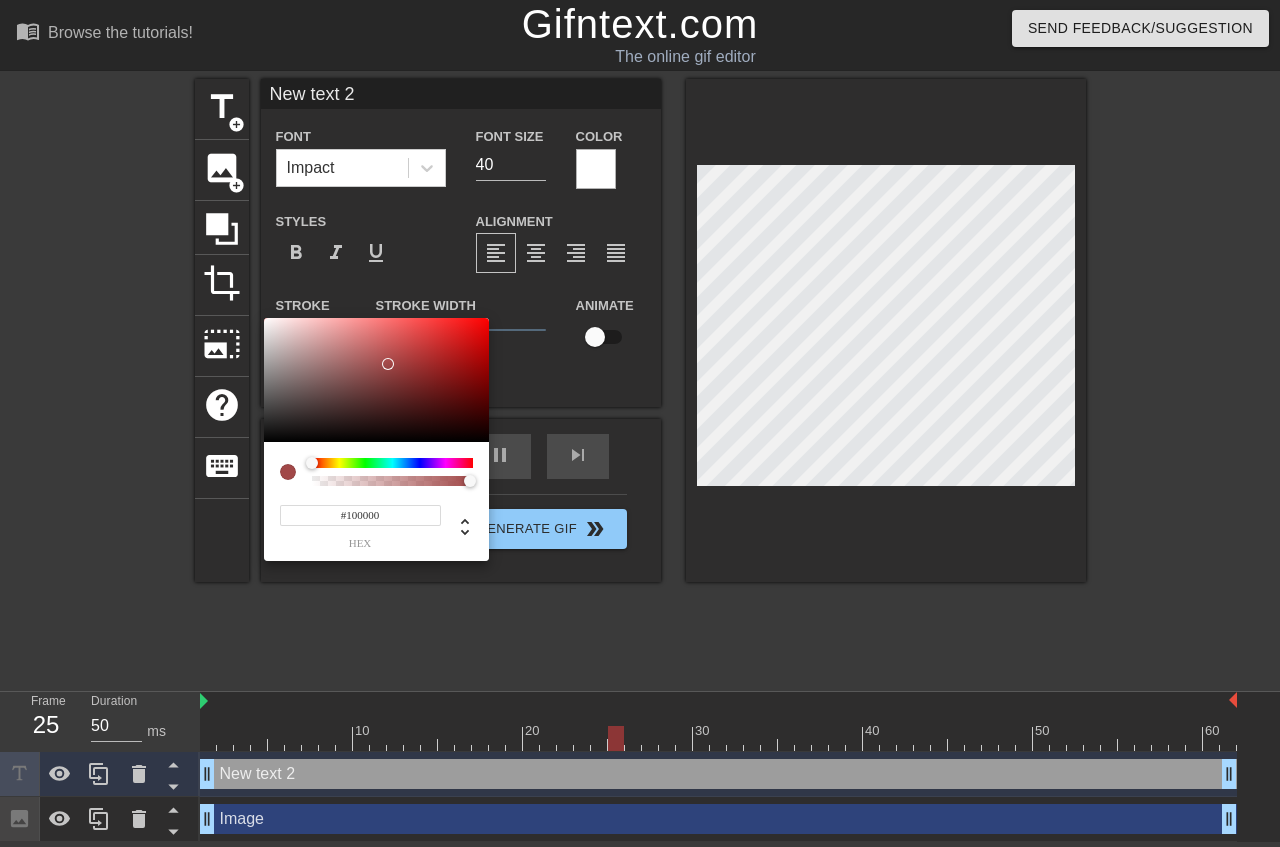 type on "#000000" 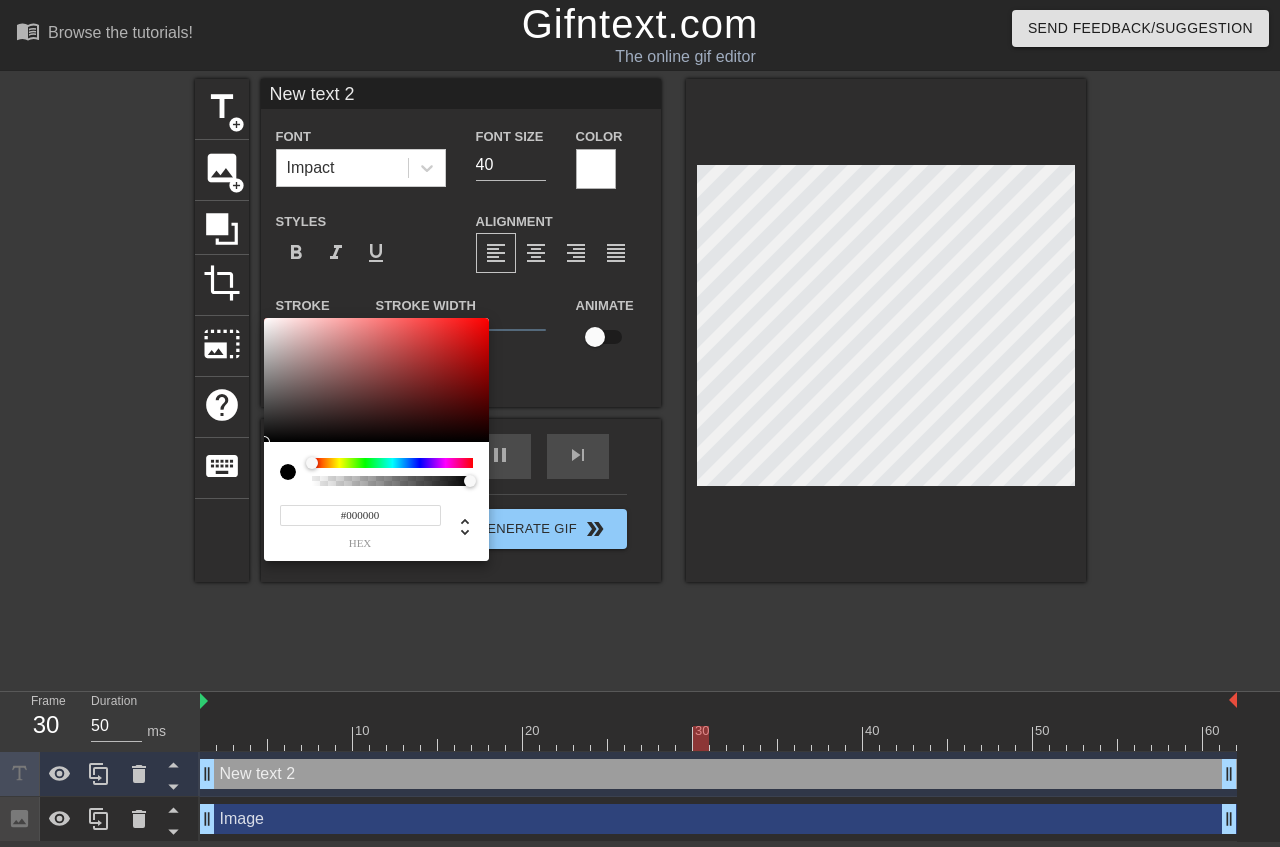drag, startPoint x: 393, startPoint y: 366, endPoint x: 550, endPoint y: 470, distance: 188.32153 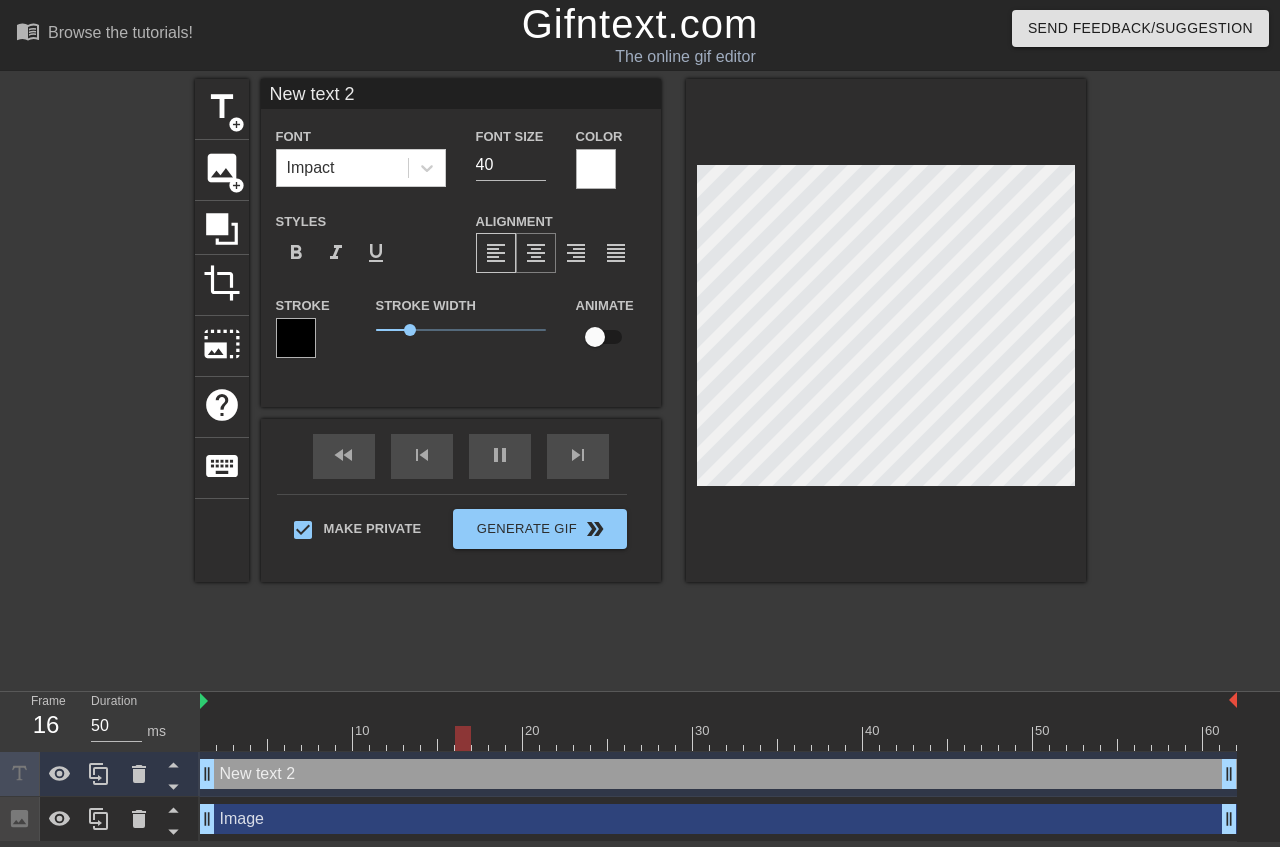click on "format_align_center" at bounding box center (536, 253) 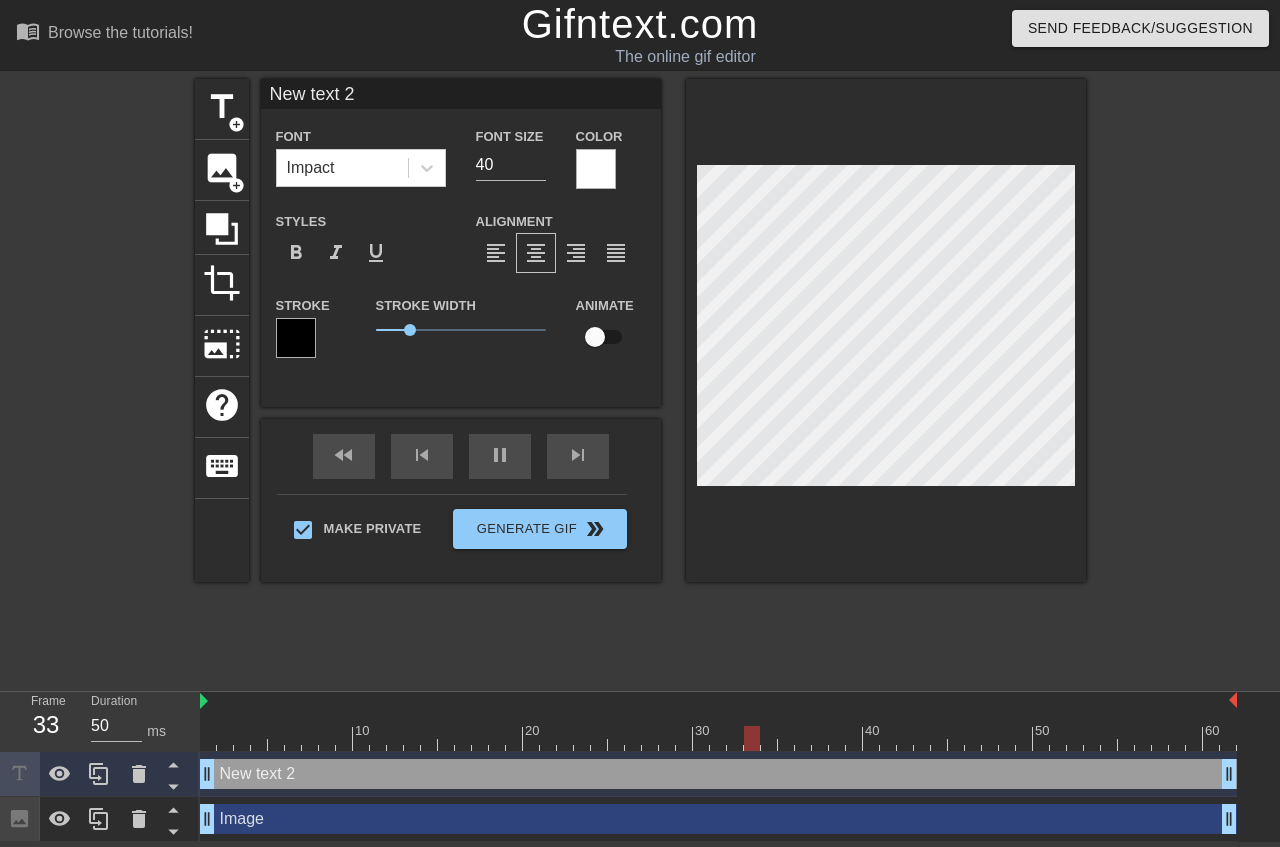 scroll, scrollTop: 0, scrollLeft: 3, axis: horizontal 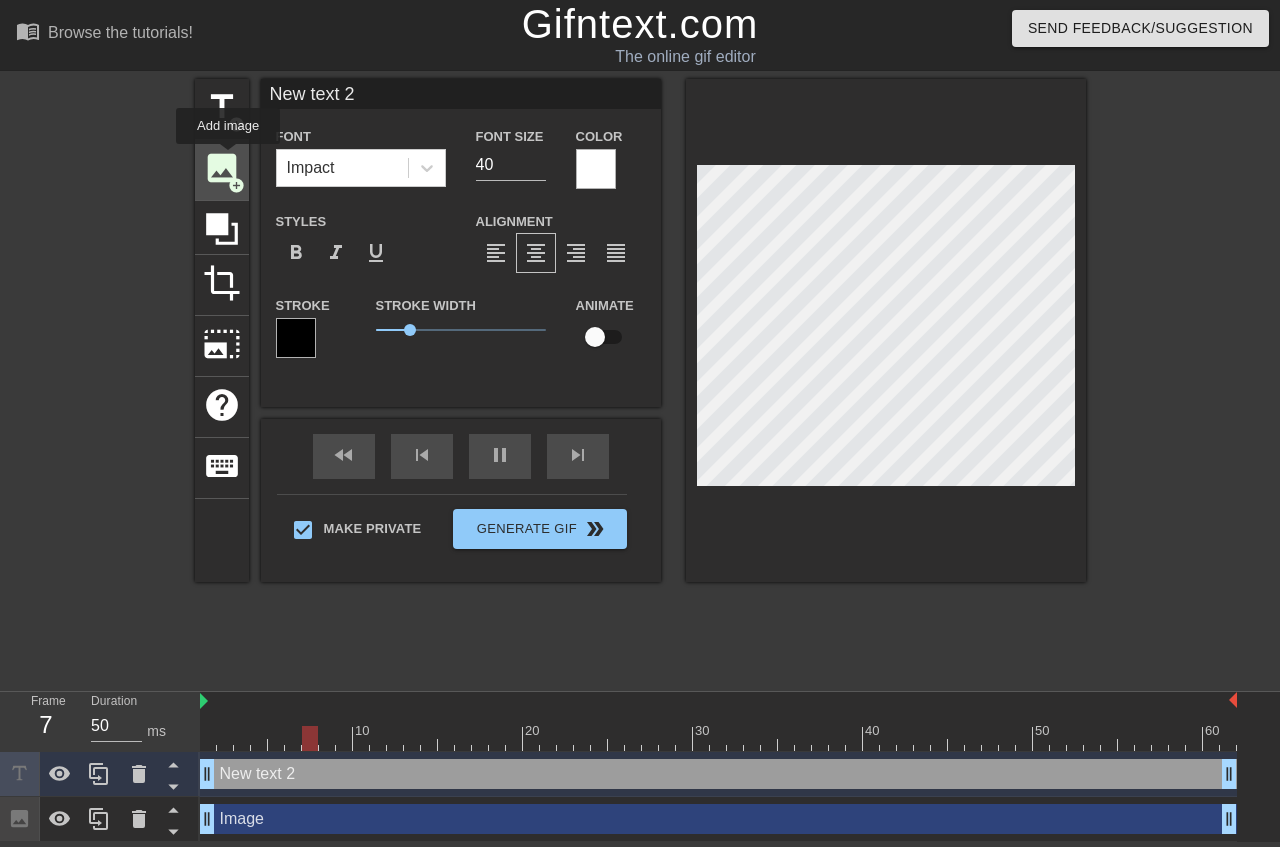 click on "image" at bounding box center [222, 168] 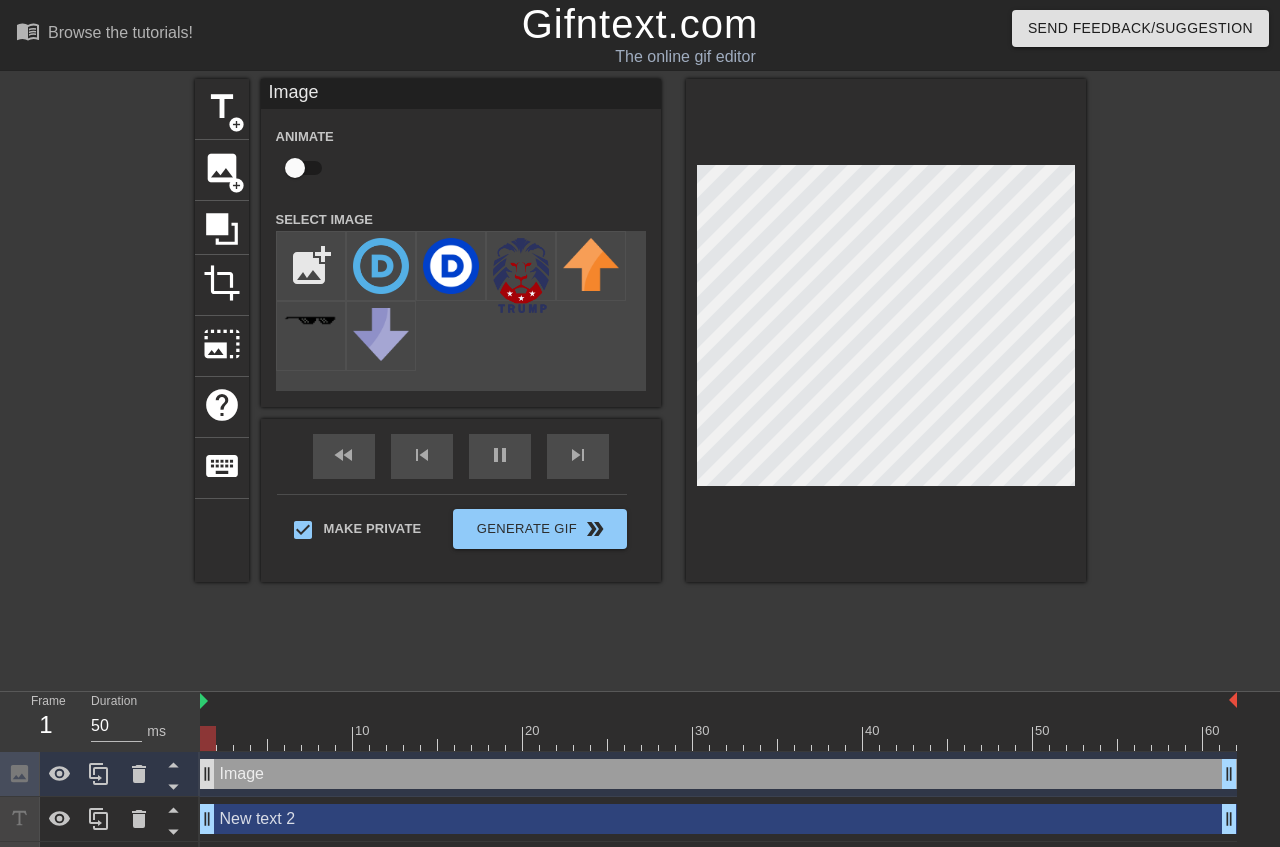 drag, startPoint x: 360, startPoint y: 678, endPoint x: 202, endPoint y: 678, distance: 158 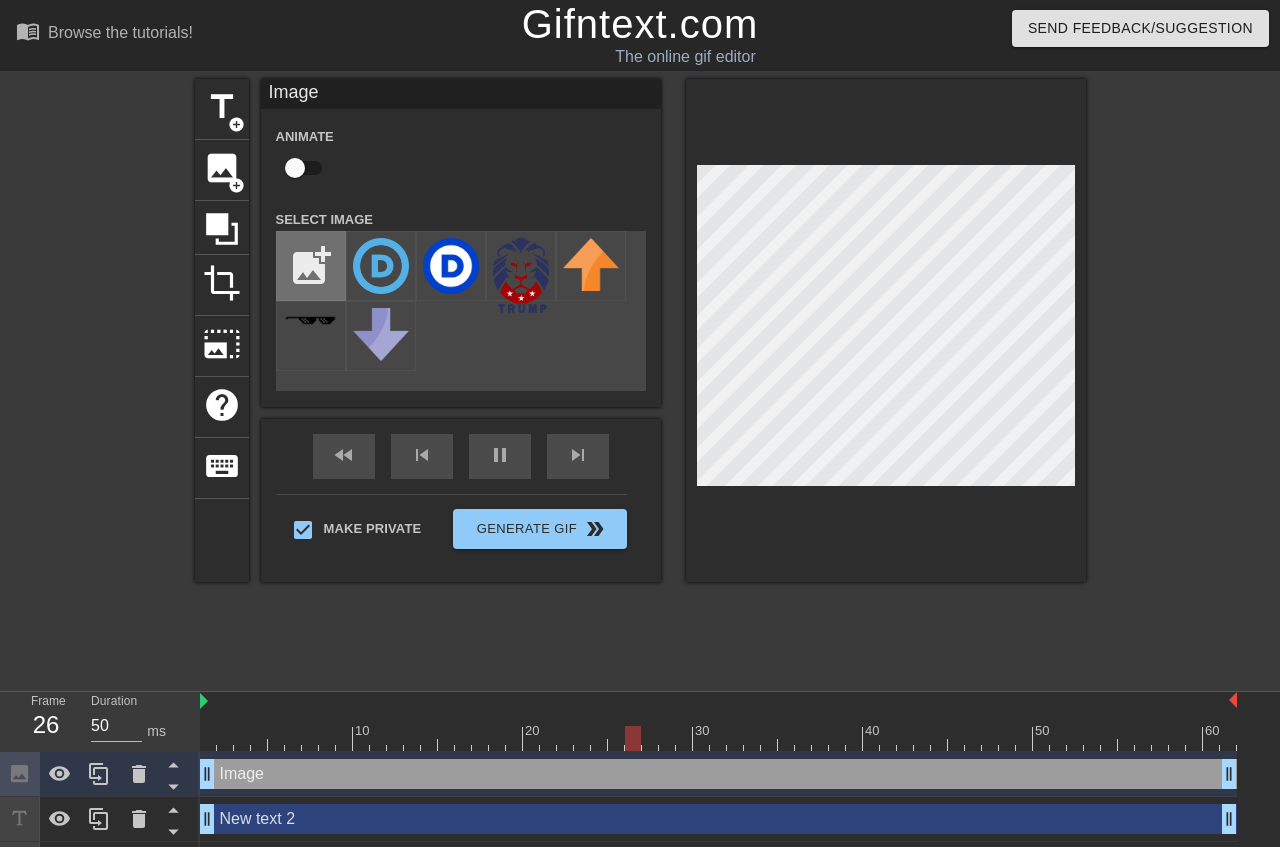 click at bounding box center (311, 266) 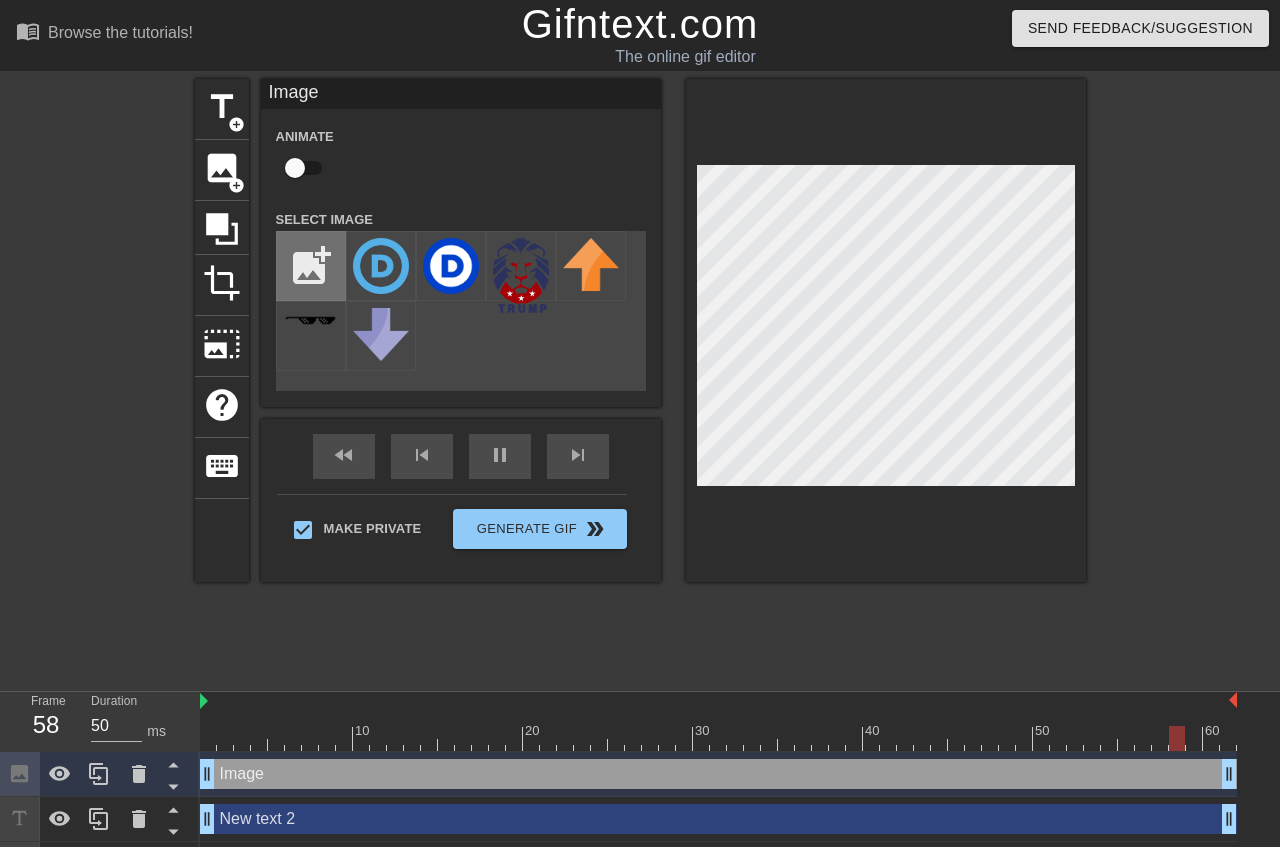 type on "C:\fakepath\pngegg.png" 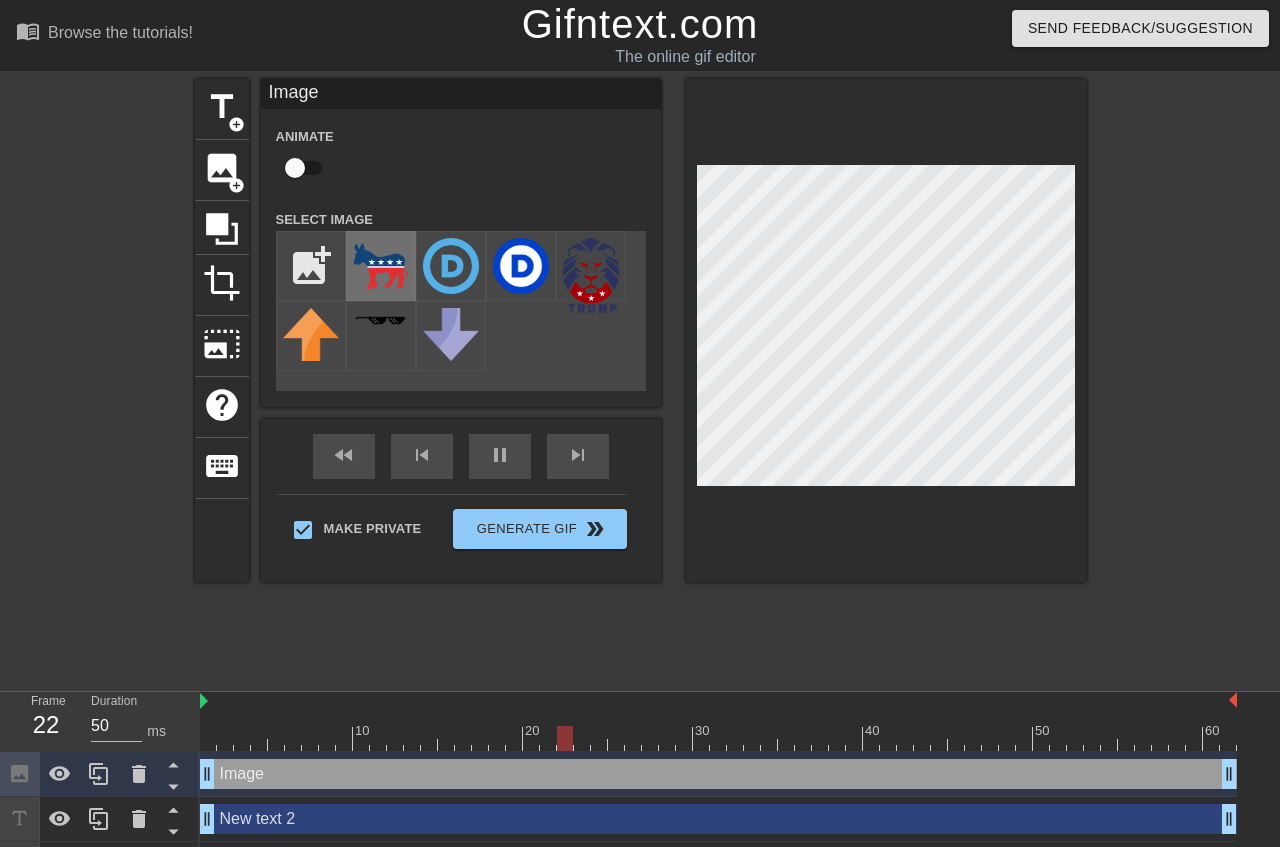 click at bounding box center [381, 266] 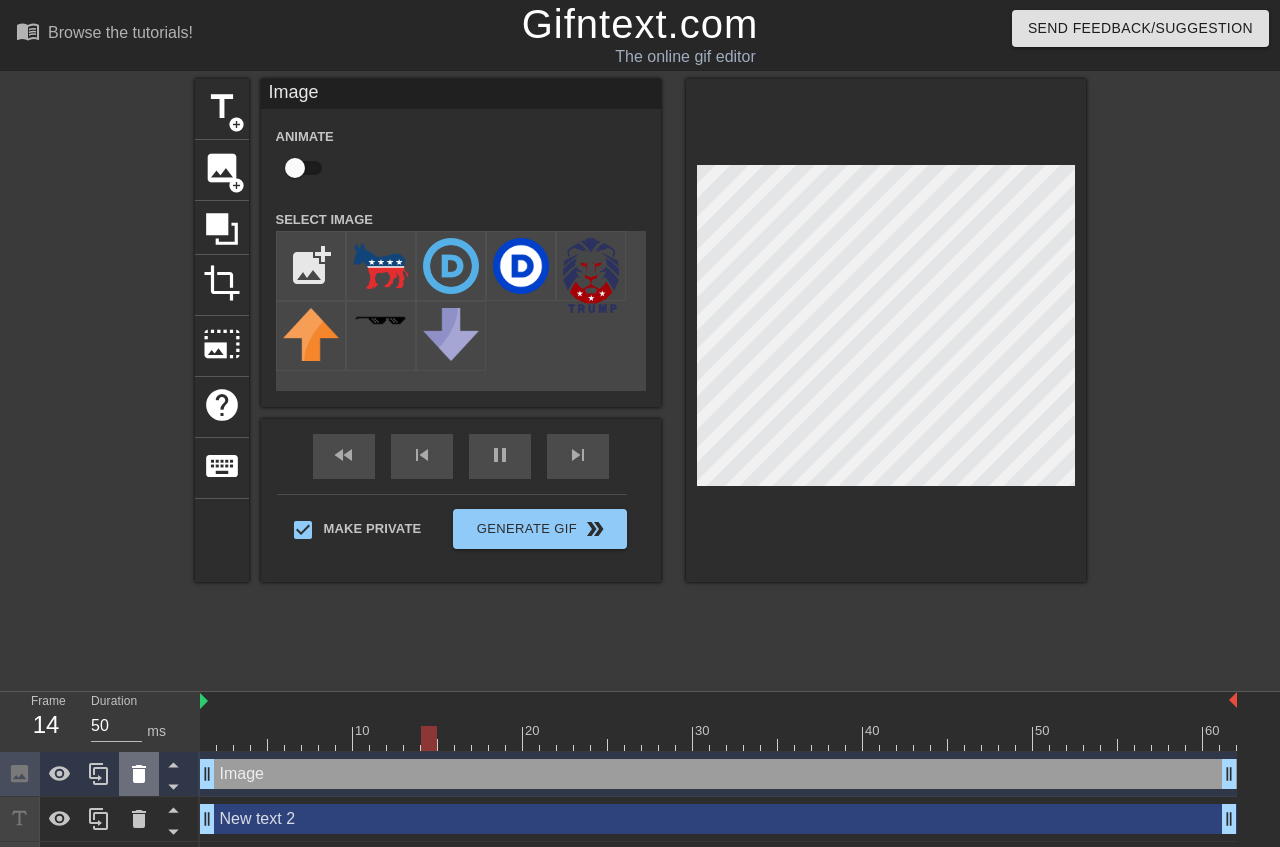 click 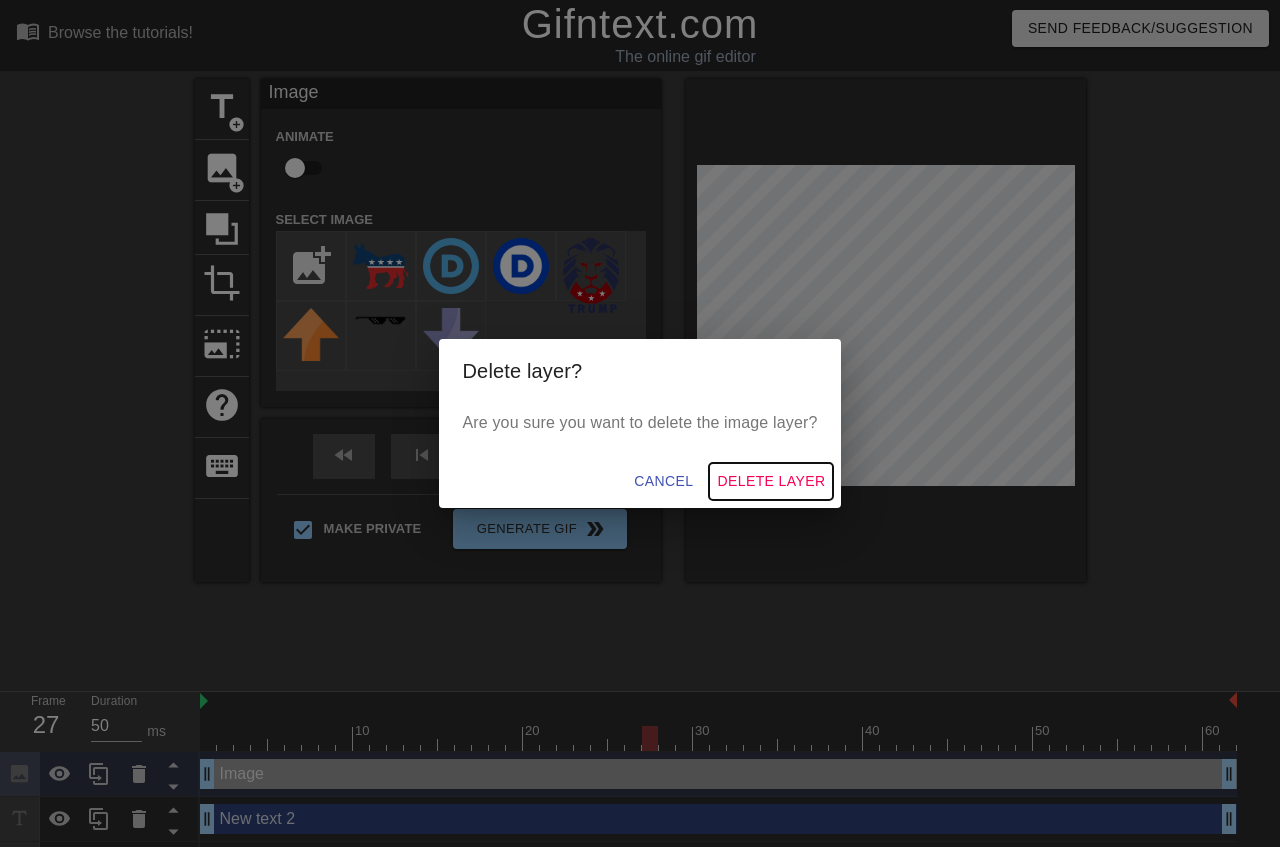 click on "Delete Layer" at bounding box center (771, 481) 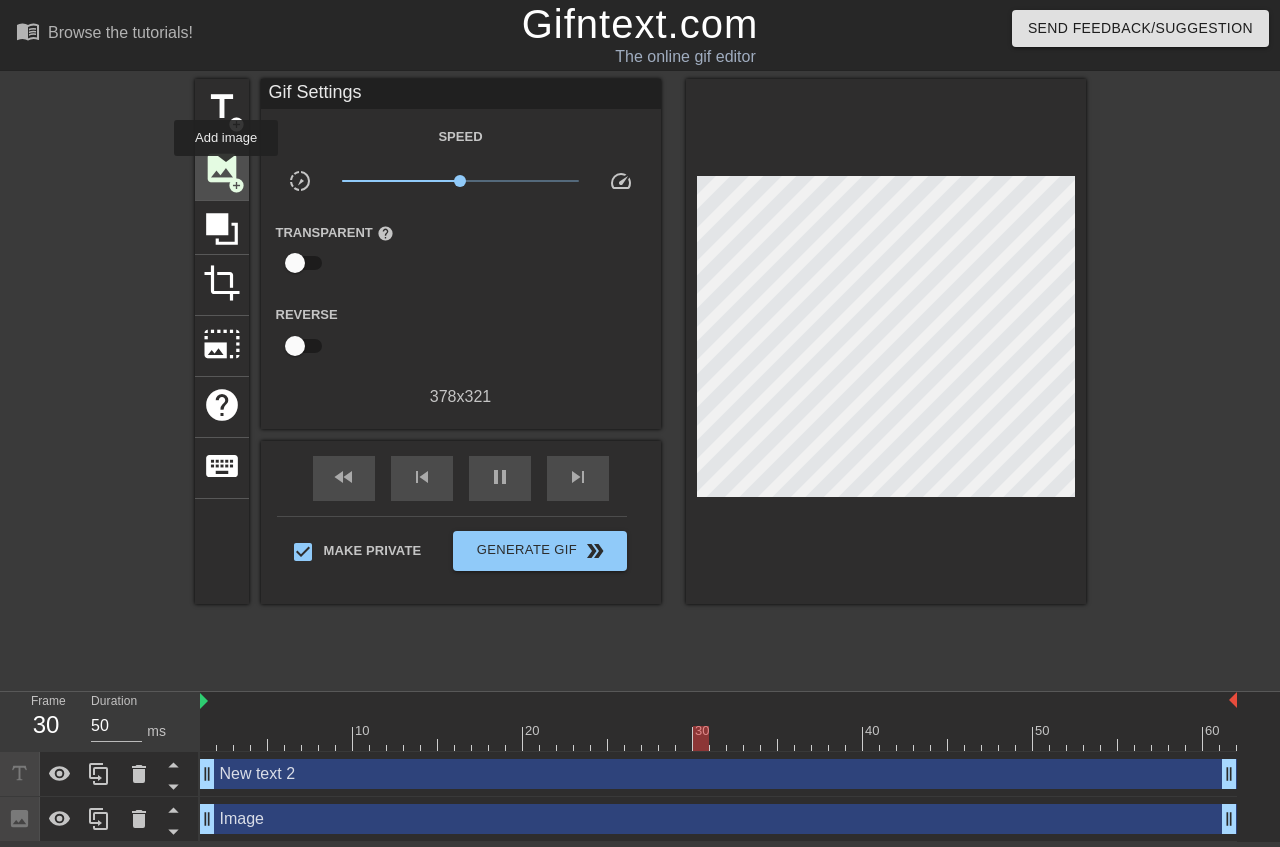 click on "image" at bounding box center [222, 168] 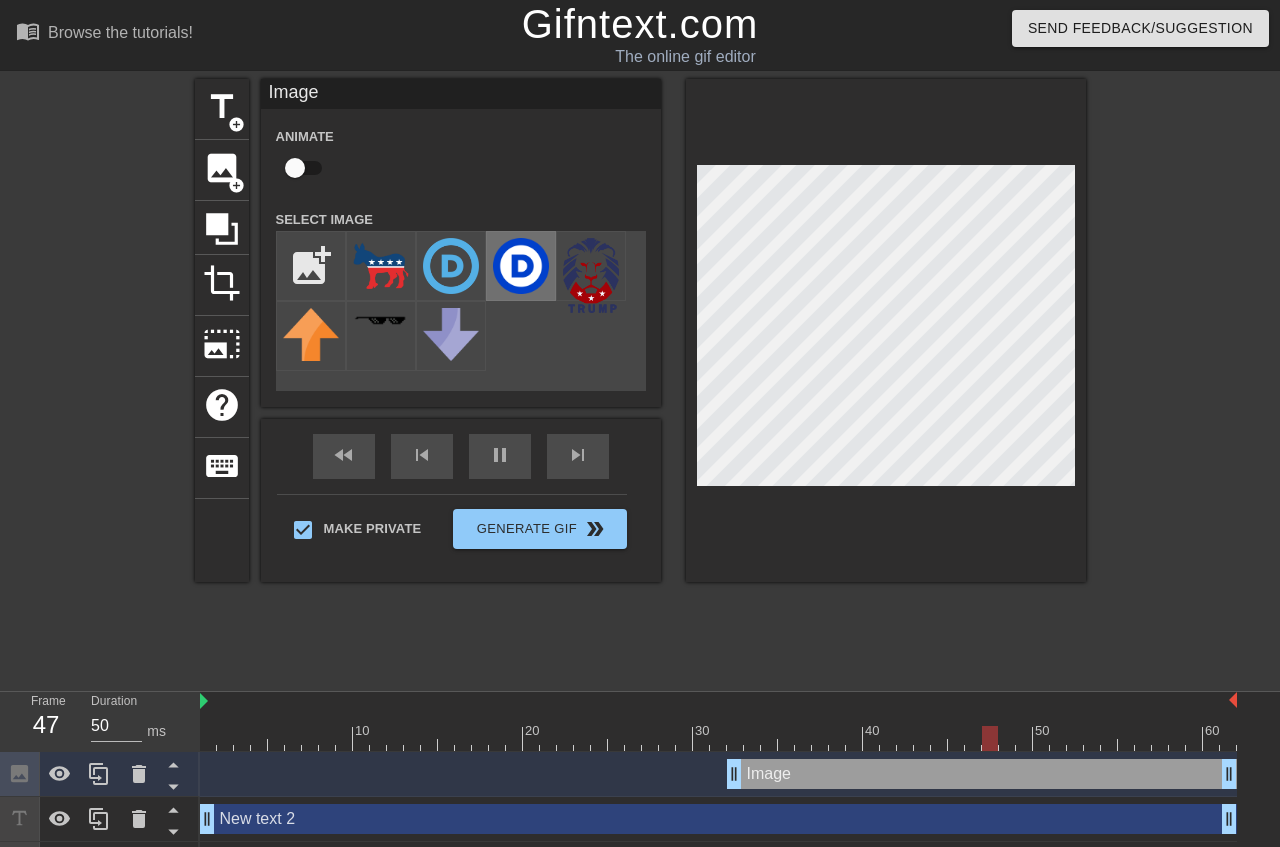 click at bounding box center (521, 266) 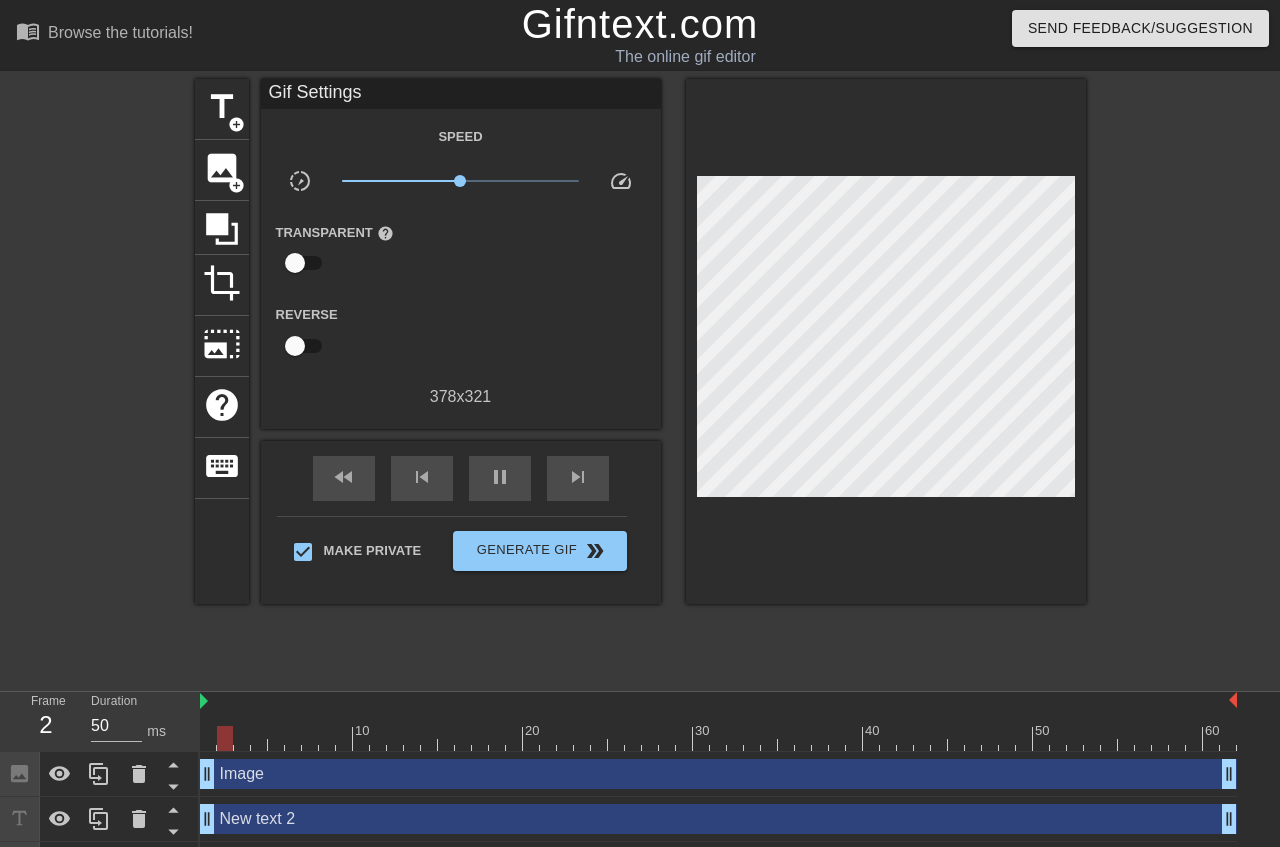 drag, startPoint x: 732, startPoint y: 701, endPoint x: 193, endPoint y: 726, distance: 539.57947 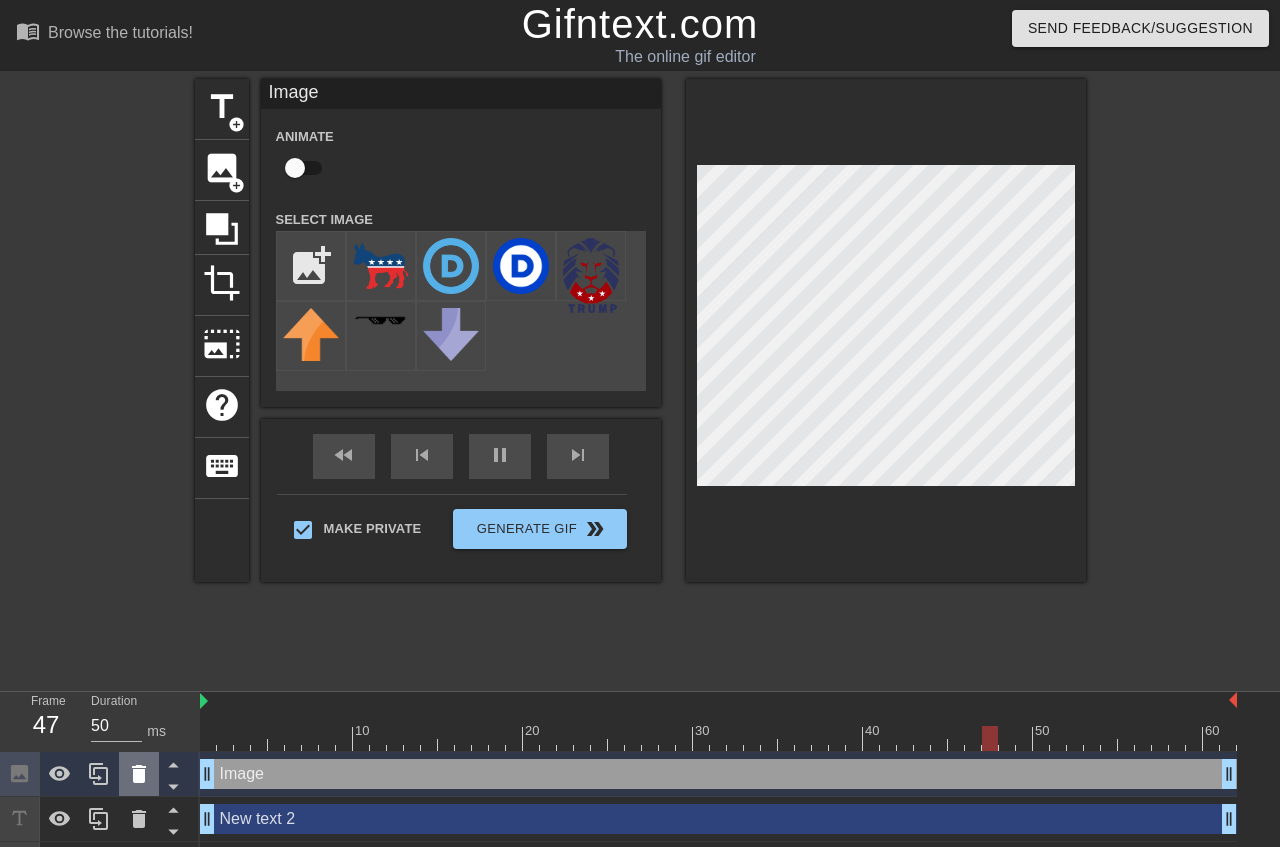 click at bounding box center [139, 774] 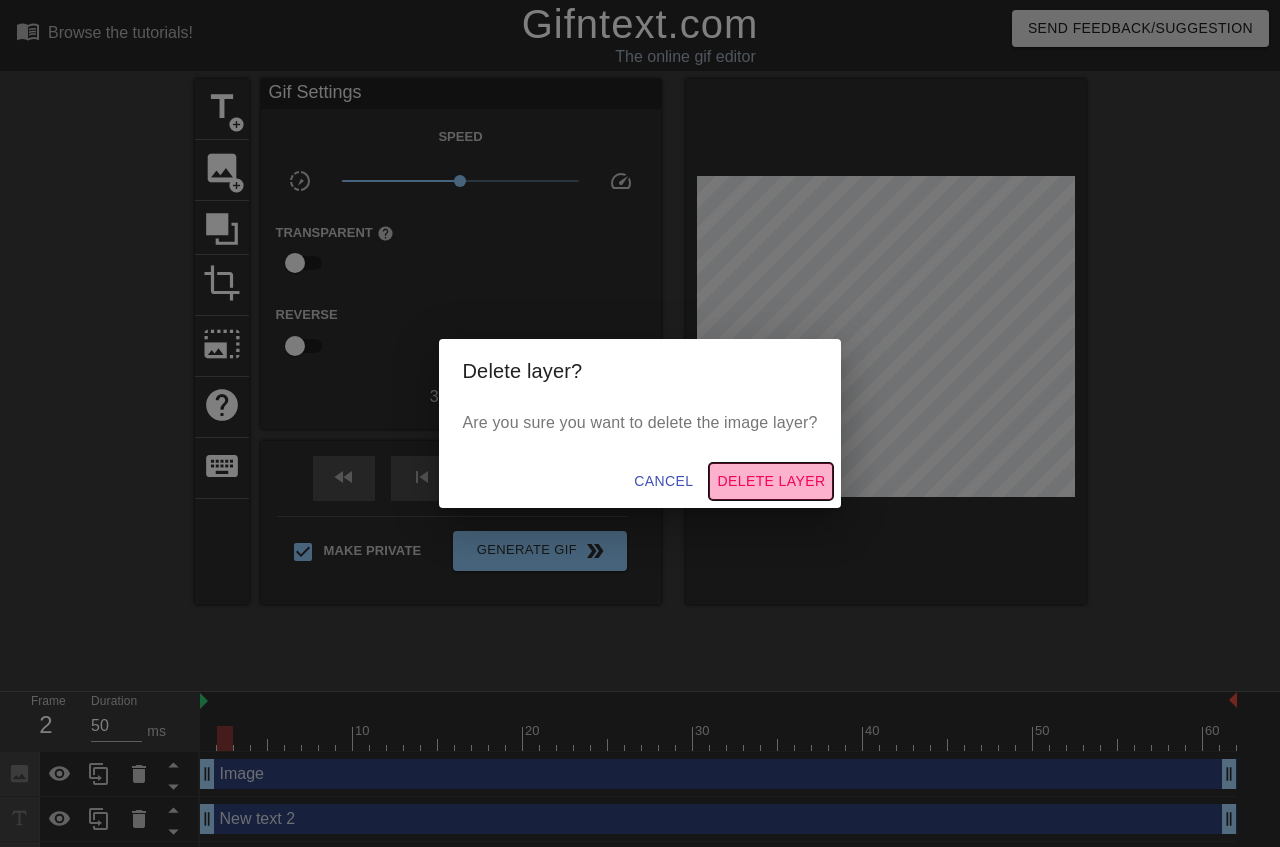 click on "Delete Layer" at bounding box center [771, 481] 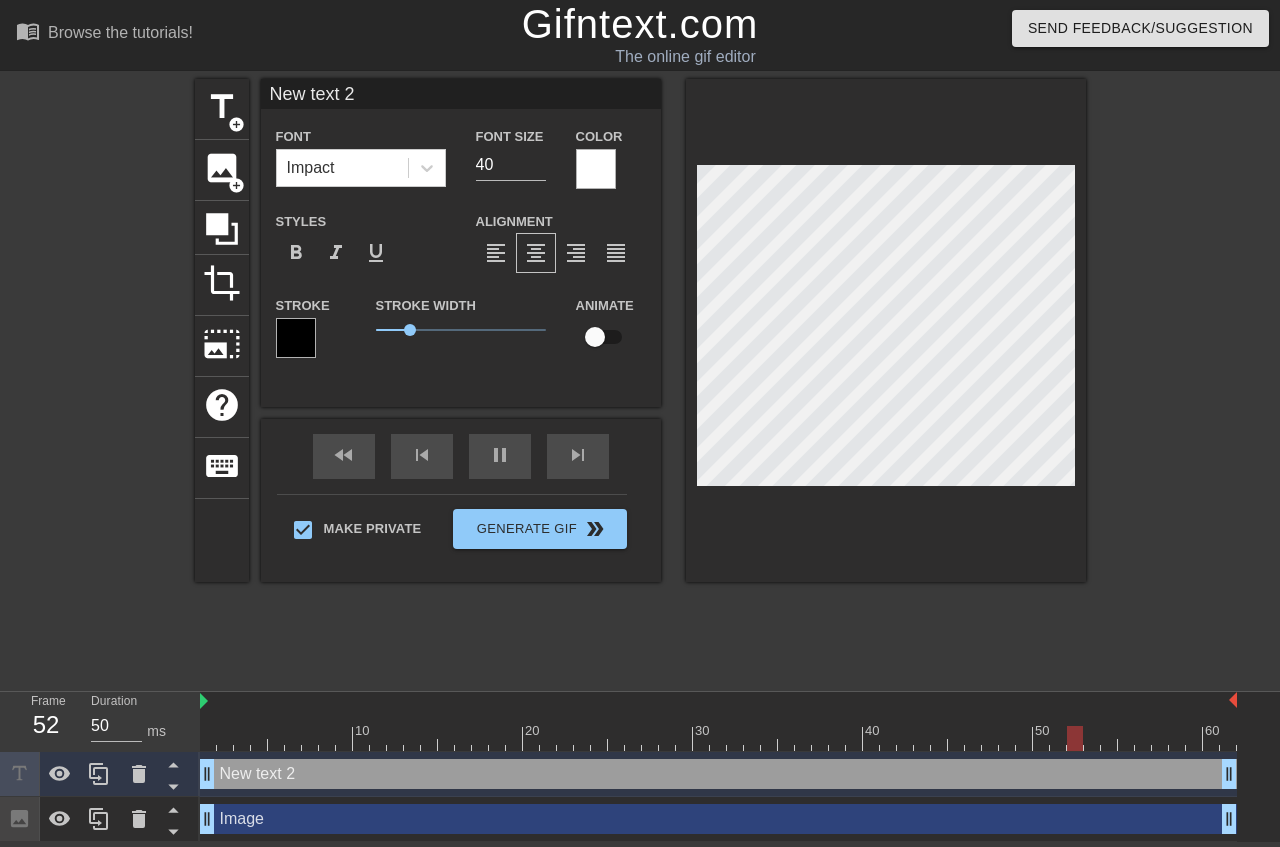 scroll, scrollTop: 0, scrollLeft: 3, axis: horizontal 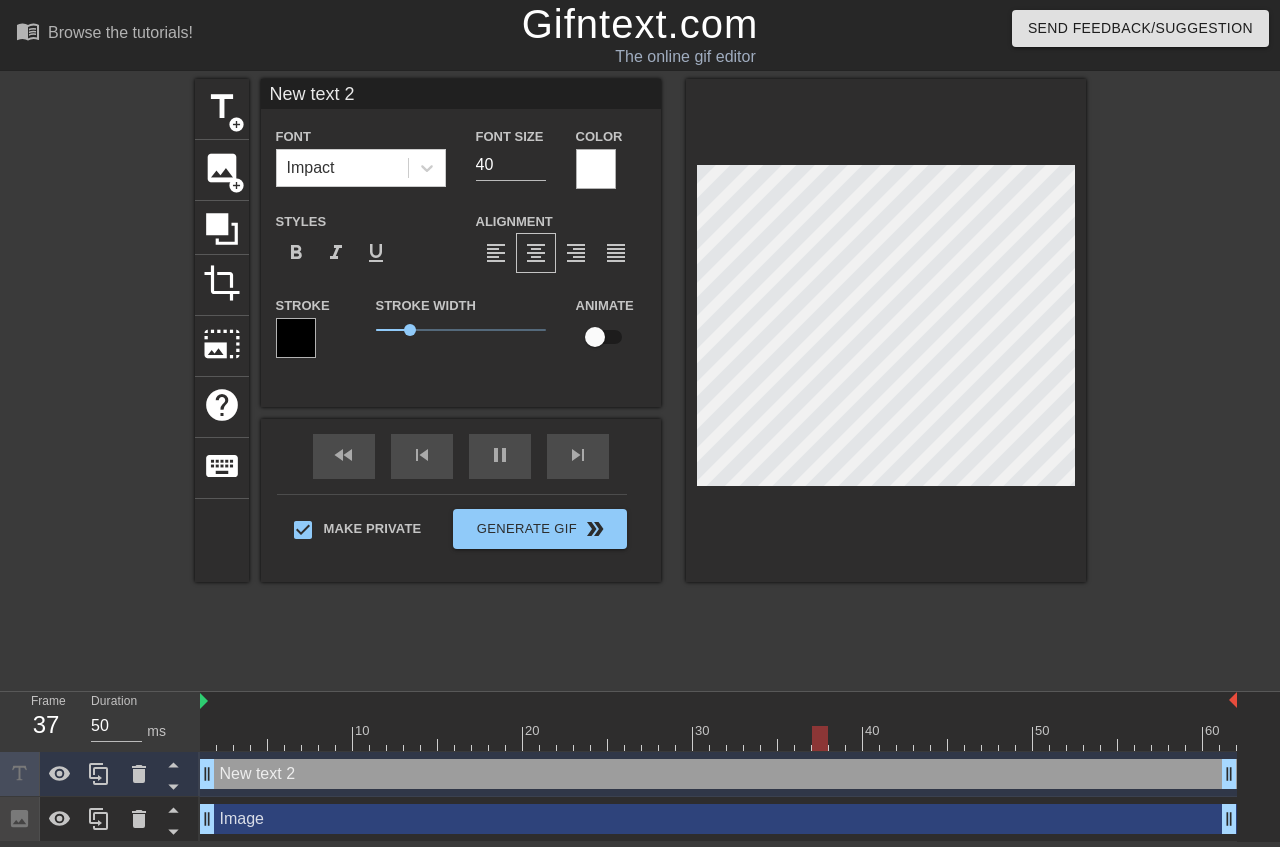 type on "H" 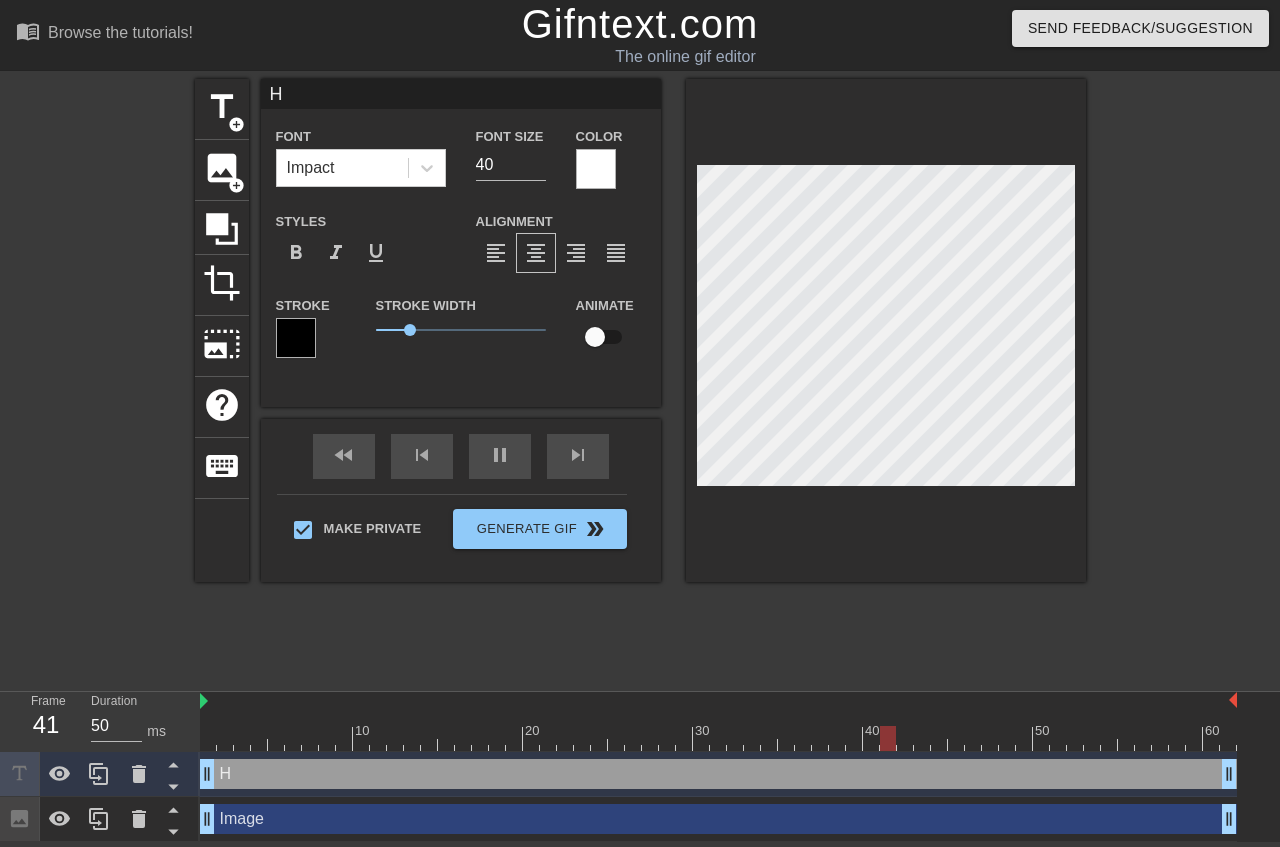 scroll, scrollTop: 0, scrollLeft: 0, axis: both 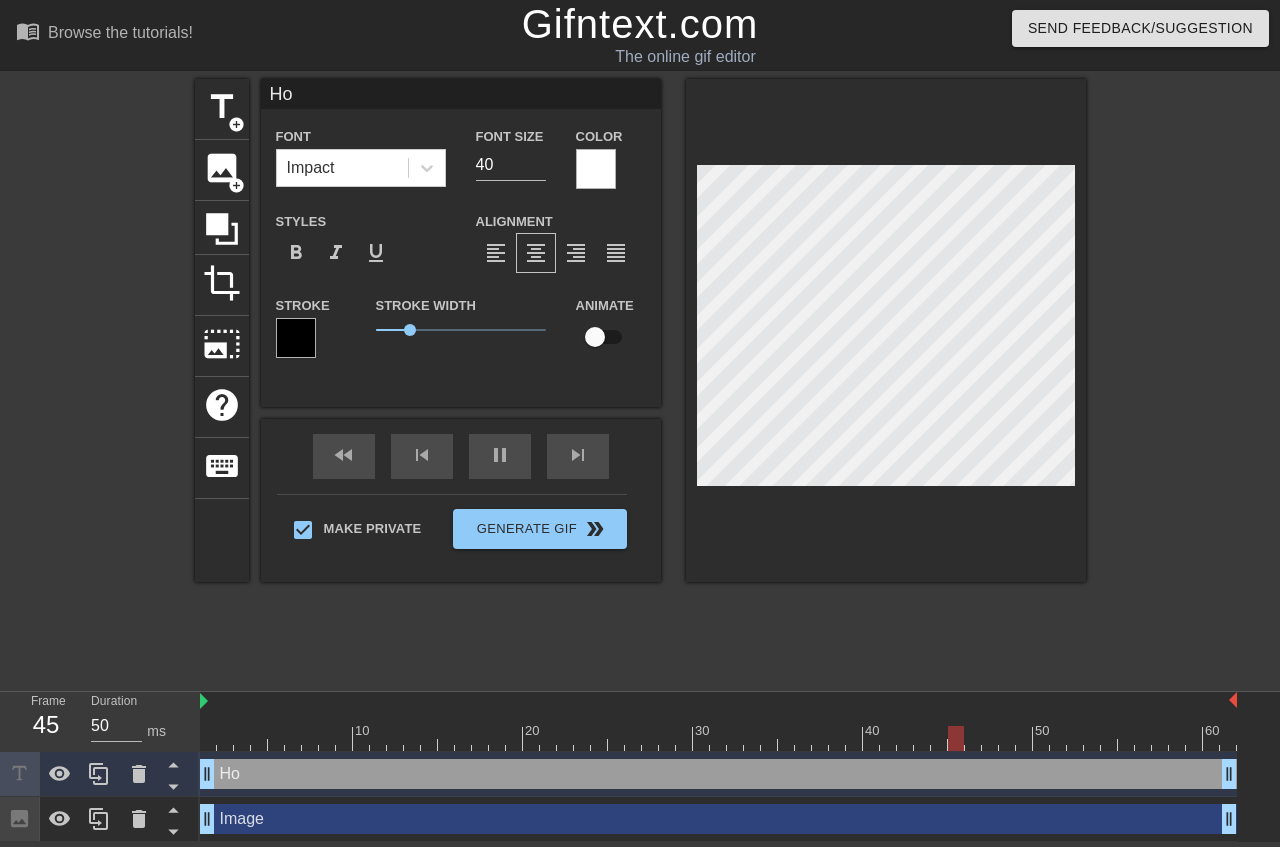 type on "Hoe" 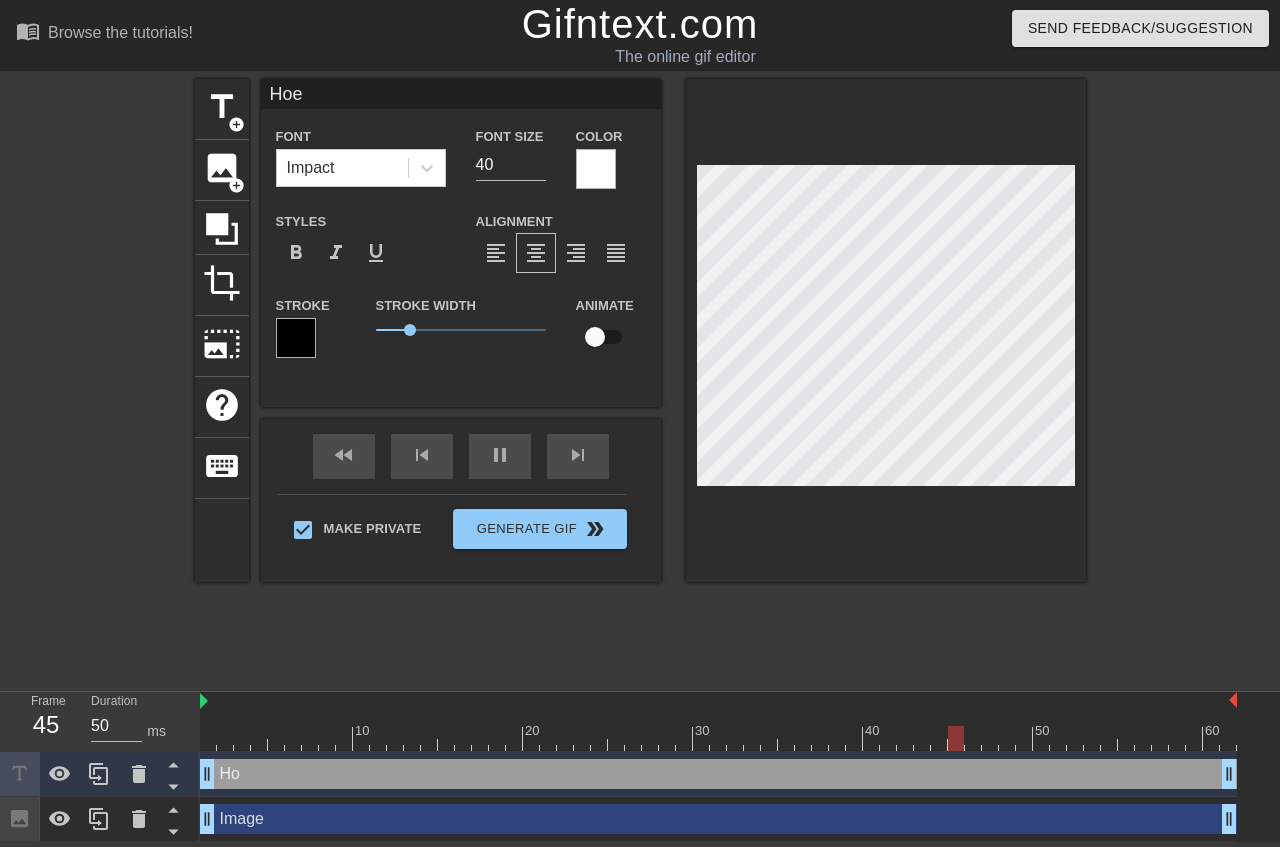 type on "Hoew" 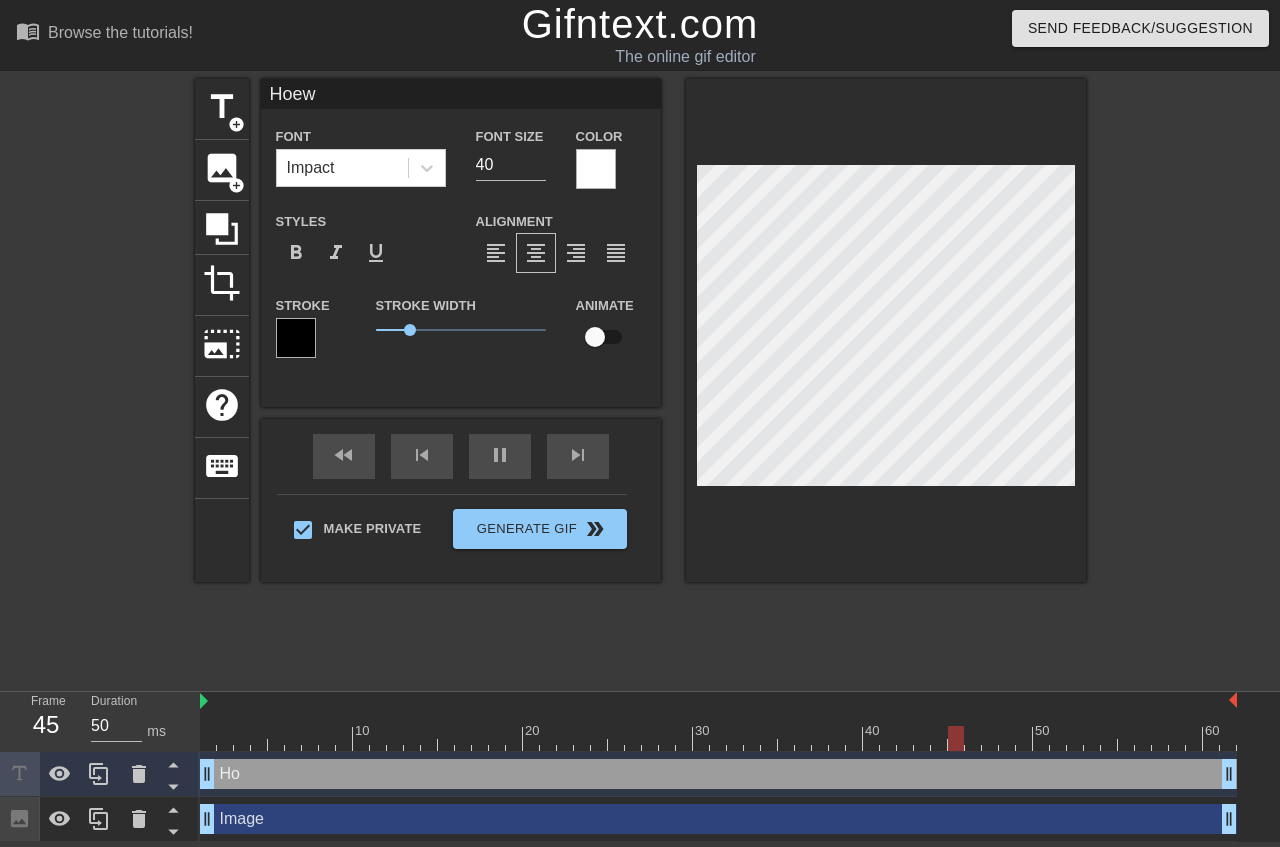 scroll, scrollTop: 0, scrollLeft: 1, axis: horizontal 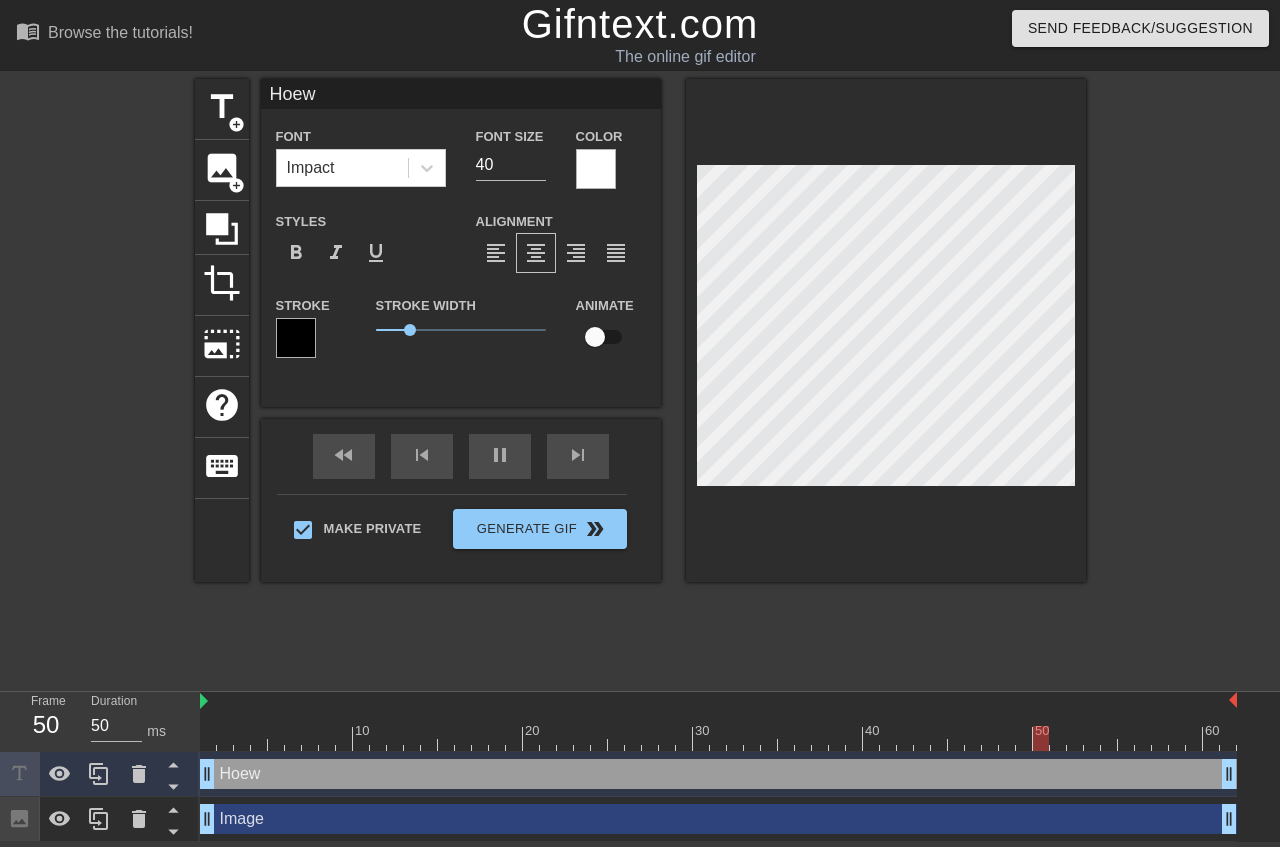 type on "Hoe" 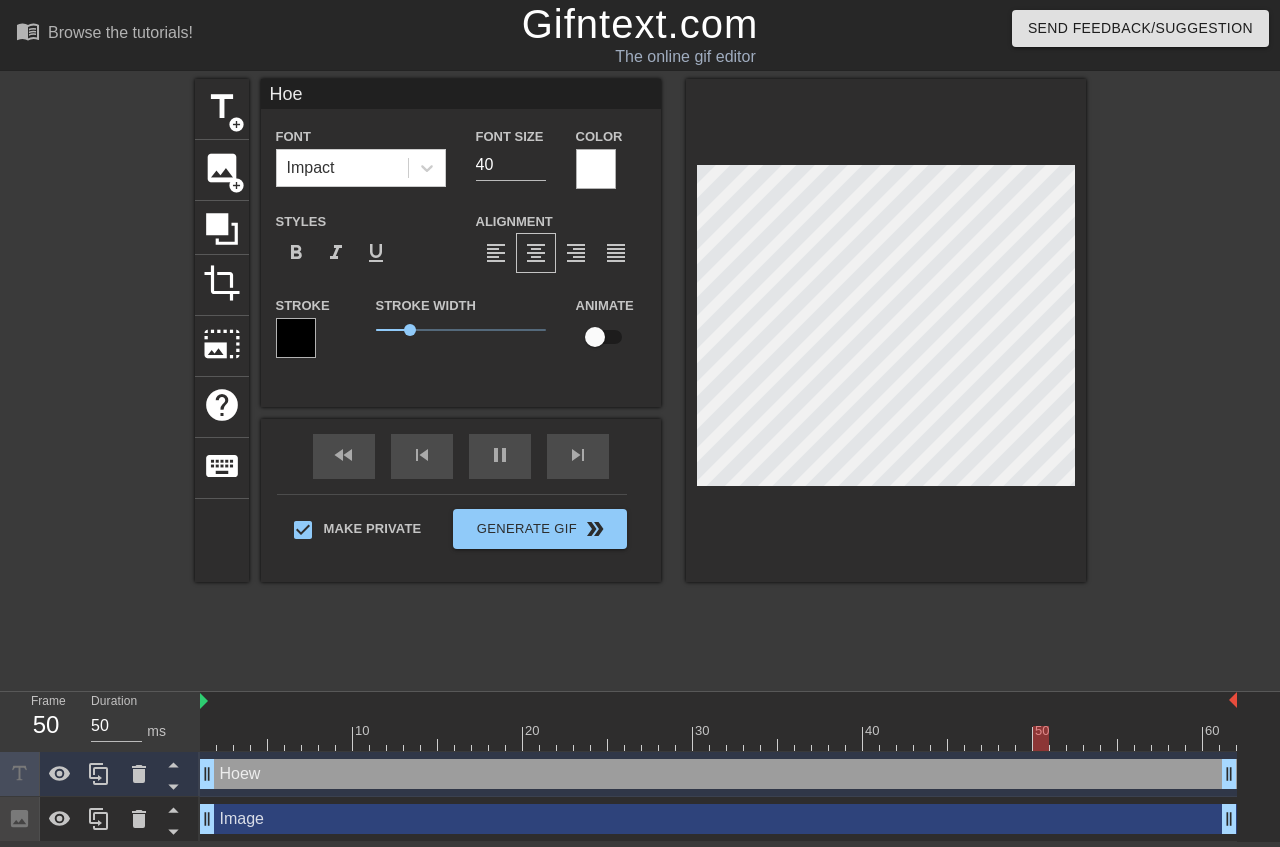 scroll, scrollTop: 0, scrollLeft: 0, axis: both 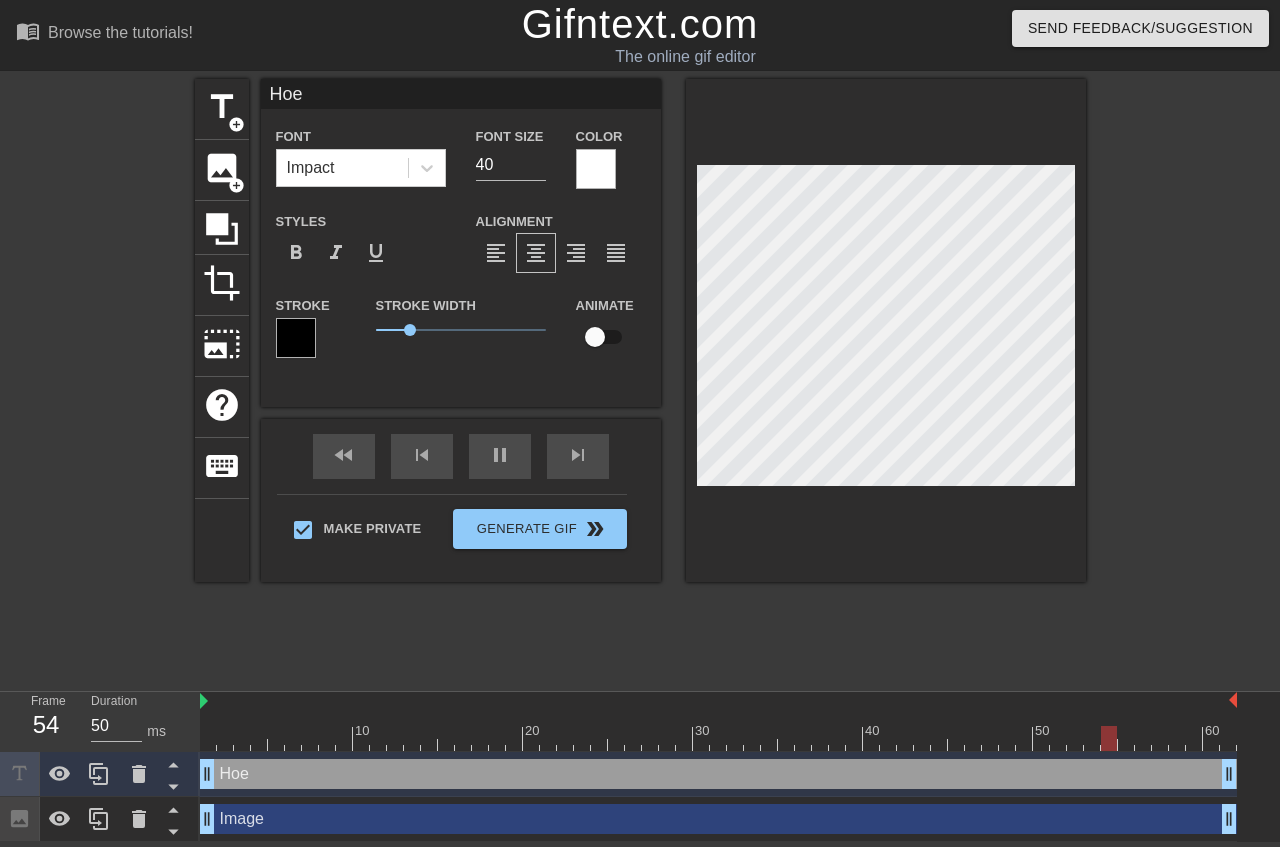 type on "Ho" 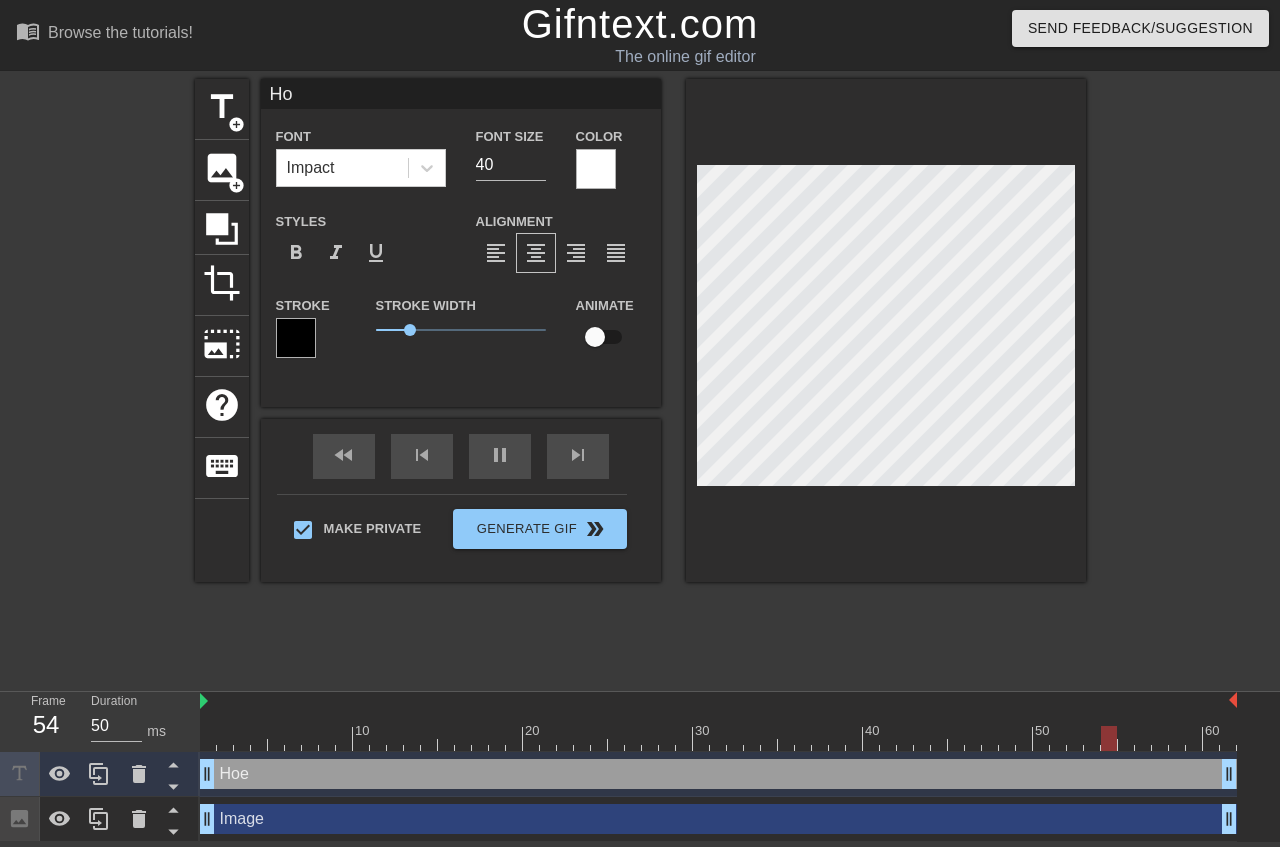 type on "How" 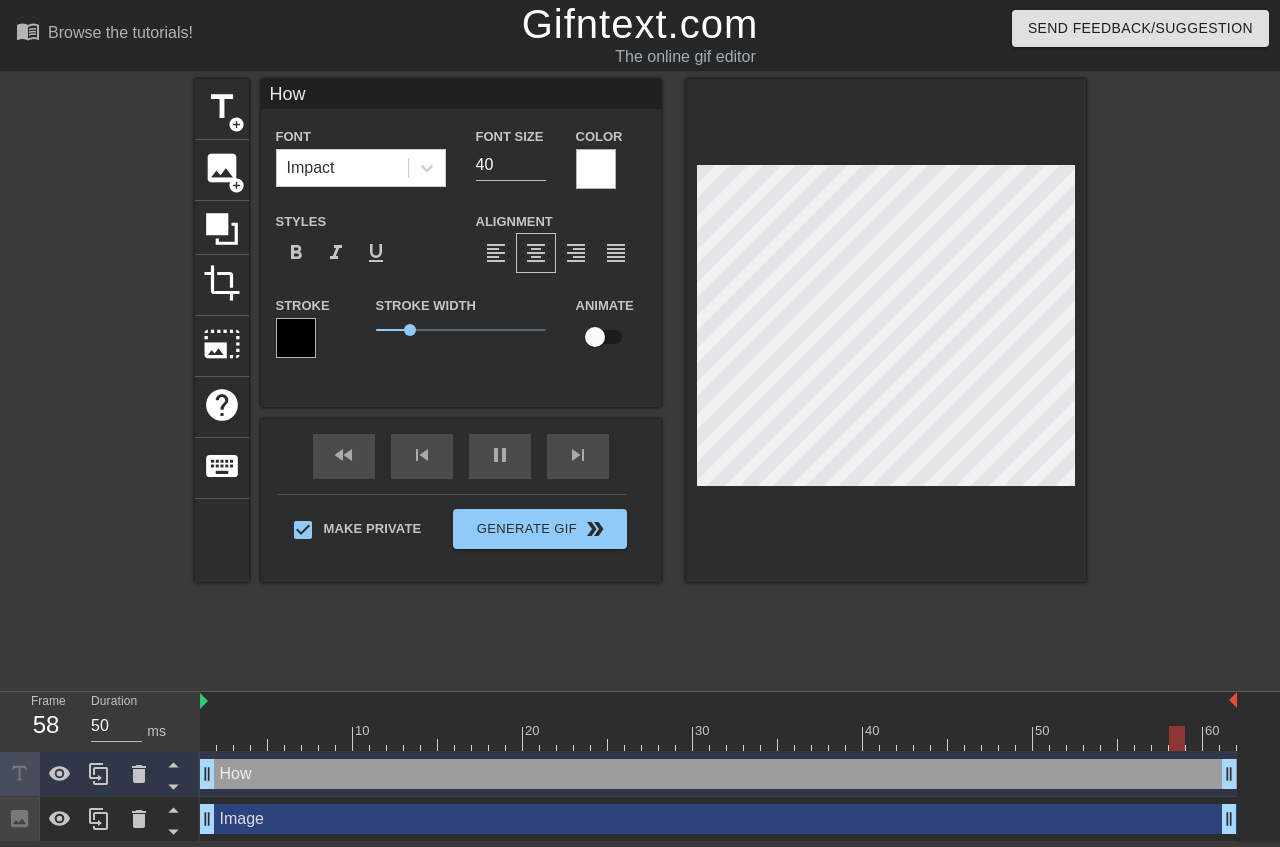 type on "How" 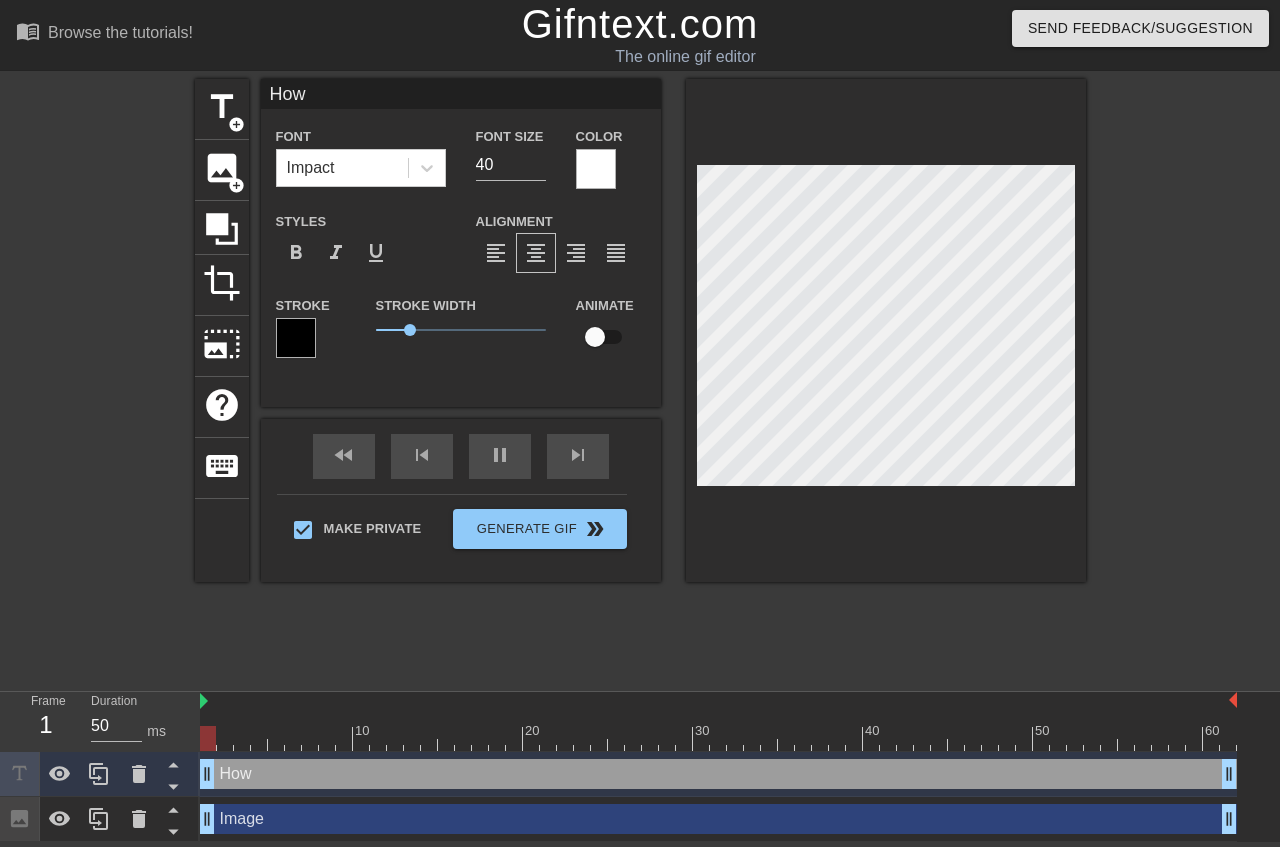 type on "How D" 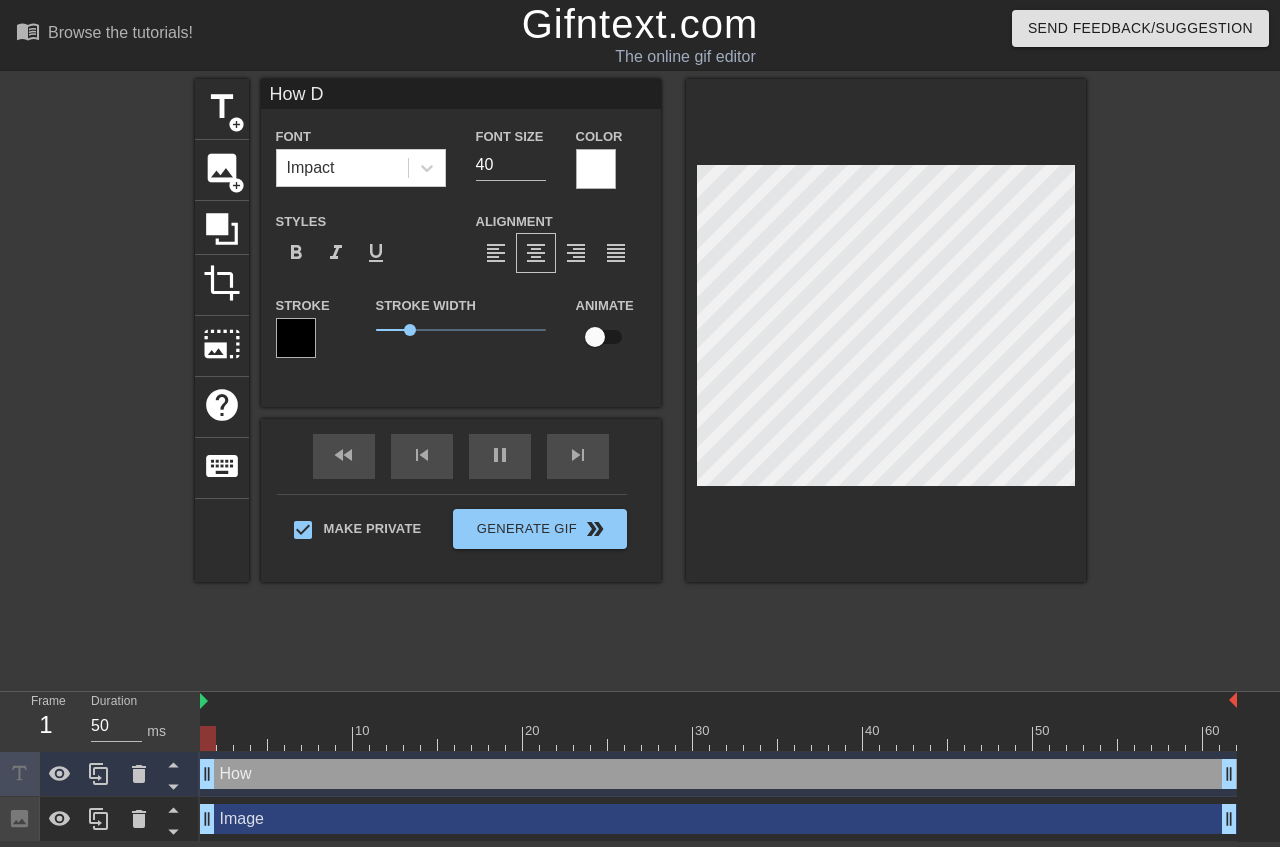 type on "How De" 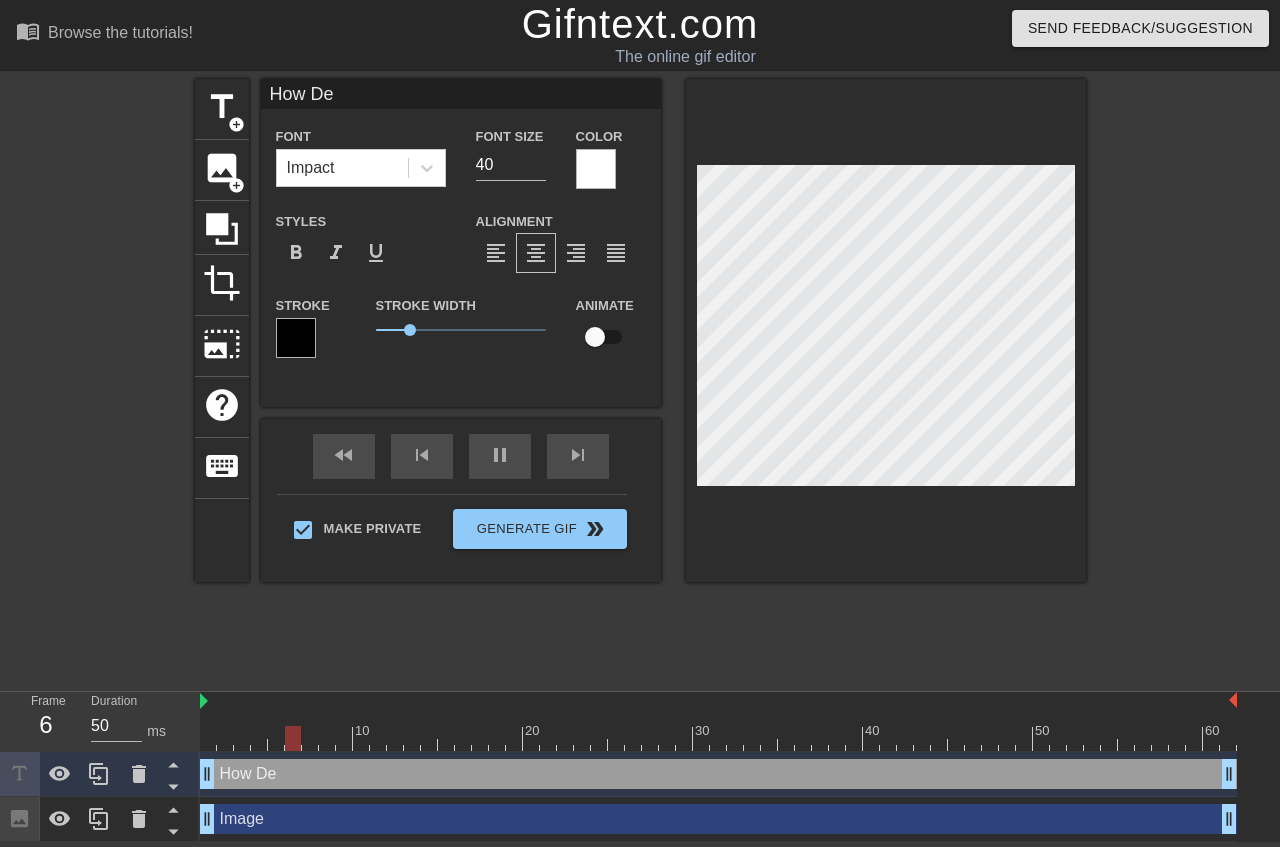 type on "How Dem" 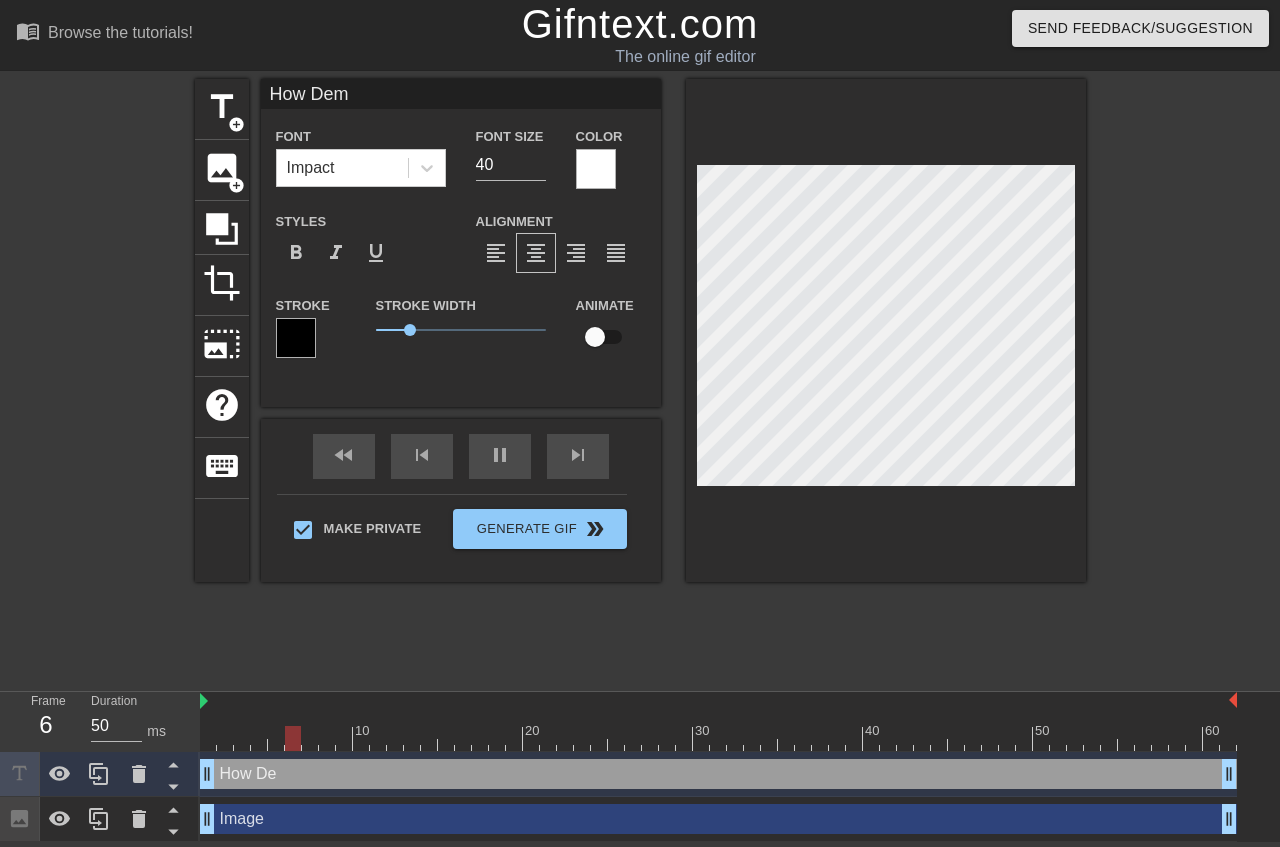 type on "How Demo" 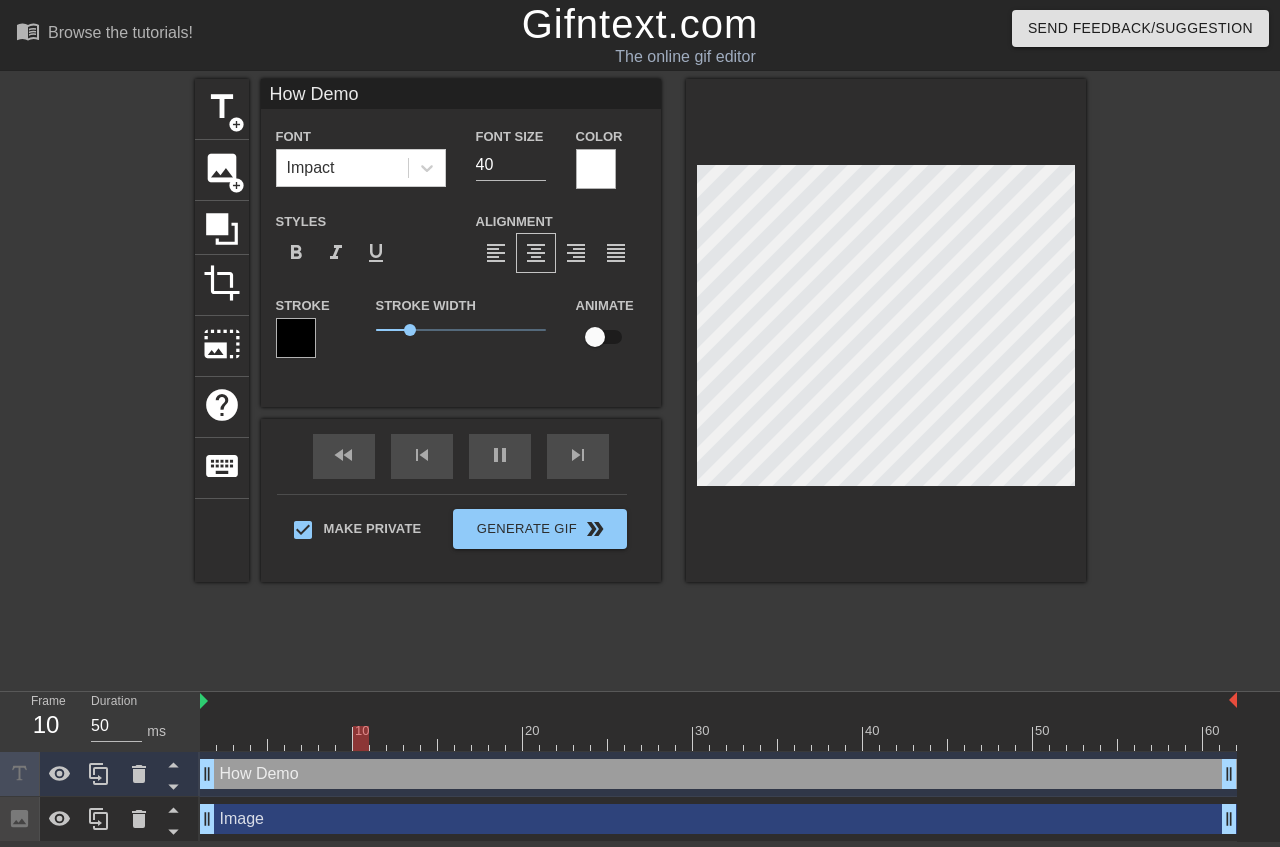 type on "How Democ" 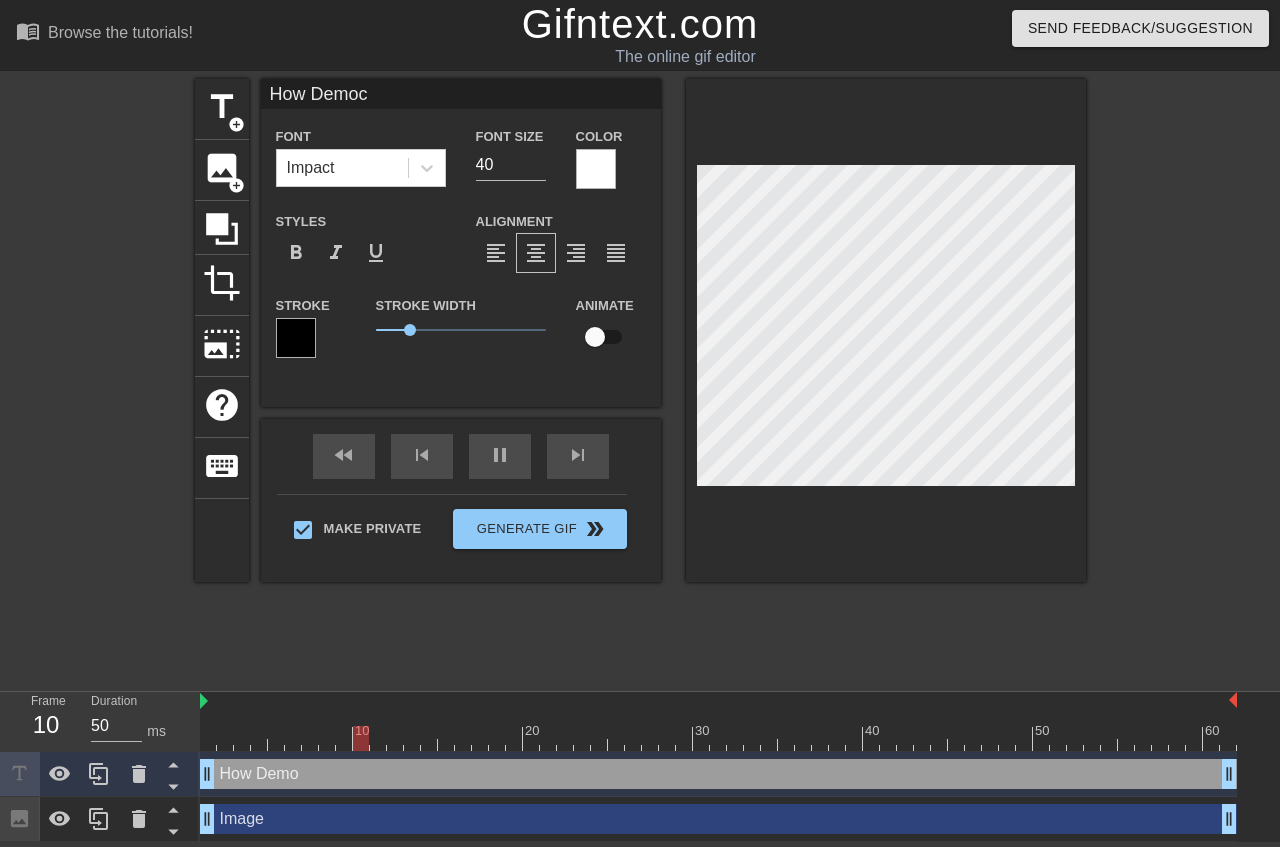 type on "How Democr" 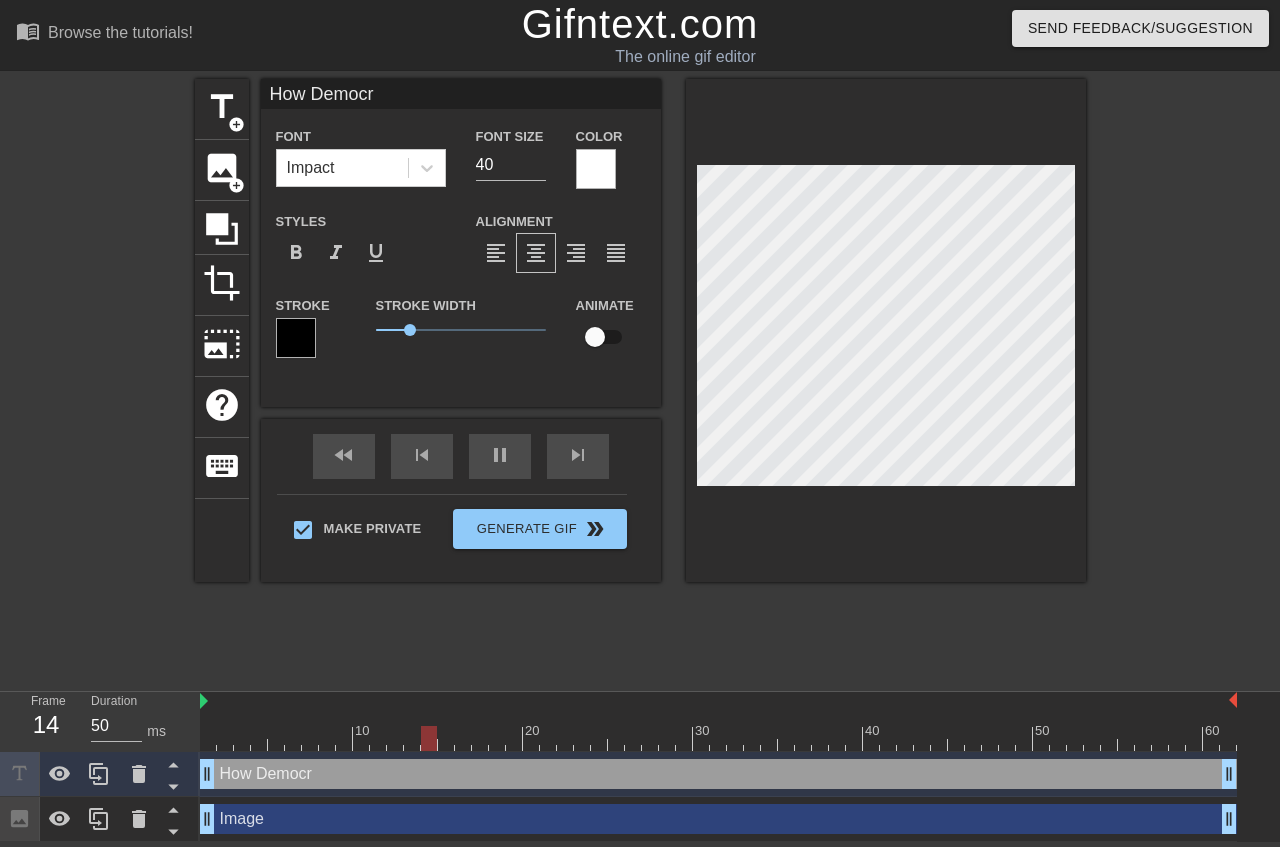 type on "How Democra" 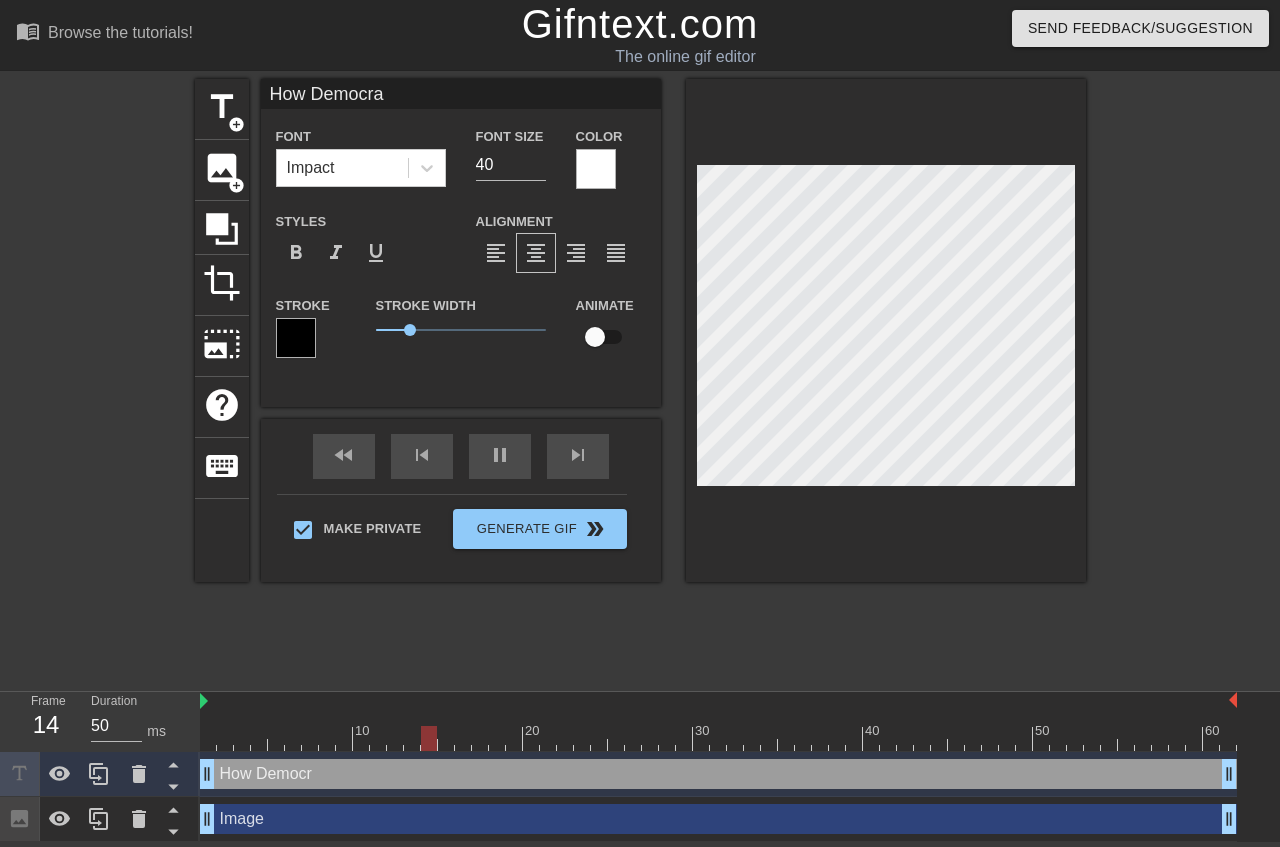 type on "How Democrat" 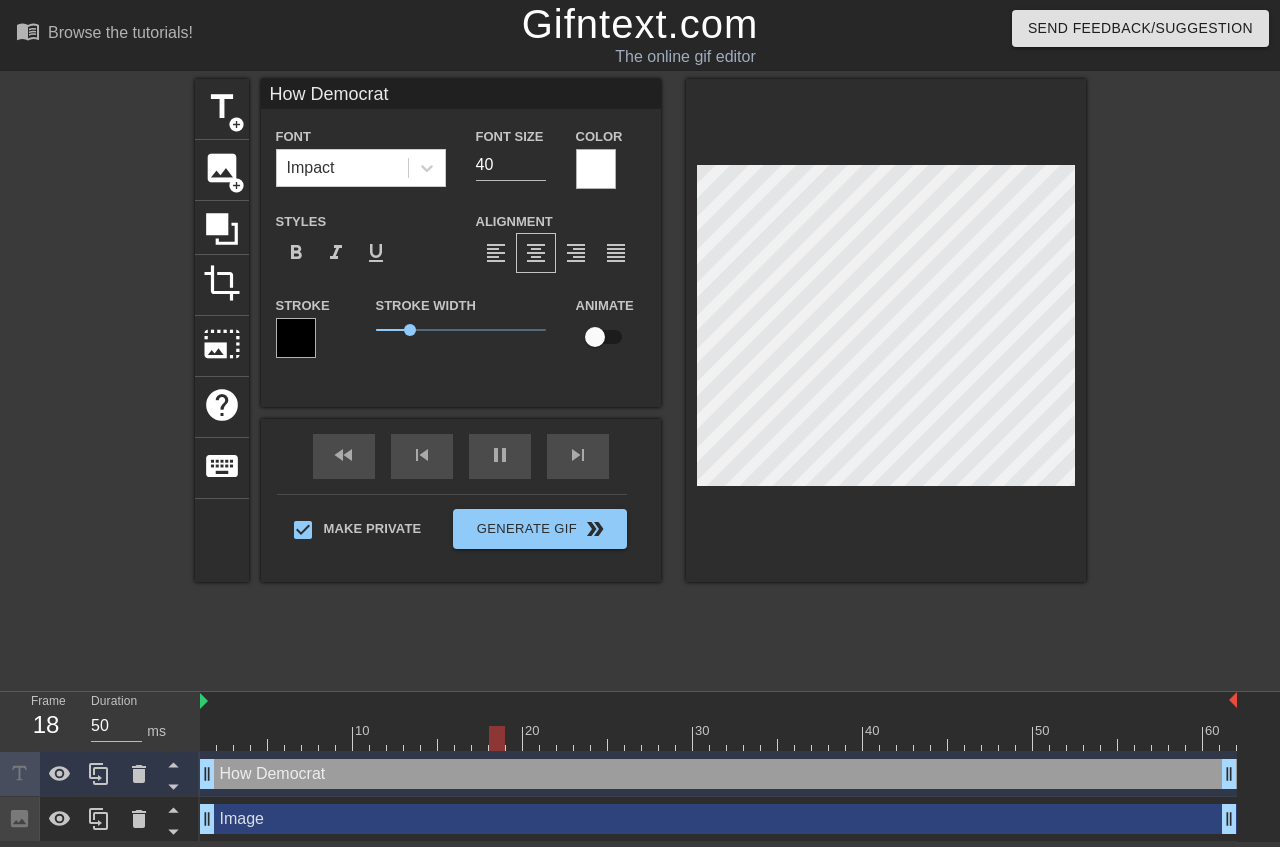 type on "How Democrats" 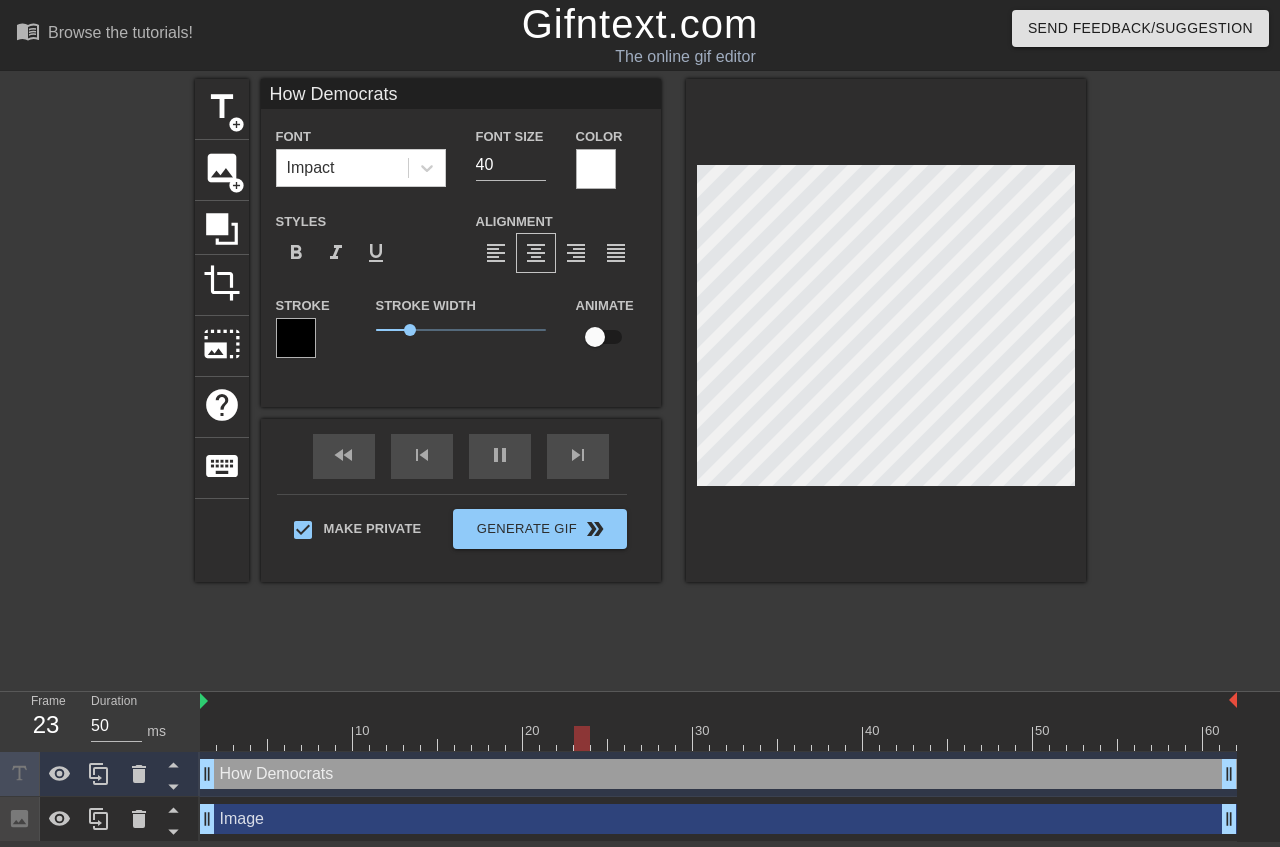 type on "How Democrats" 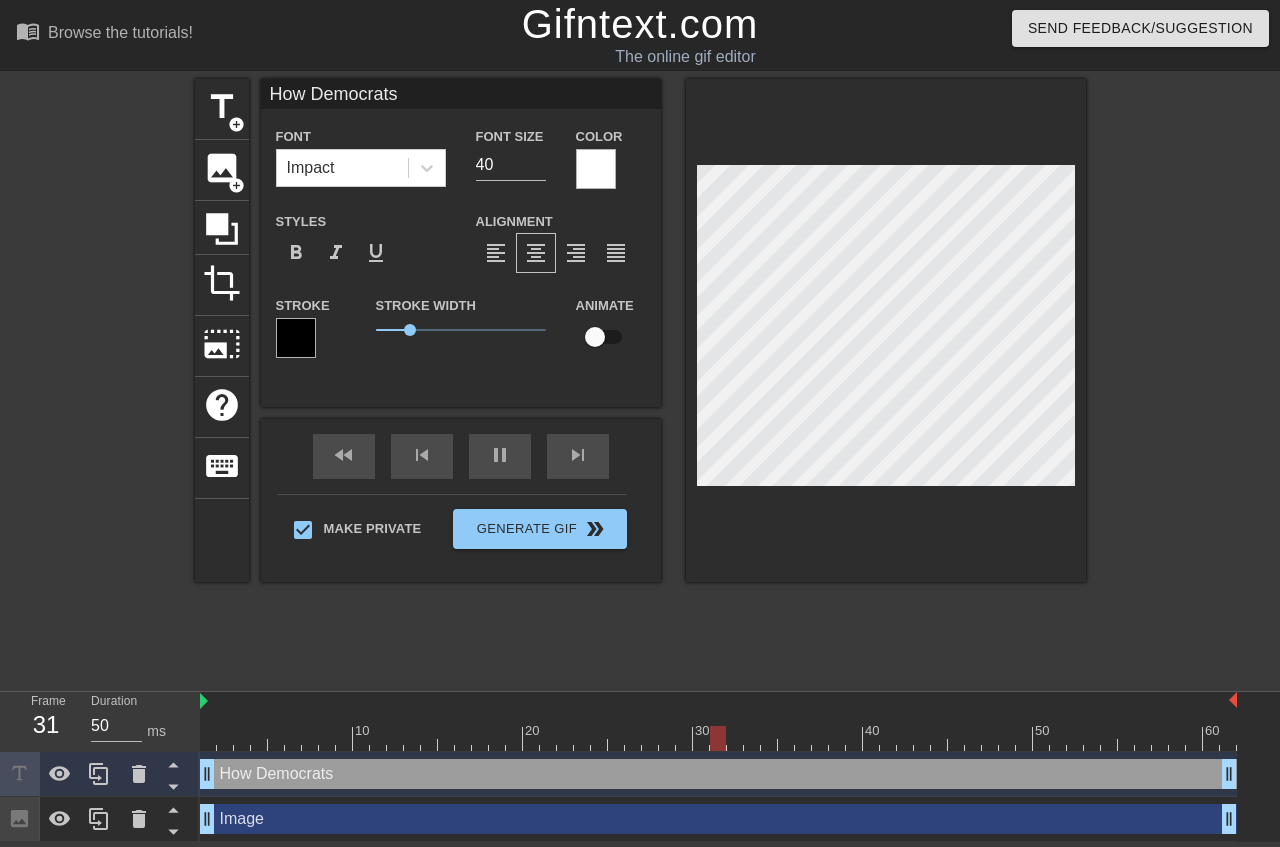 type on "How Democrats r" 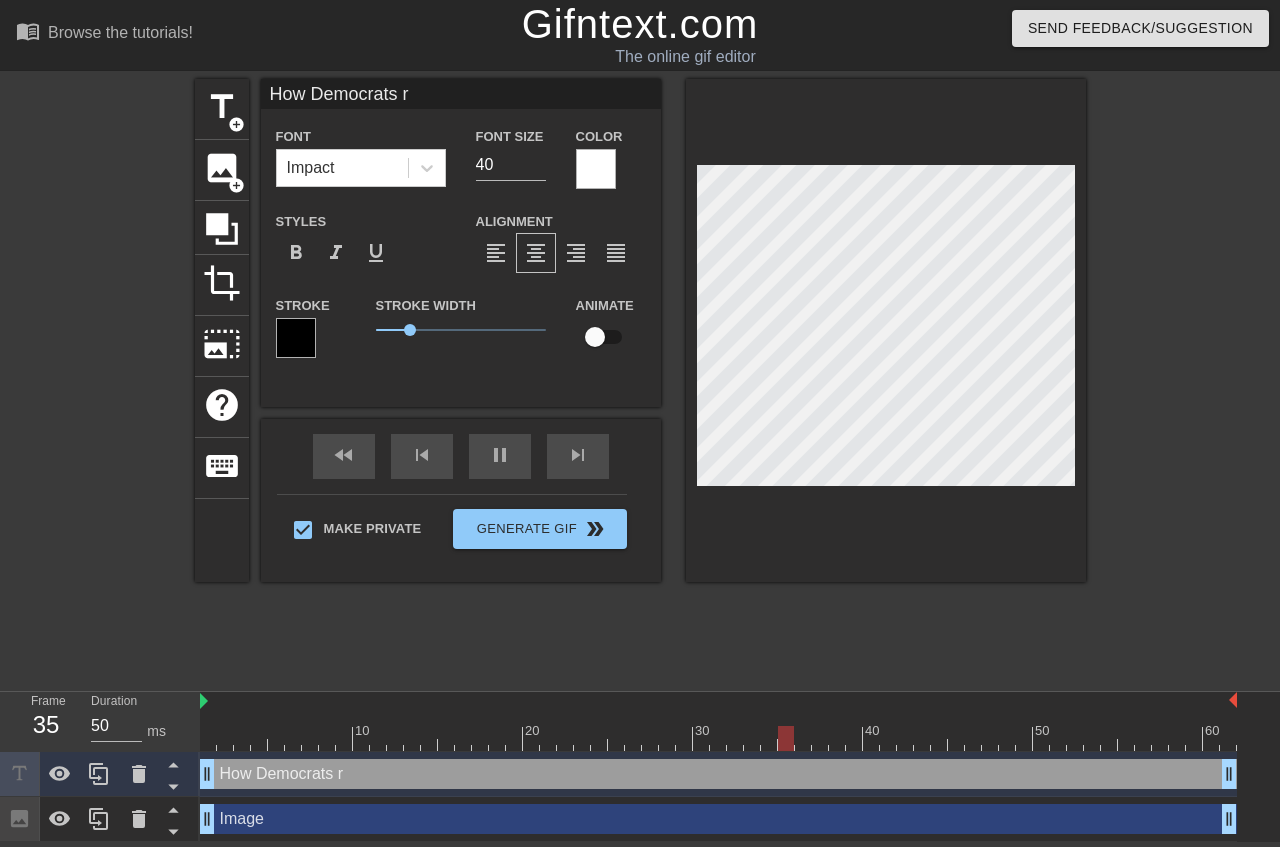 type on "How Democrats re" 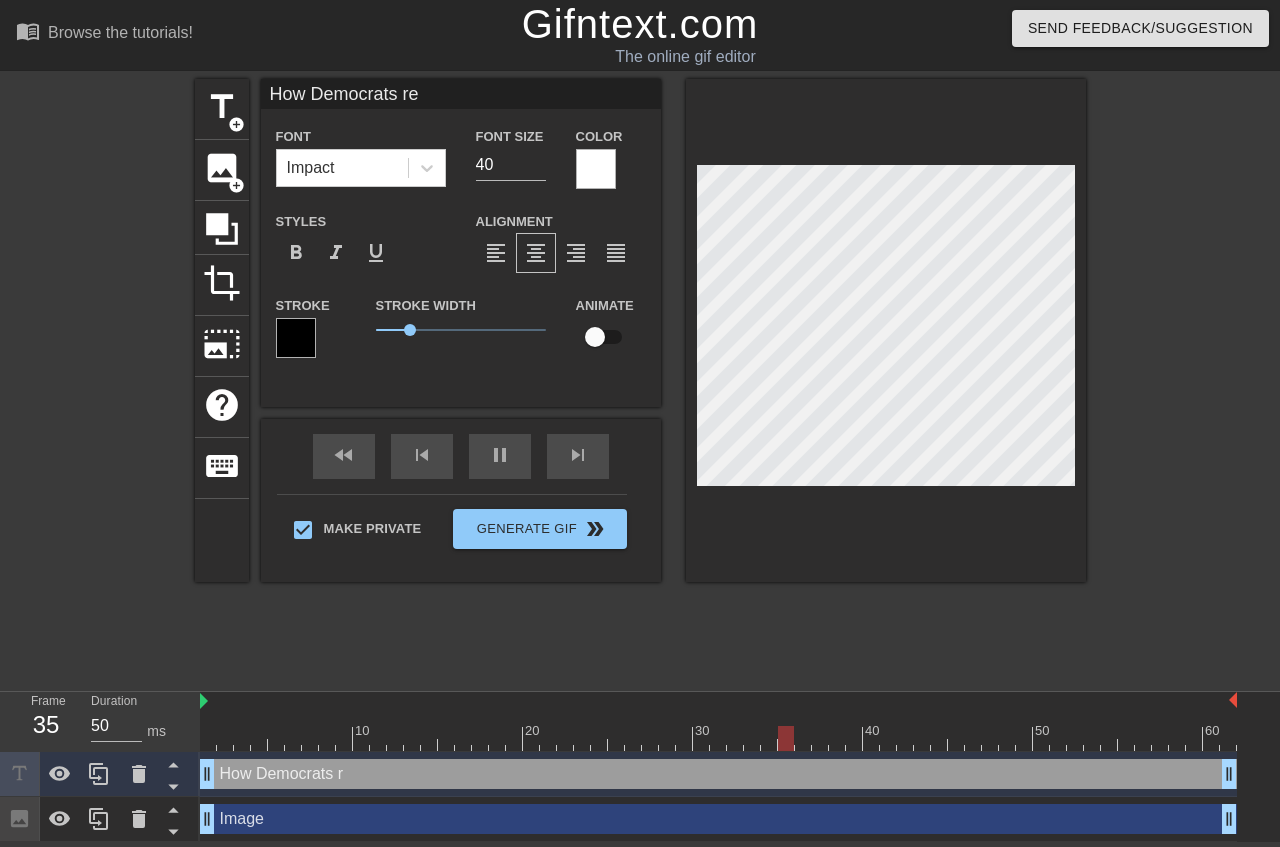 type on "How Democrats rea" 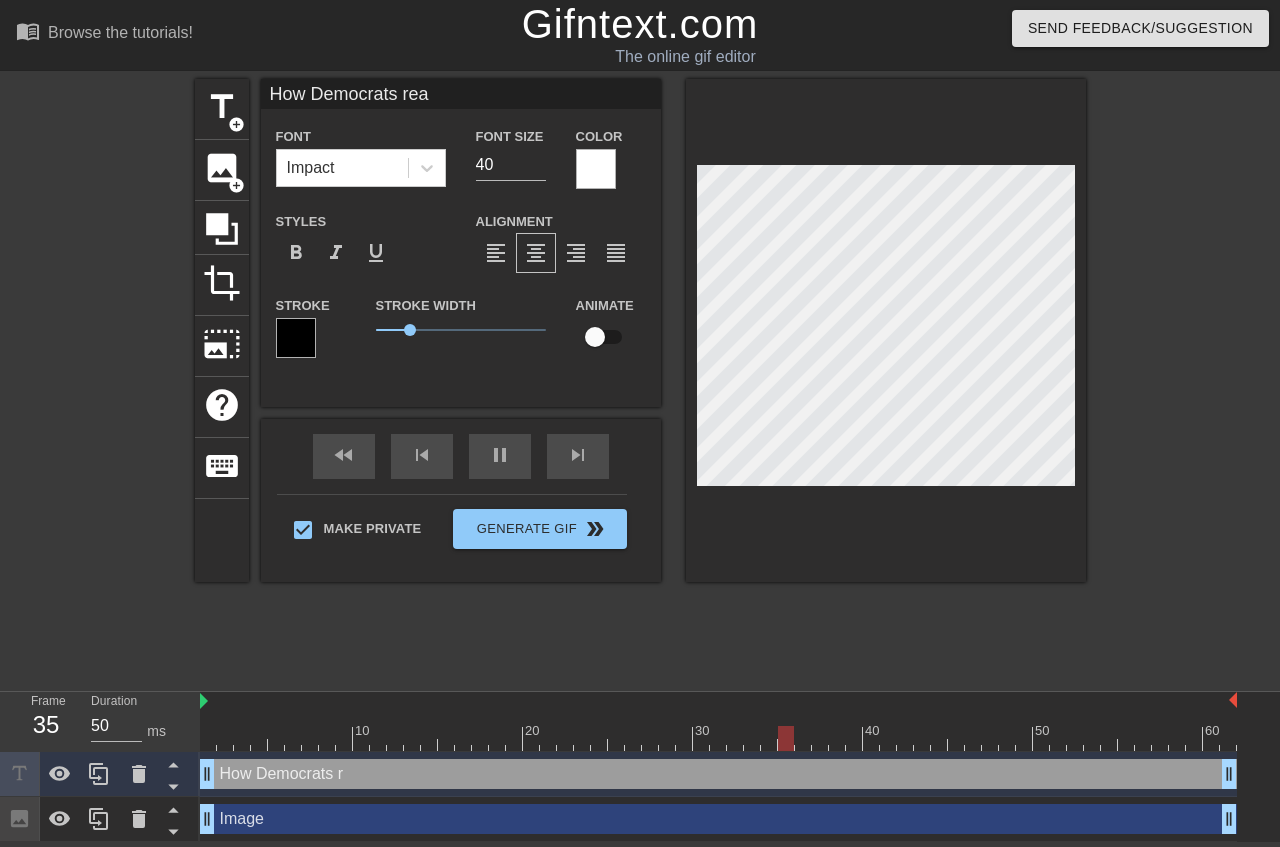 type on "How Democrats reac" 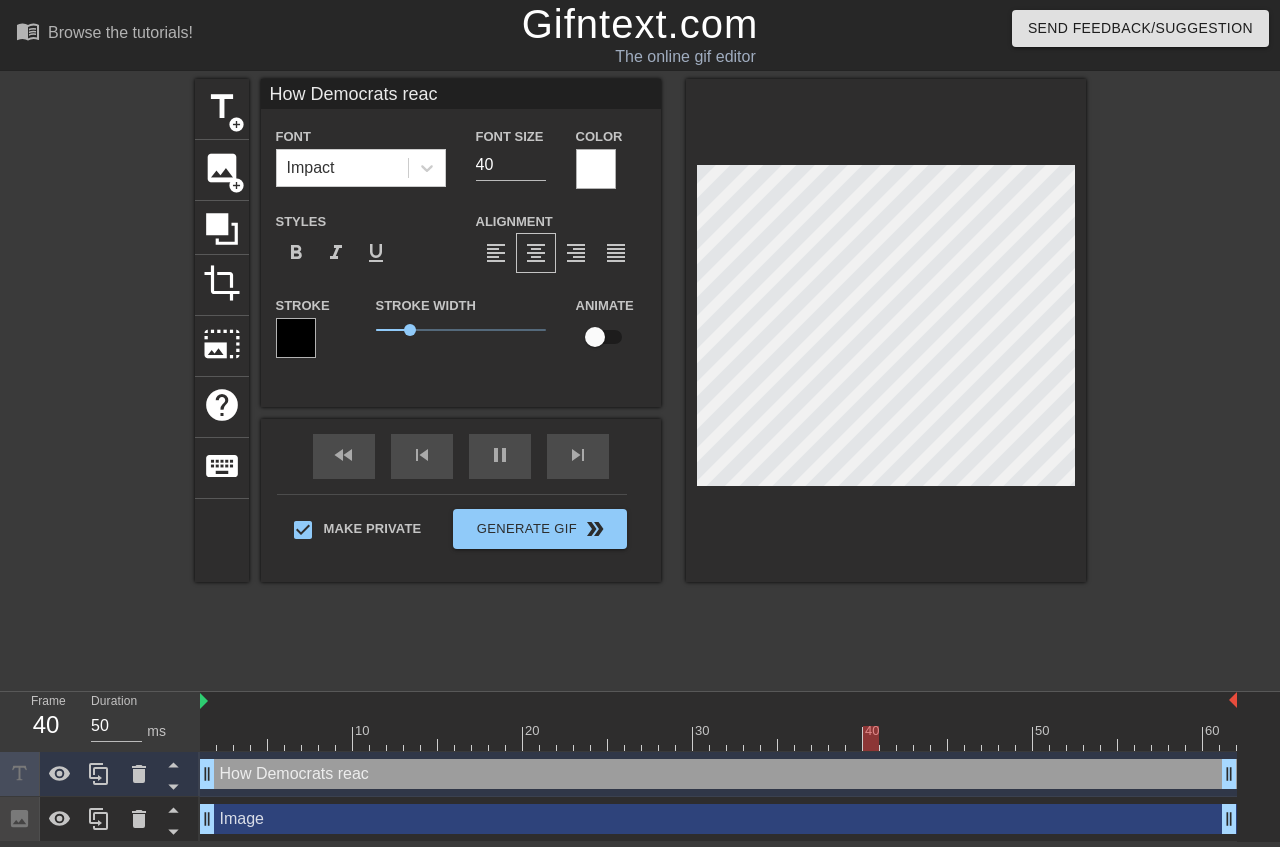 type on "How Democrats reach" 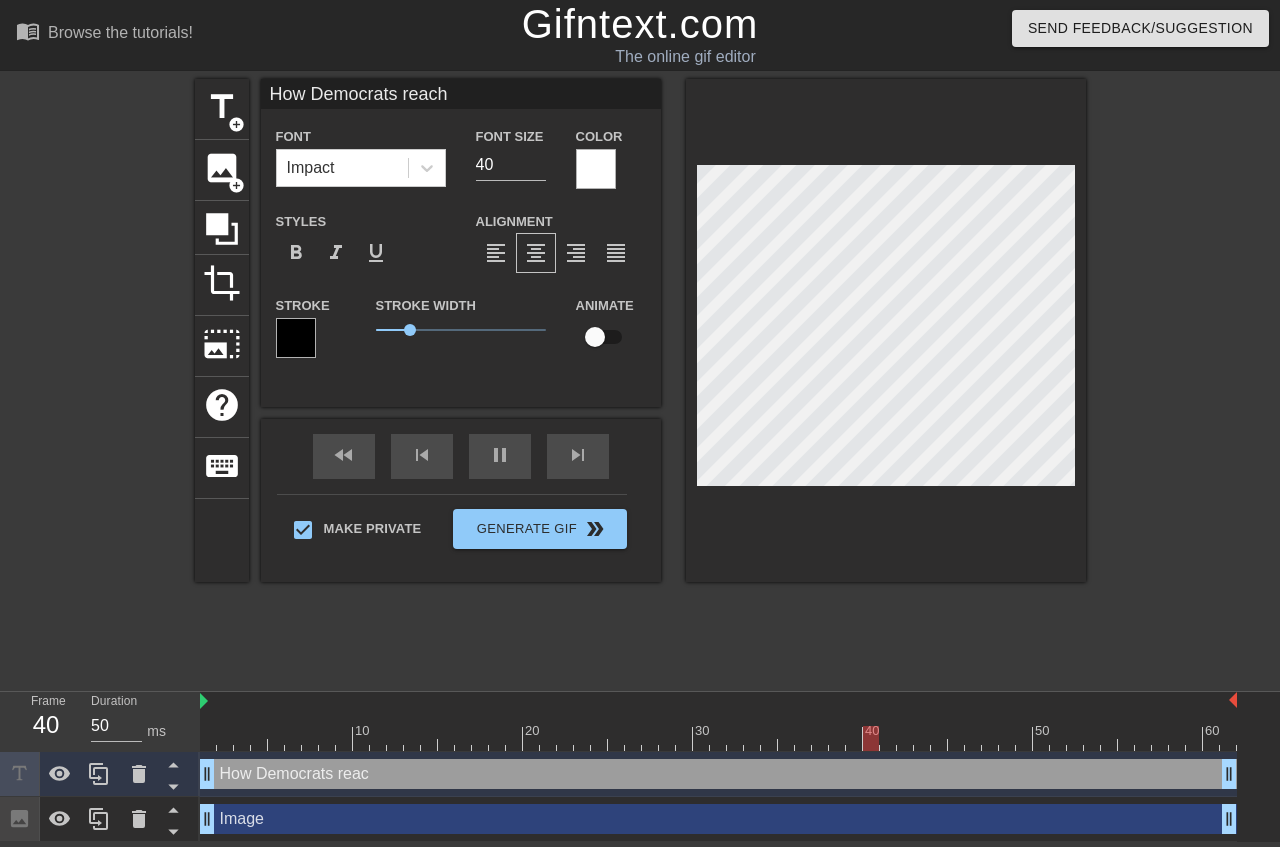 scroll, scrollTop: 0, scrollLeft: 8, axis: horizontal 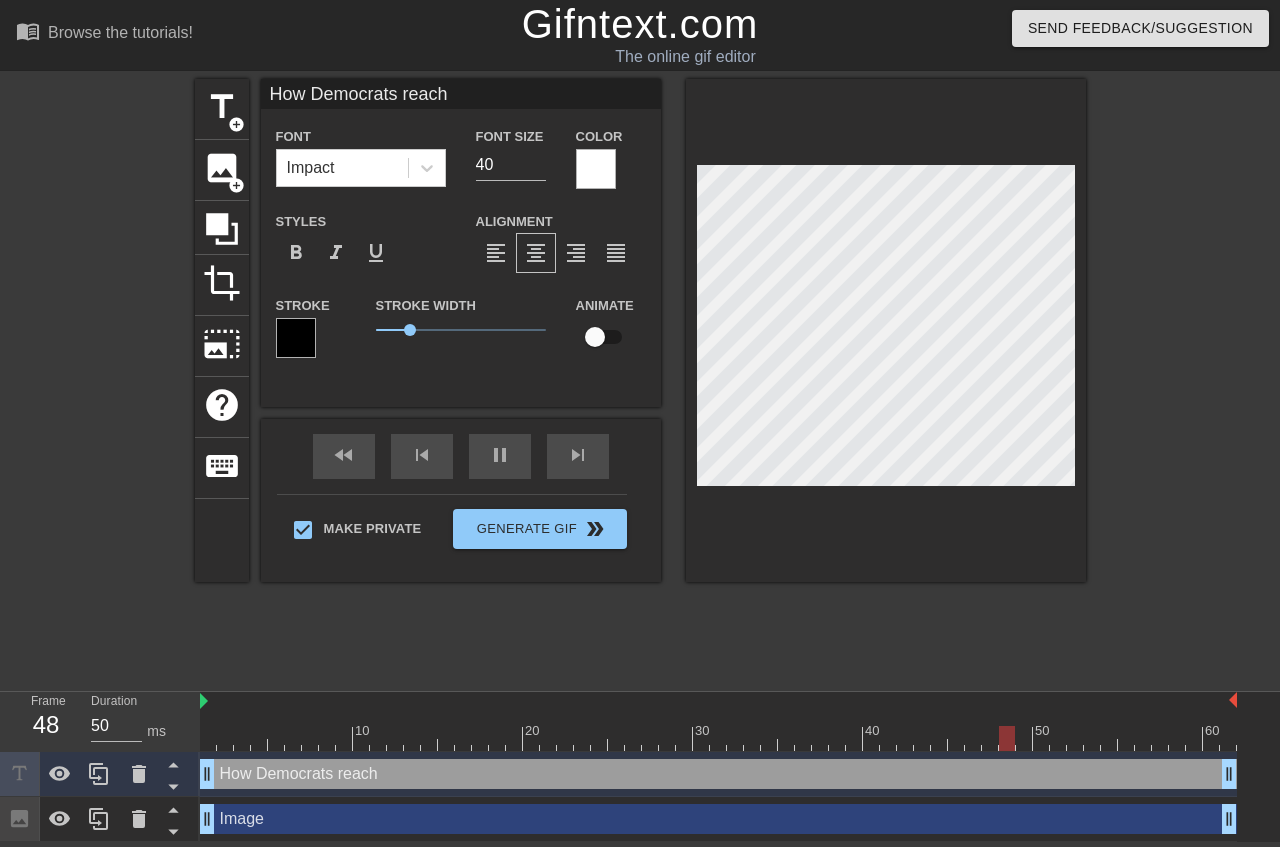 type on "How Democrats reach" 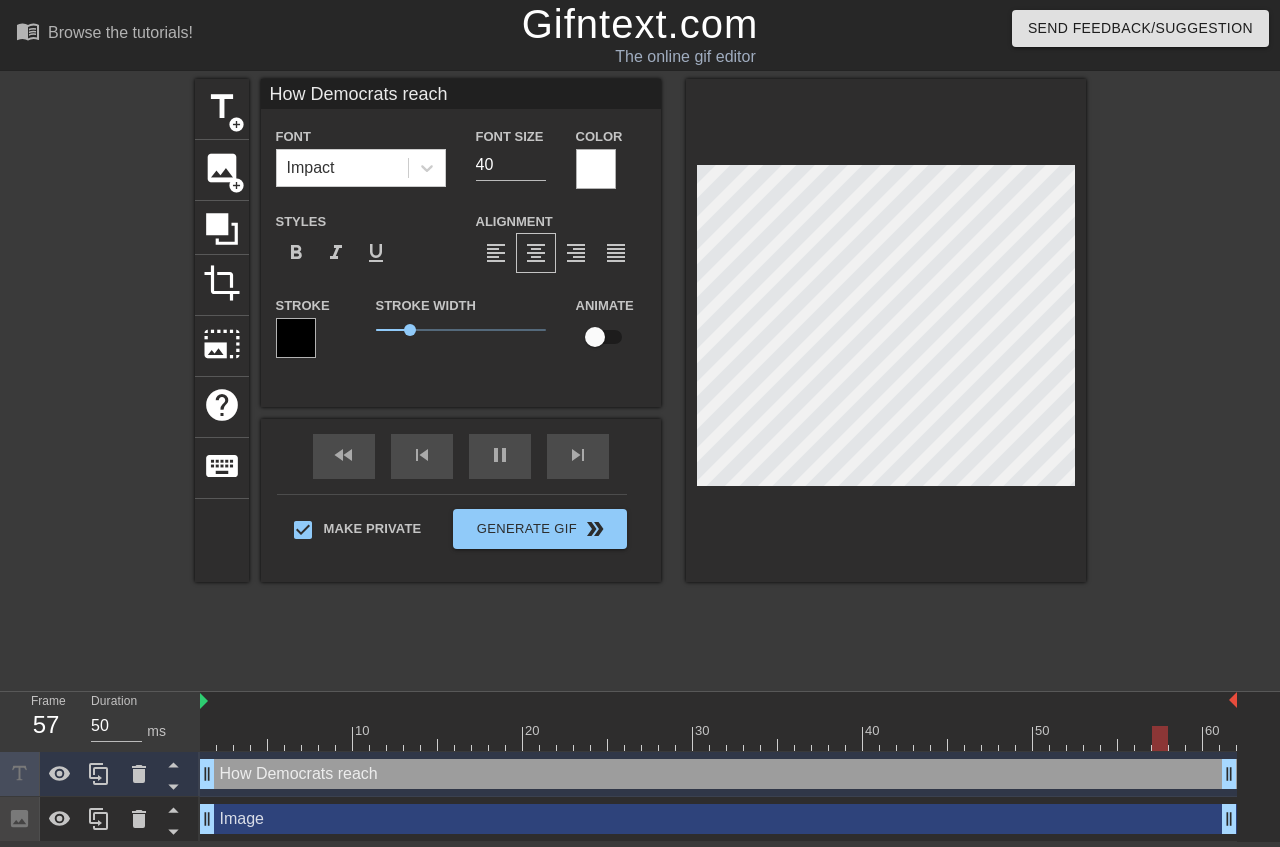 type on "How Democrats reach o" 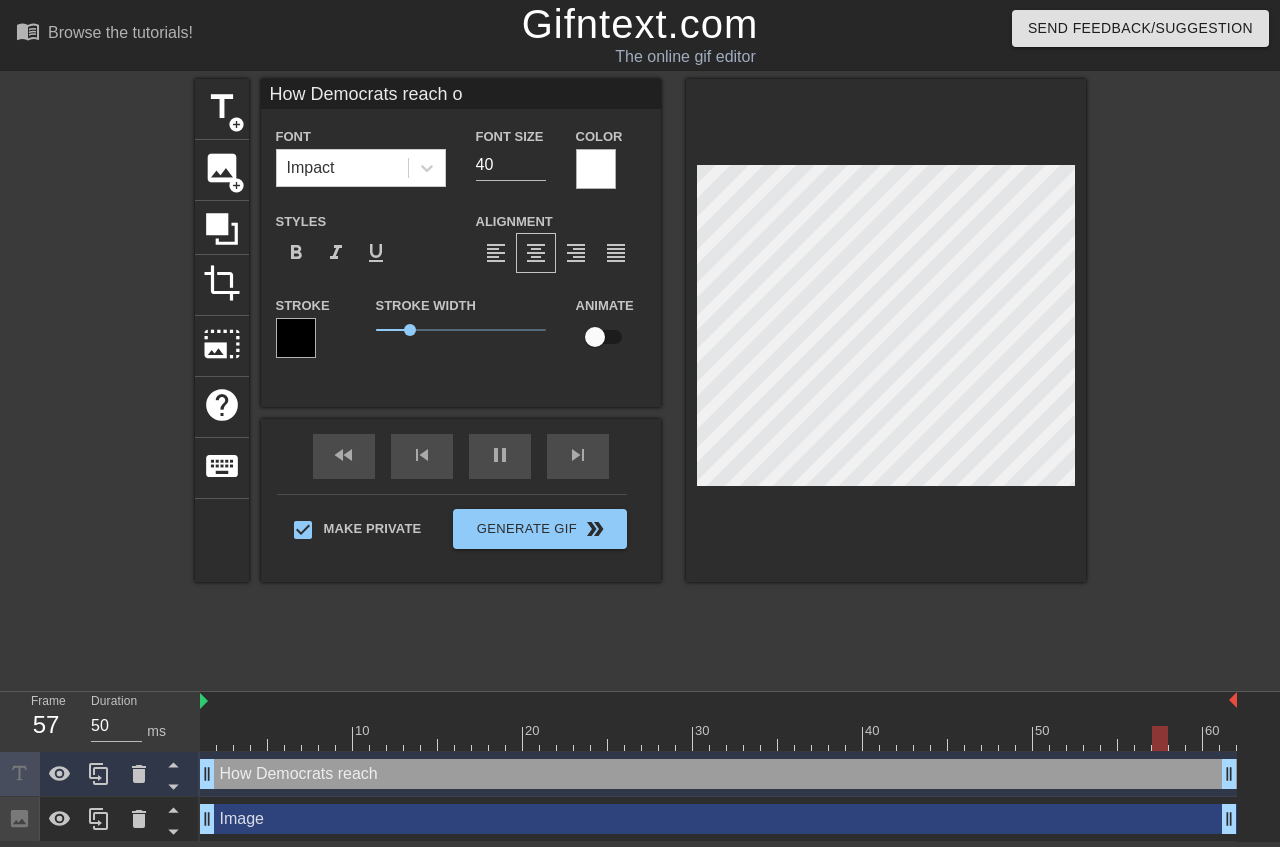 type on "How Democrats reach ou" 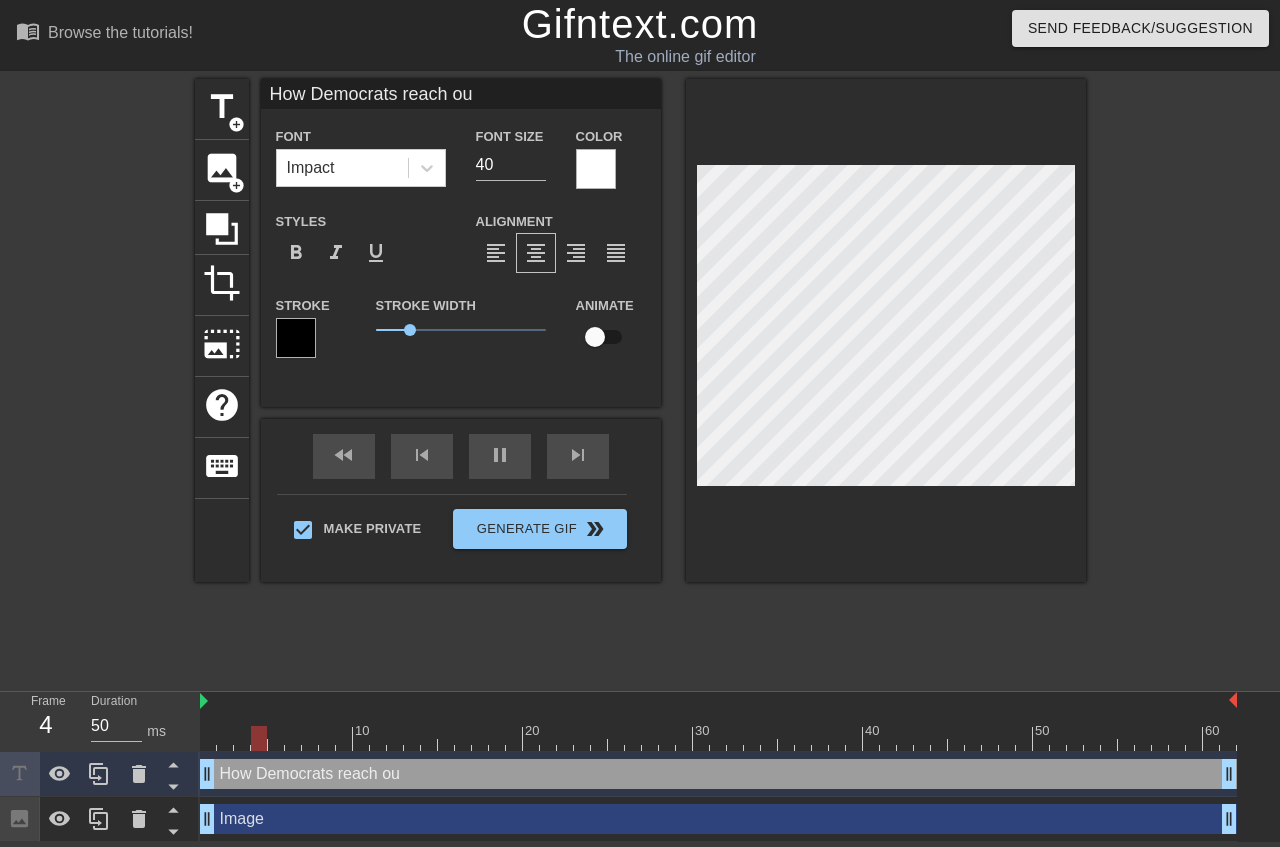 type on "How Democrats reach out" 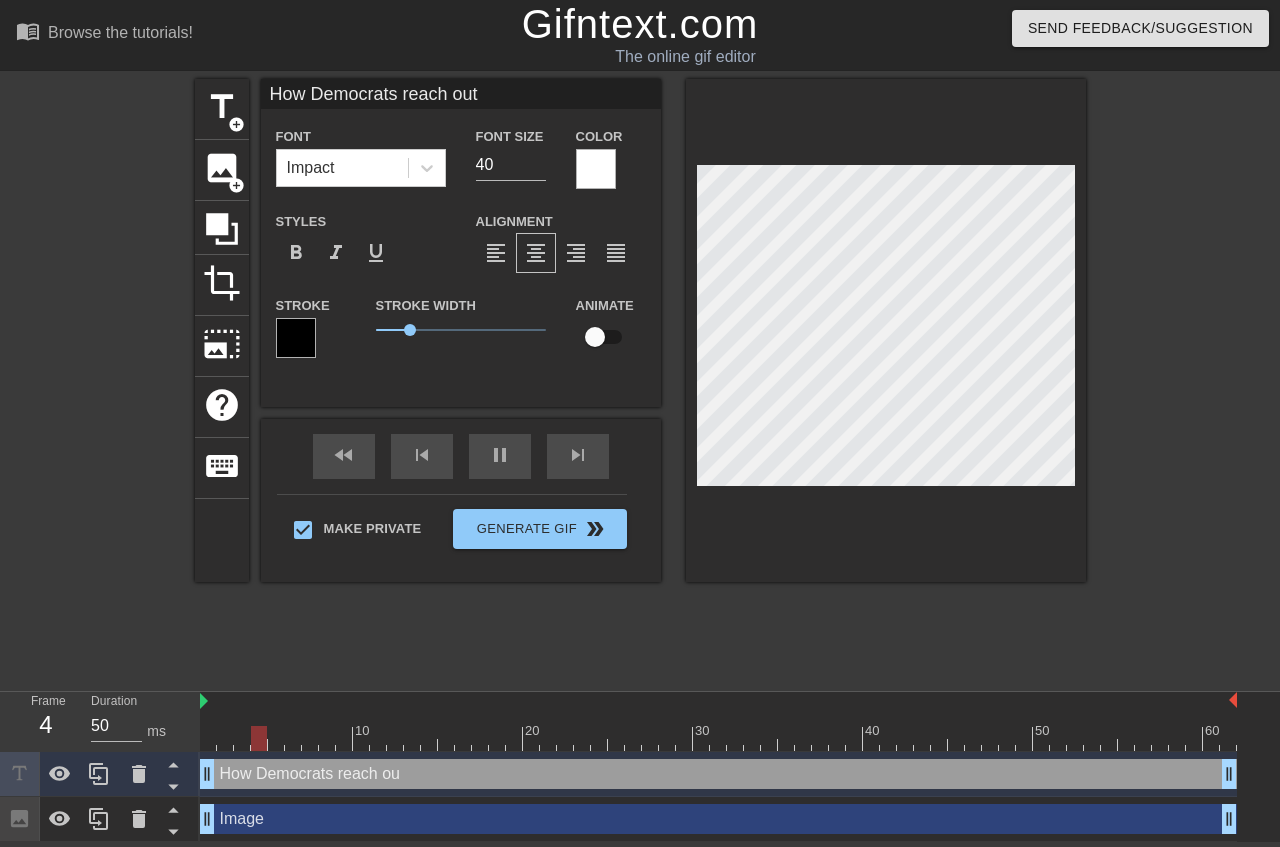 scroll, scrollTop: 0, scrollLeft: 10, axis: horizontal 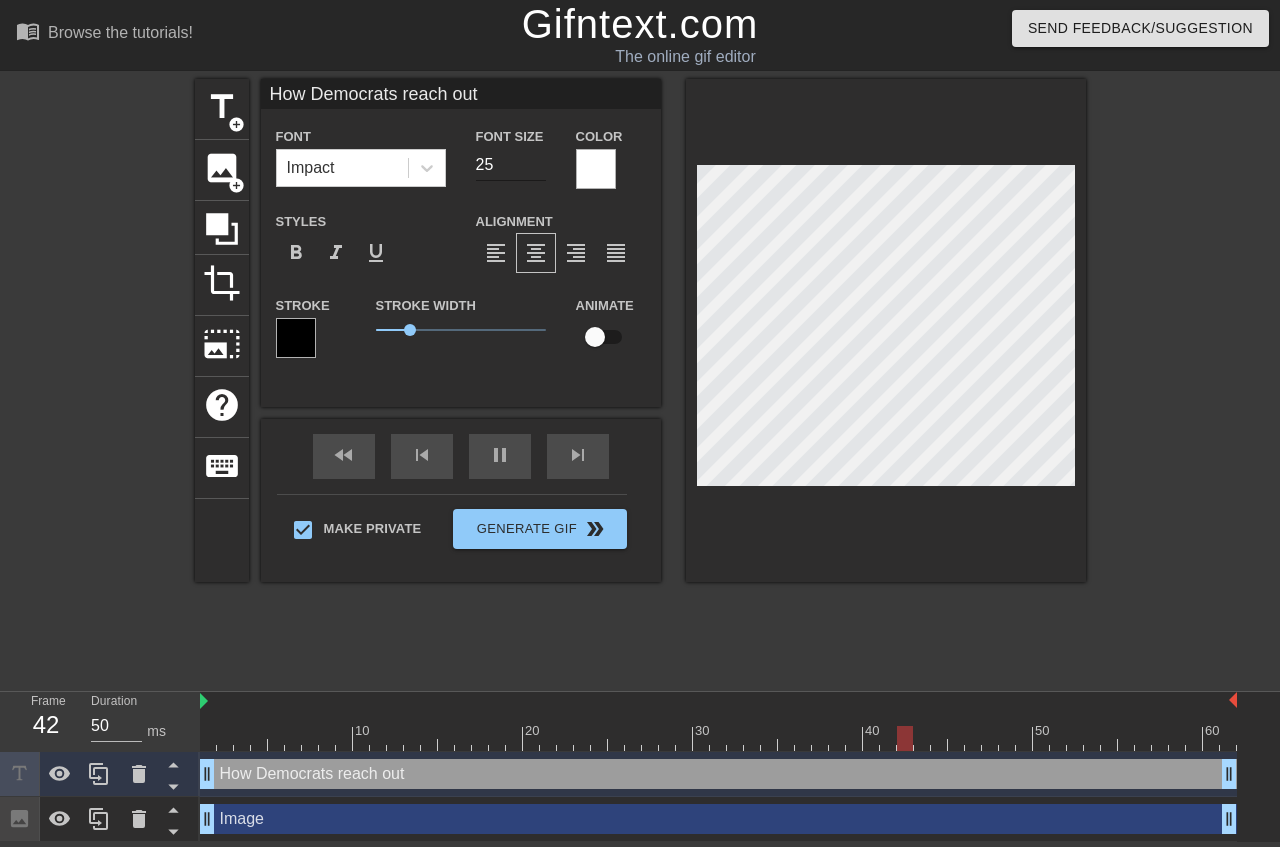 type on "25" 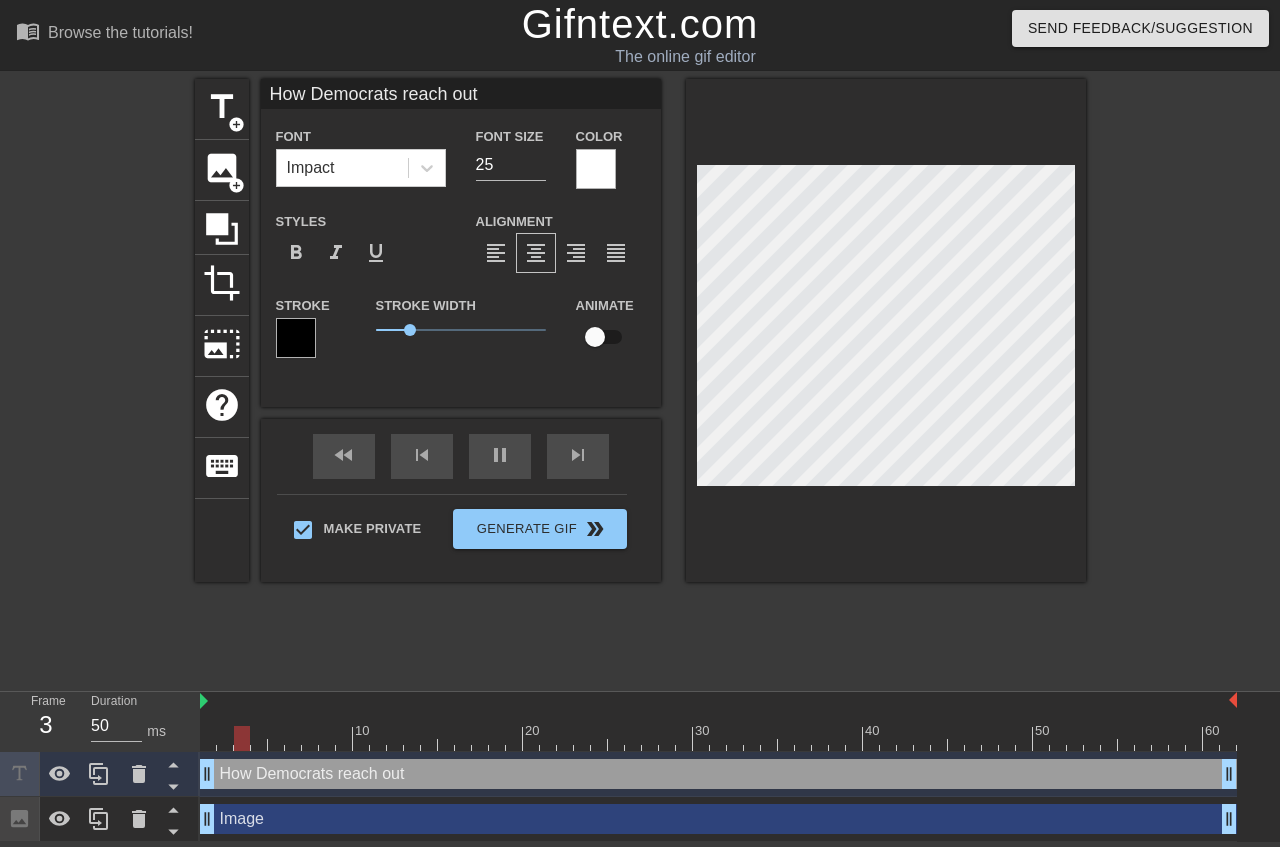 type on "How Democrats reach out" 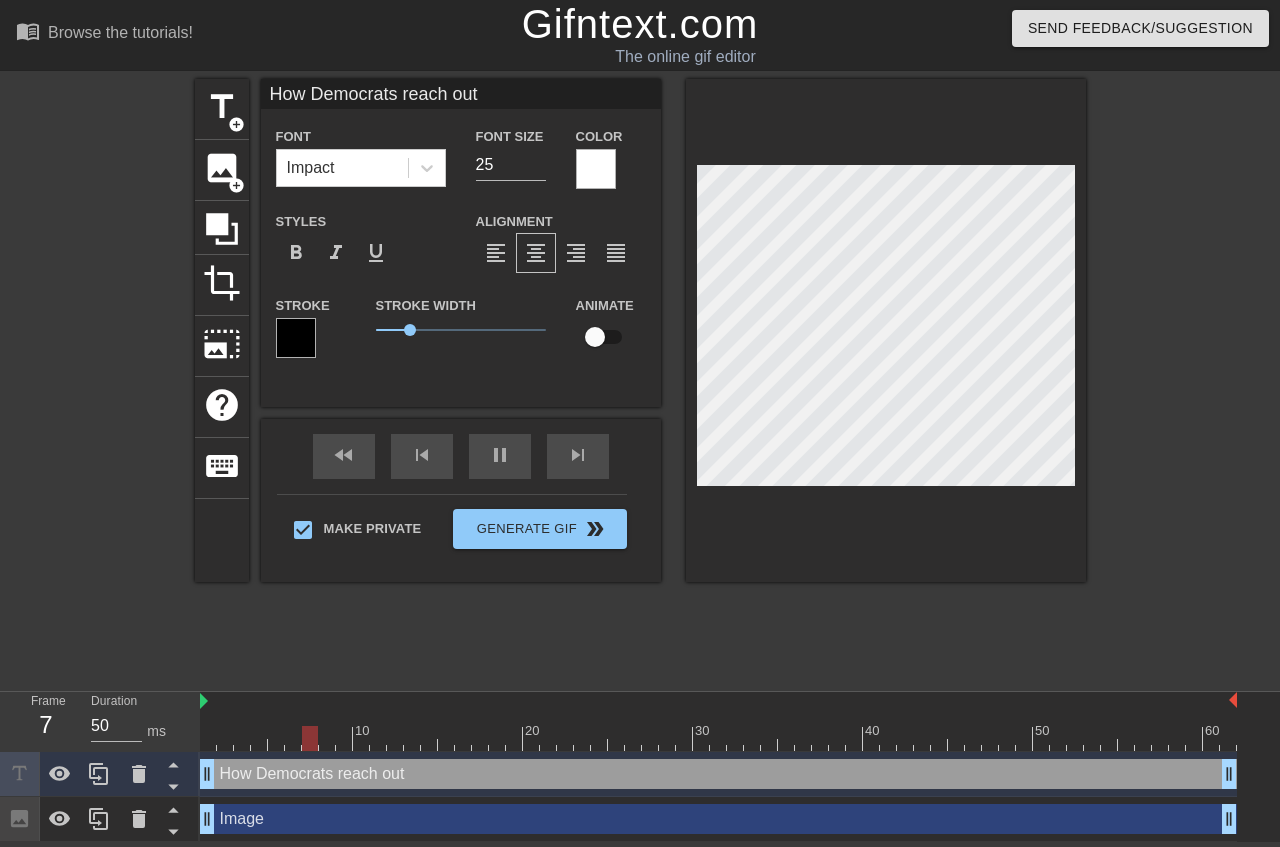 type on "How Democrats reach outt" 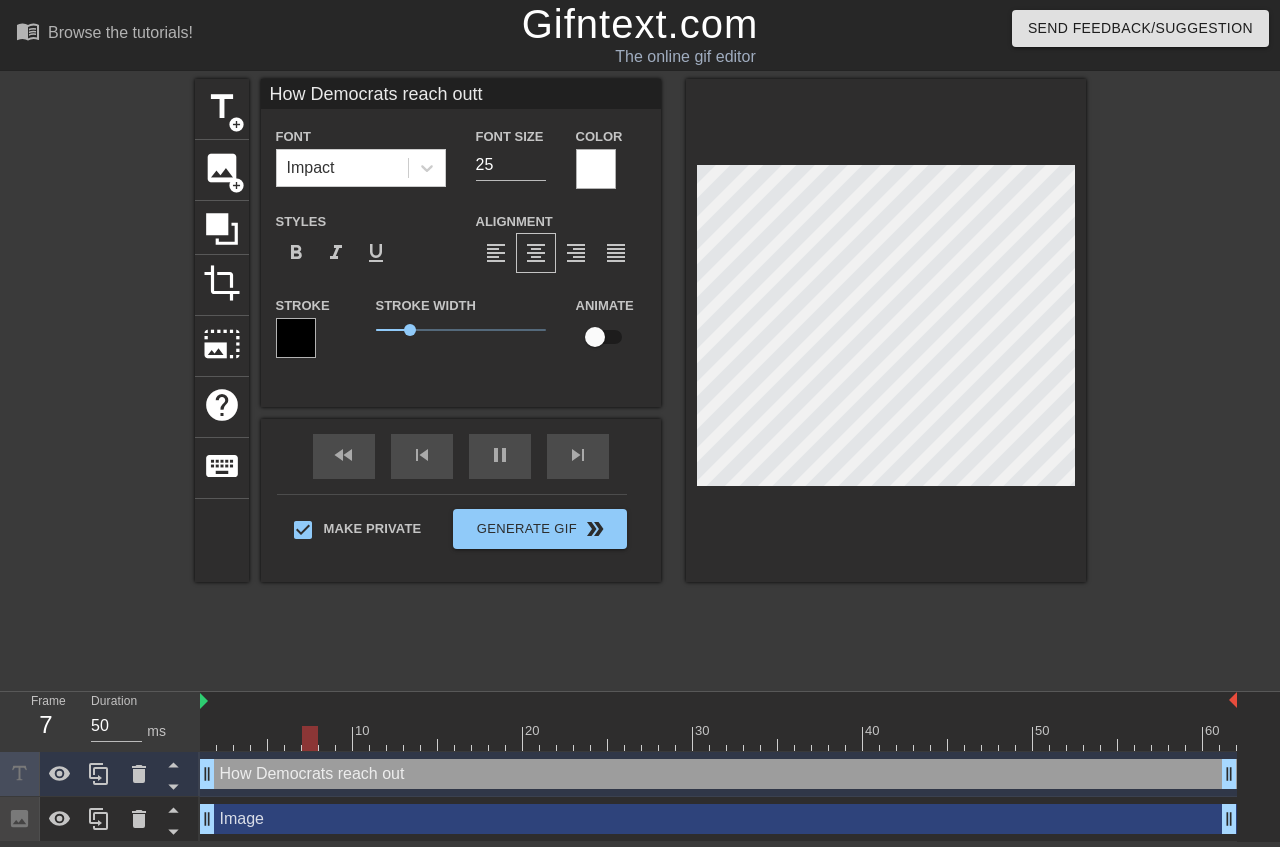 type on "How Democrats reach outto" 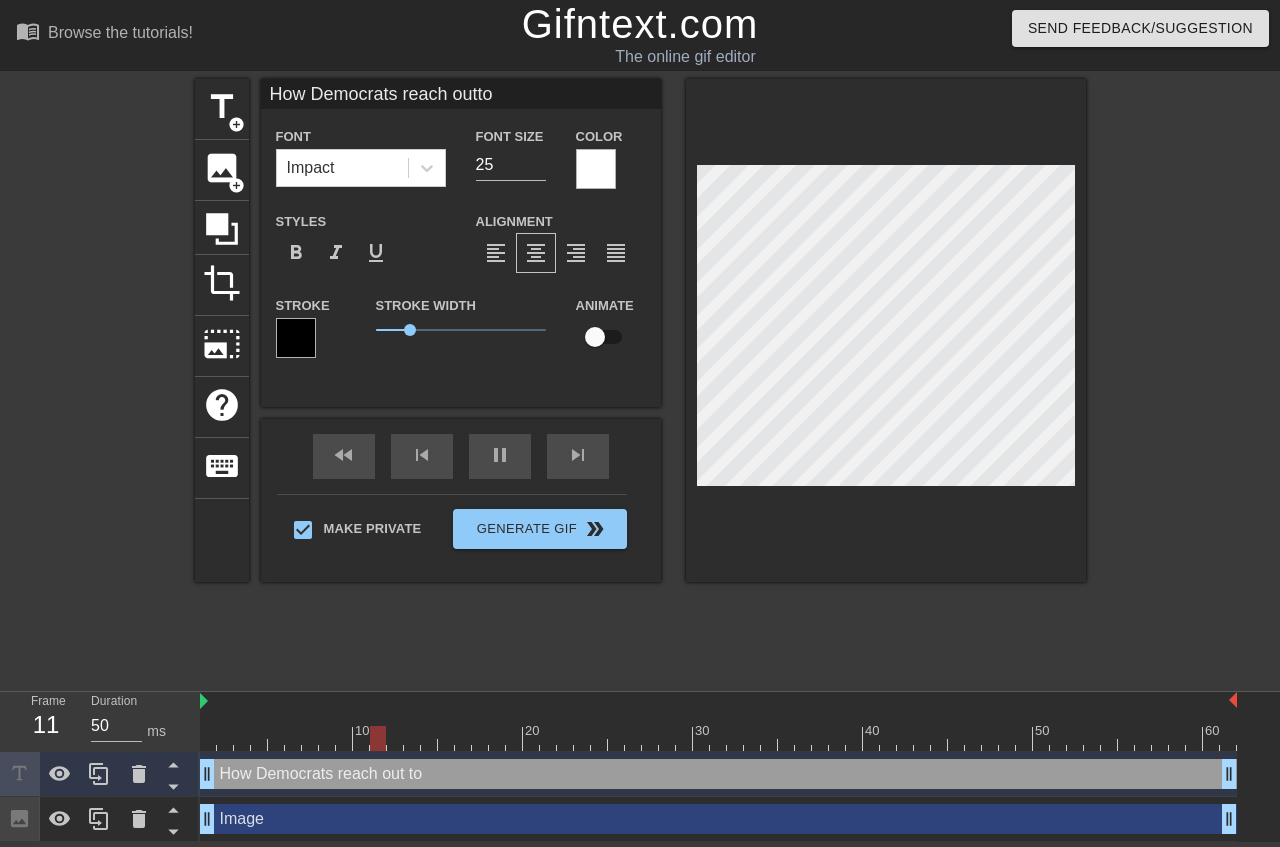 type on "How Democrats reach outto" 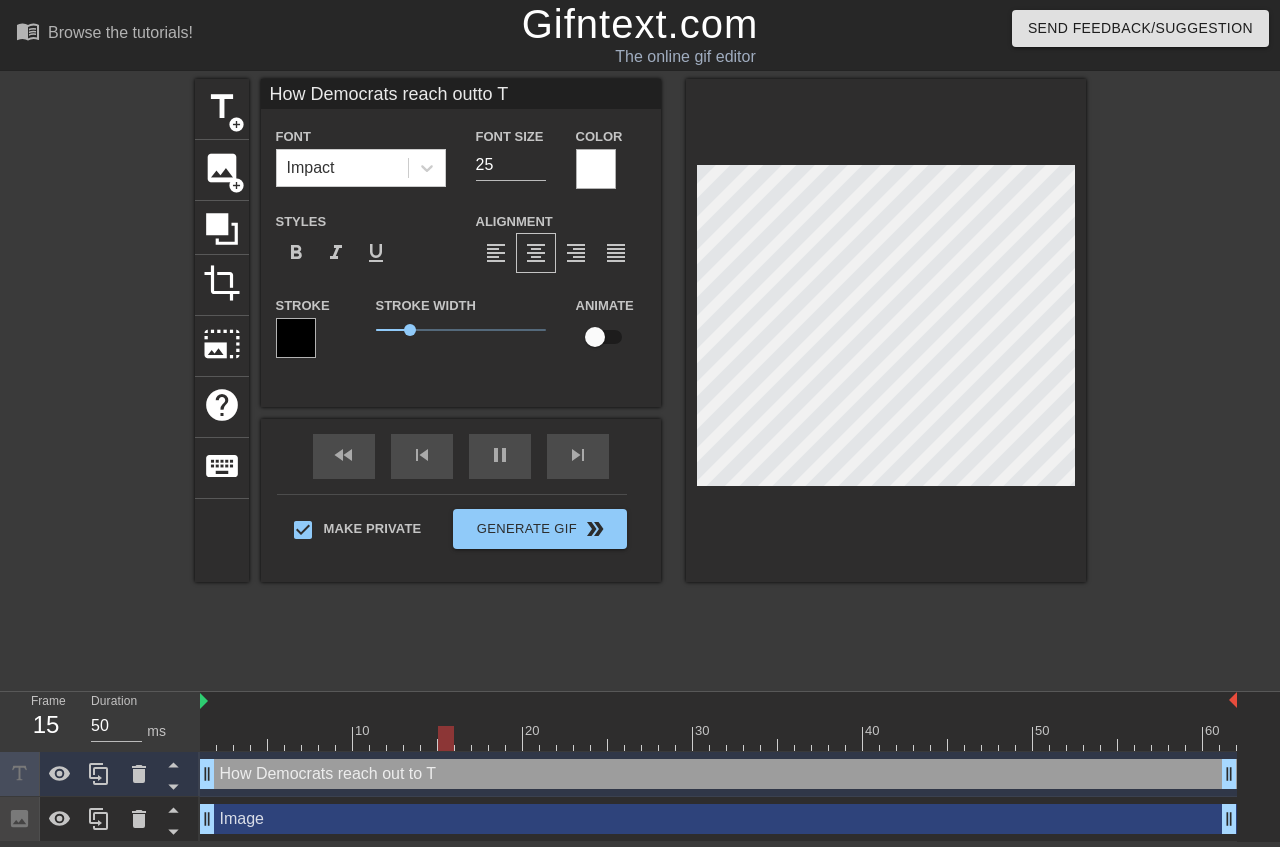 type on "How Democrats reach outto Tr" 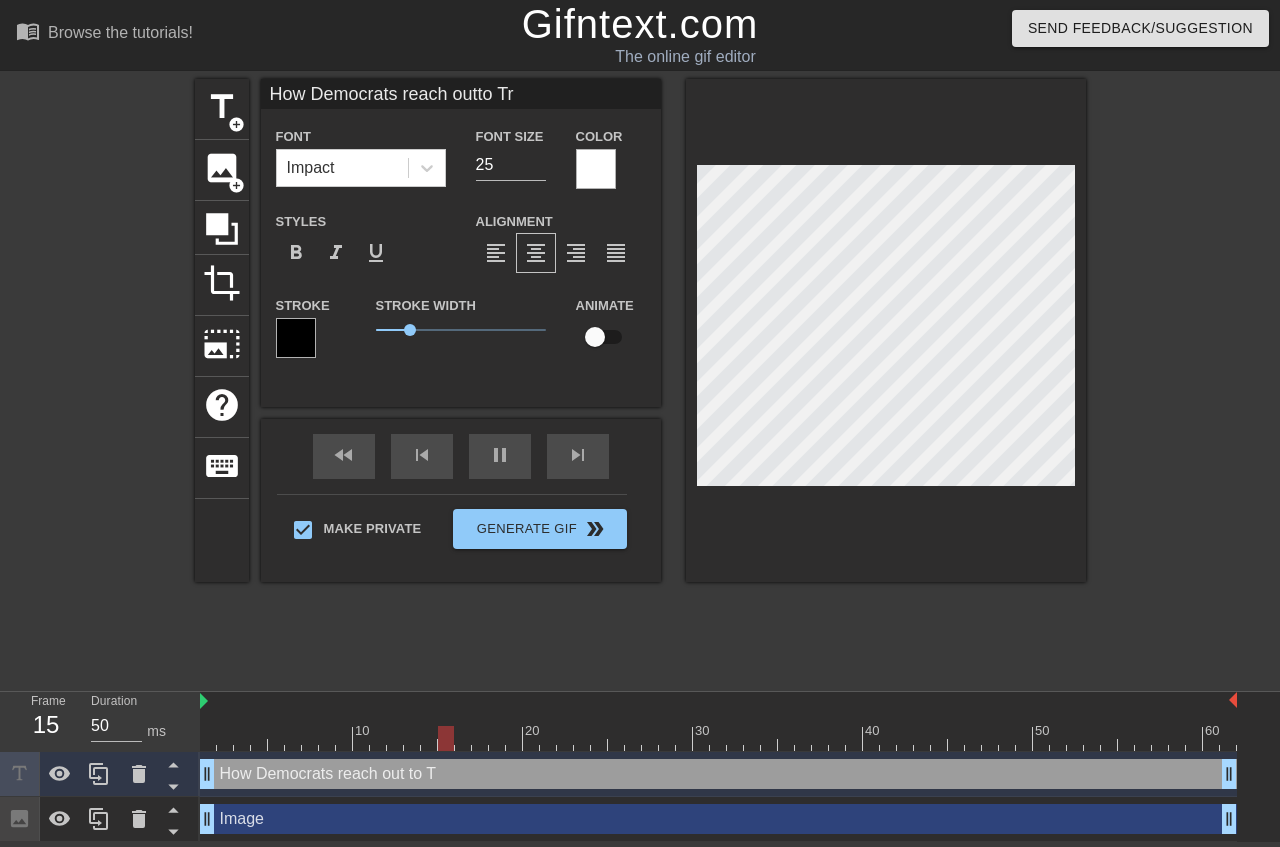 type on "How Democrats reach outto Tru" 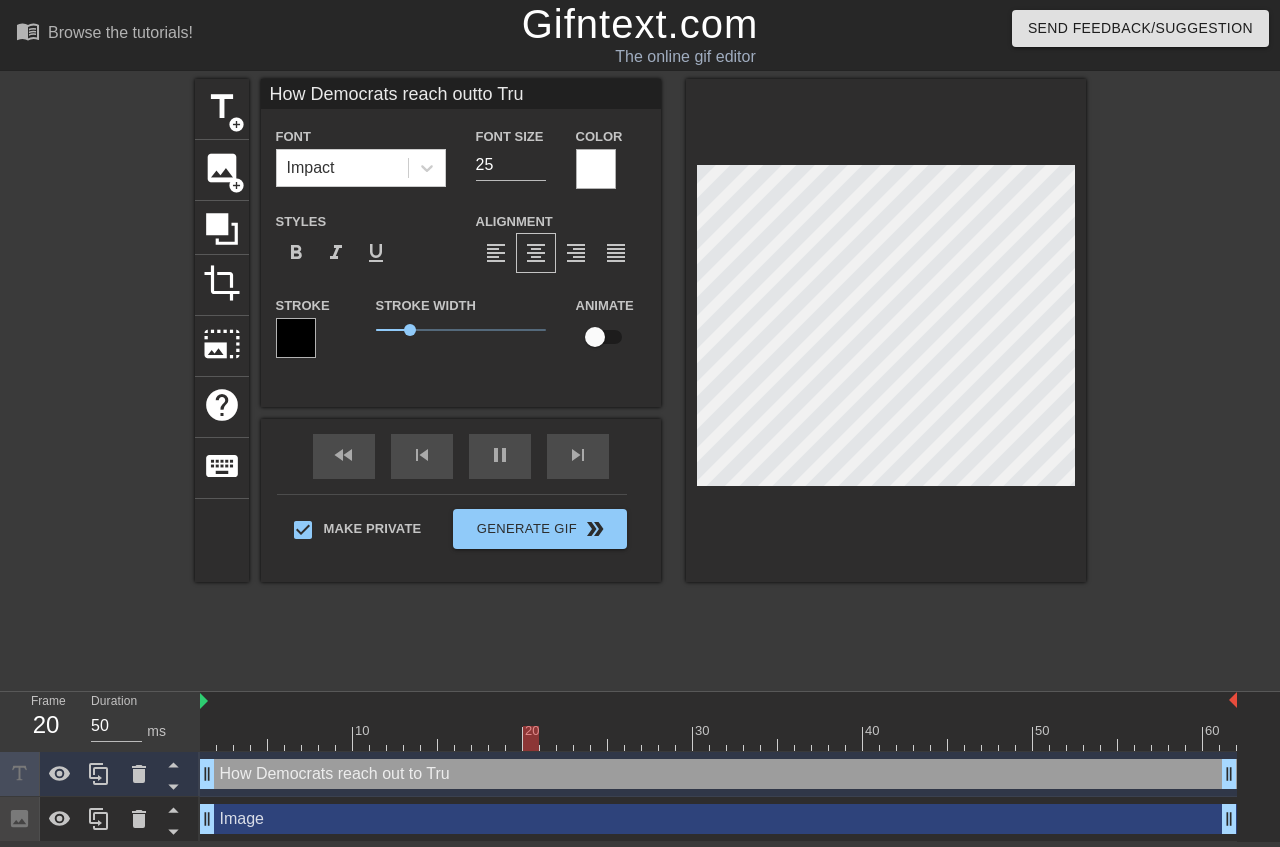 type on "How Democrats reach outto Trum" 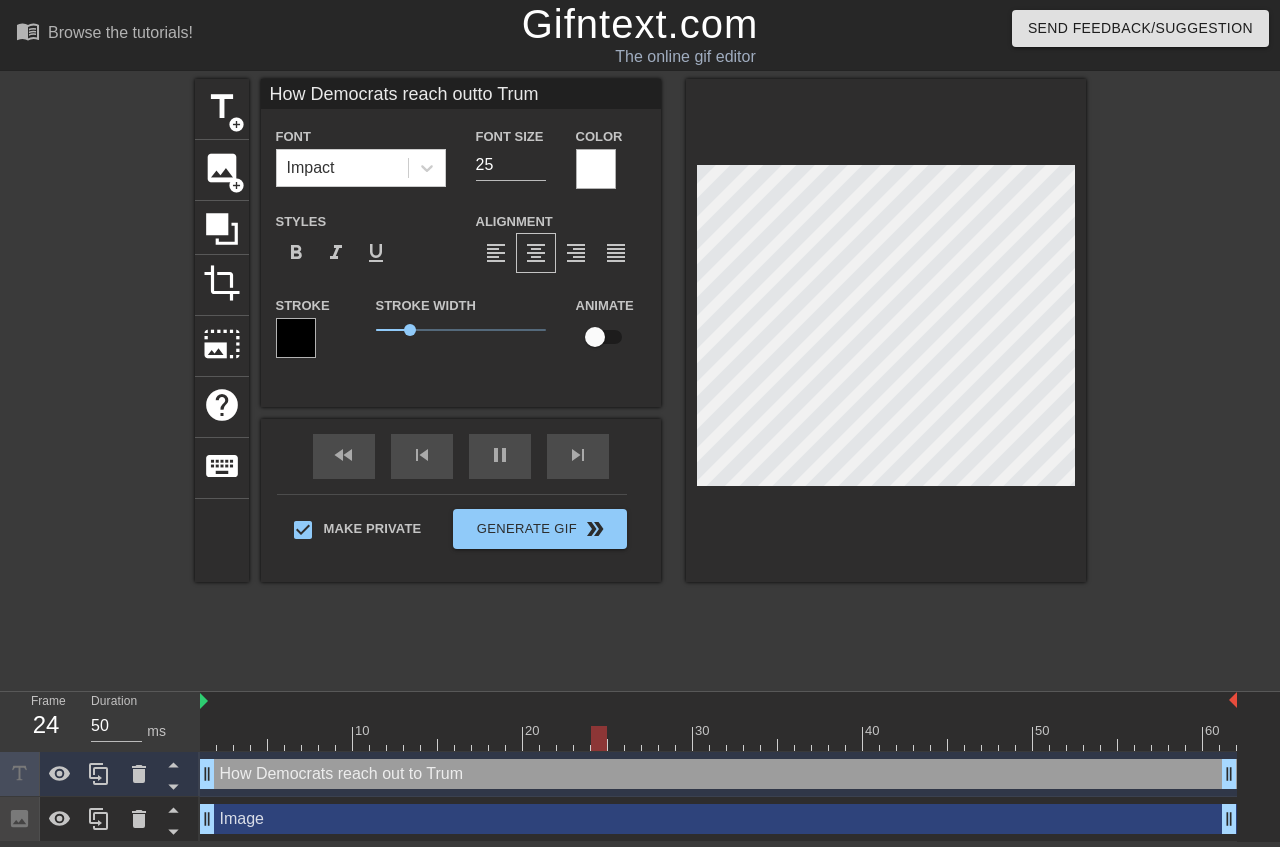 type on "How Democrats reach outto Trump" 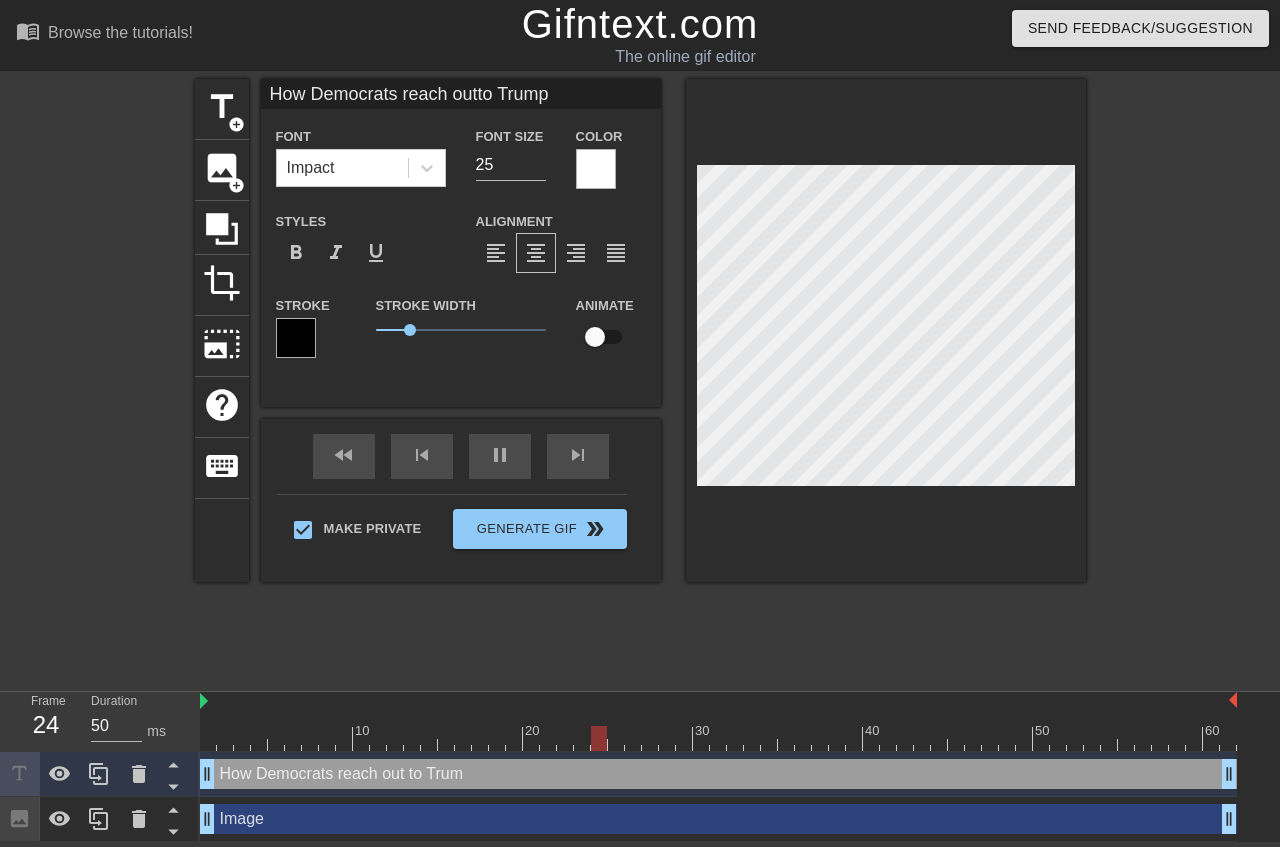 type on "How Democrats reach outto Trump" 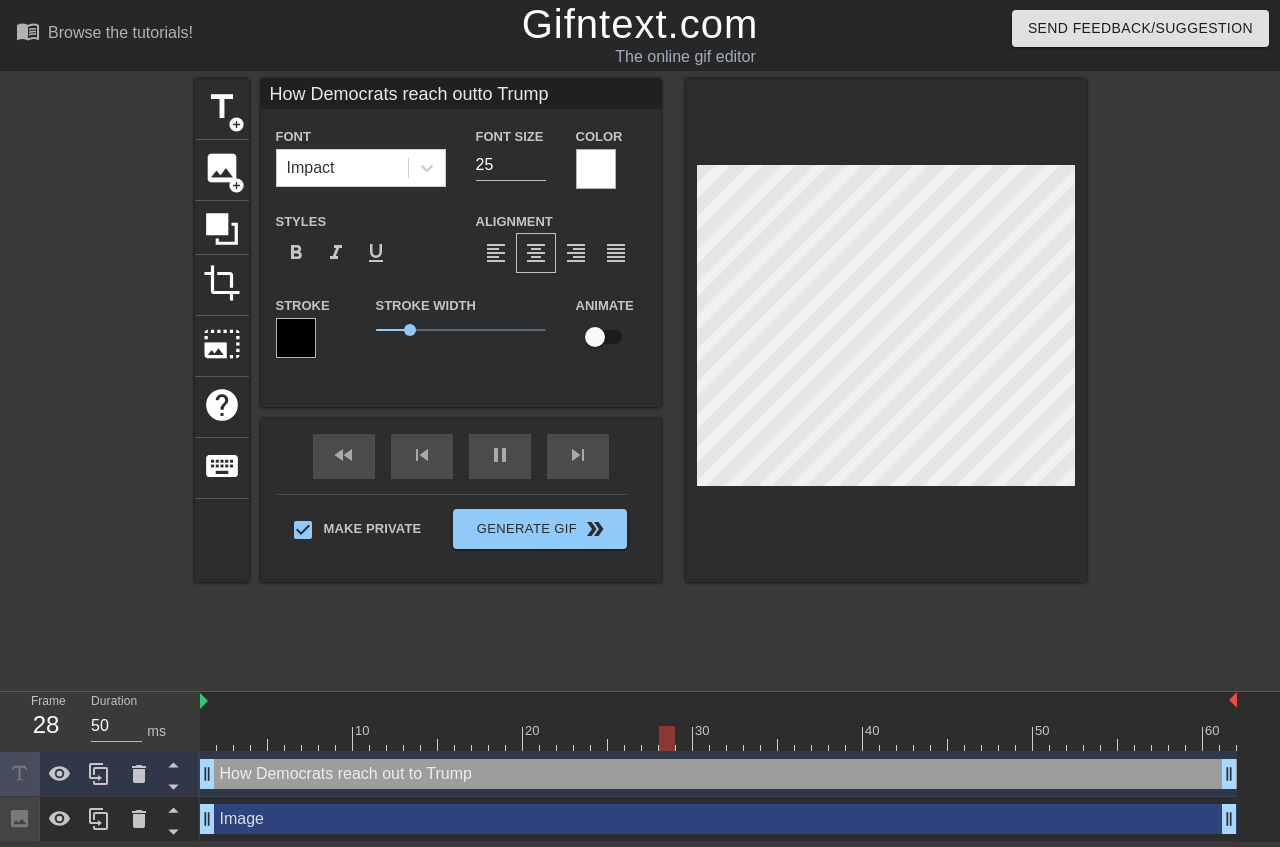 type on "How Democrats reach outto Trump V" 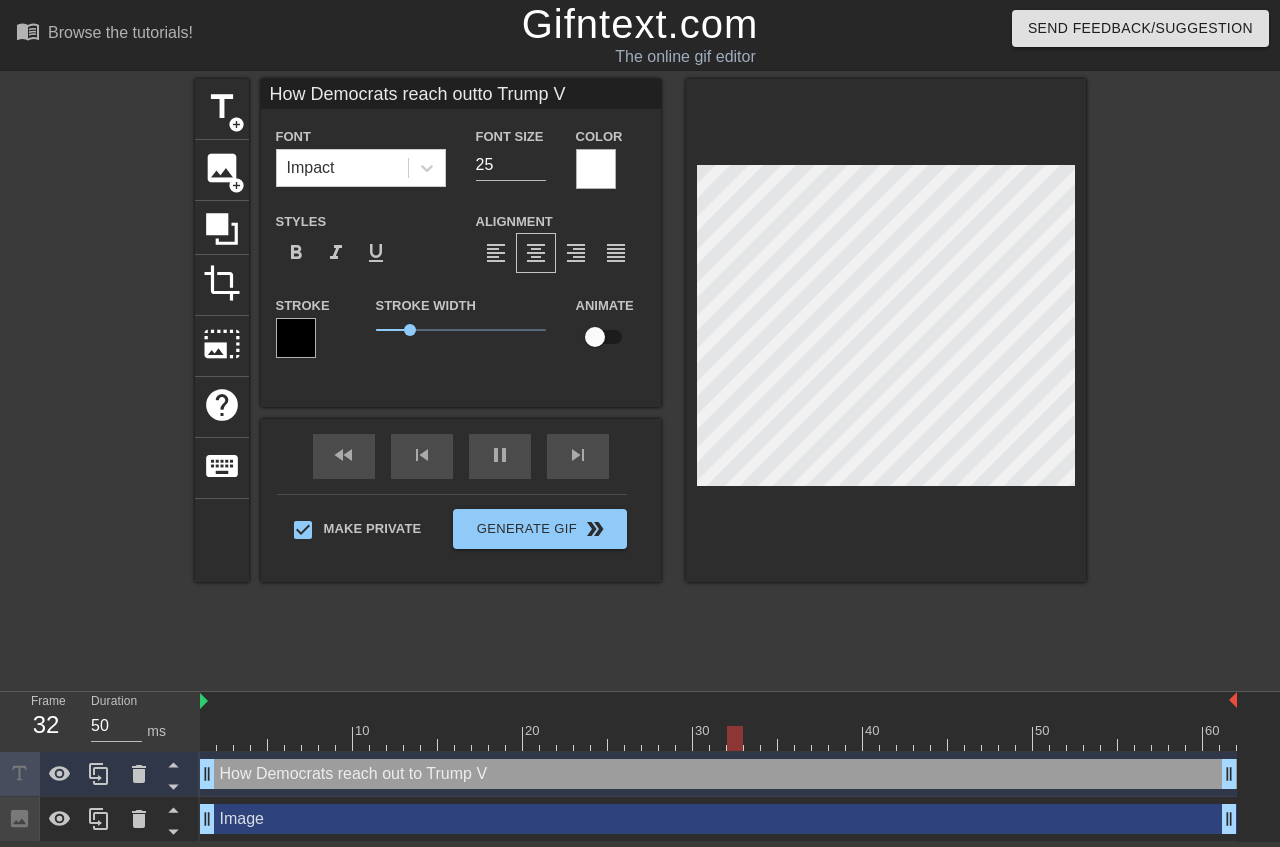 type on "How Democrats reach outto Trump" 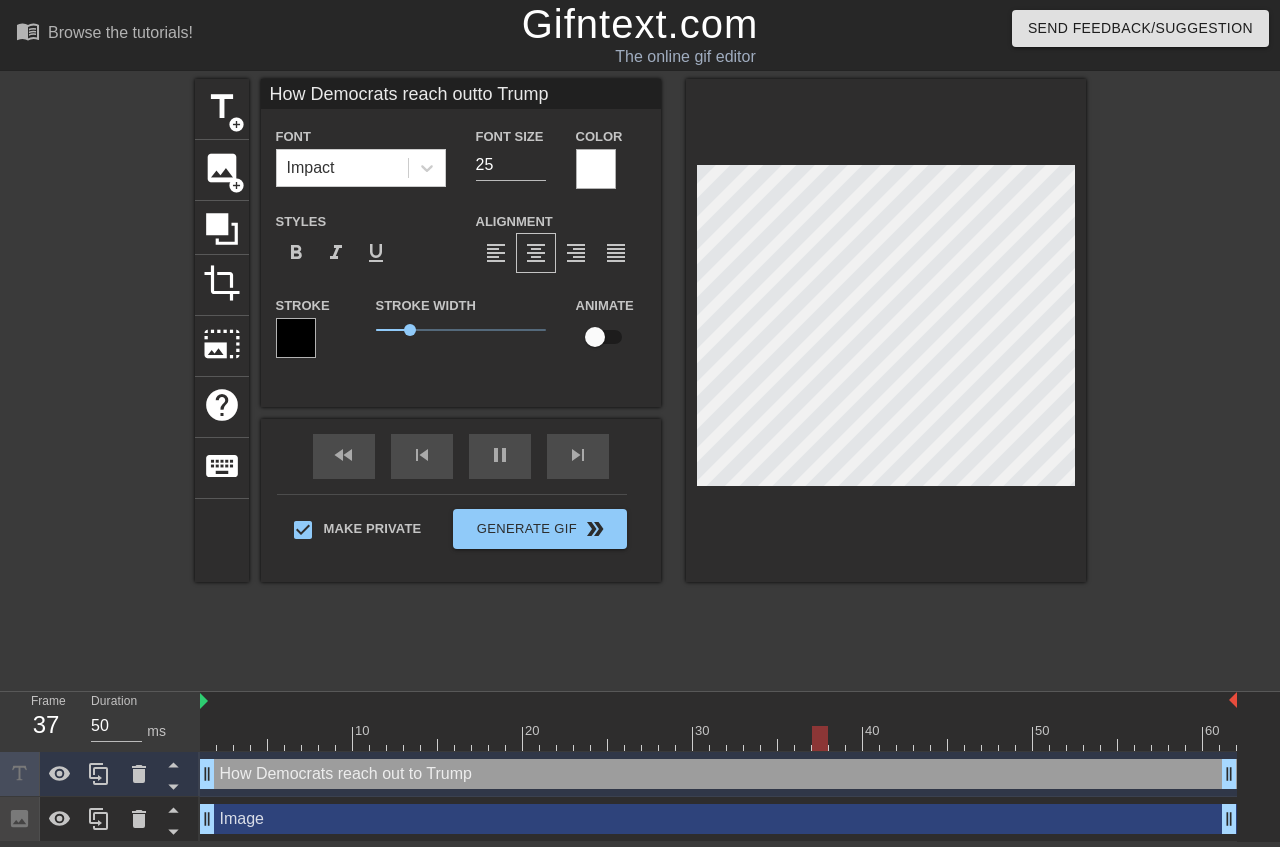 type on "How Democrats reach outto Trump v" 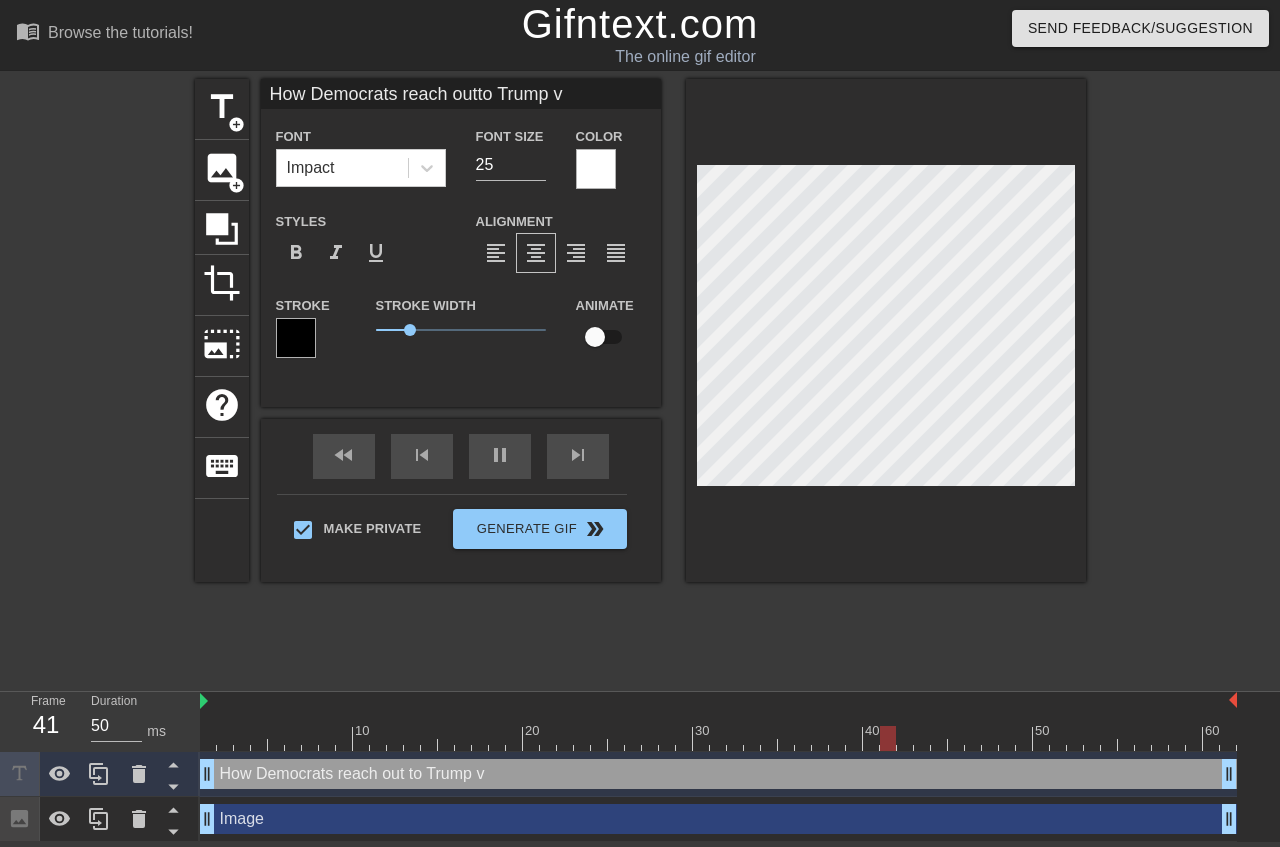 type on "How Democrats reach outto Trump vo" 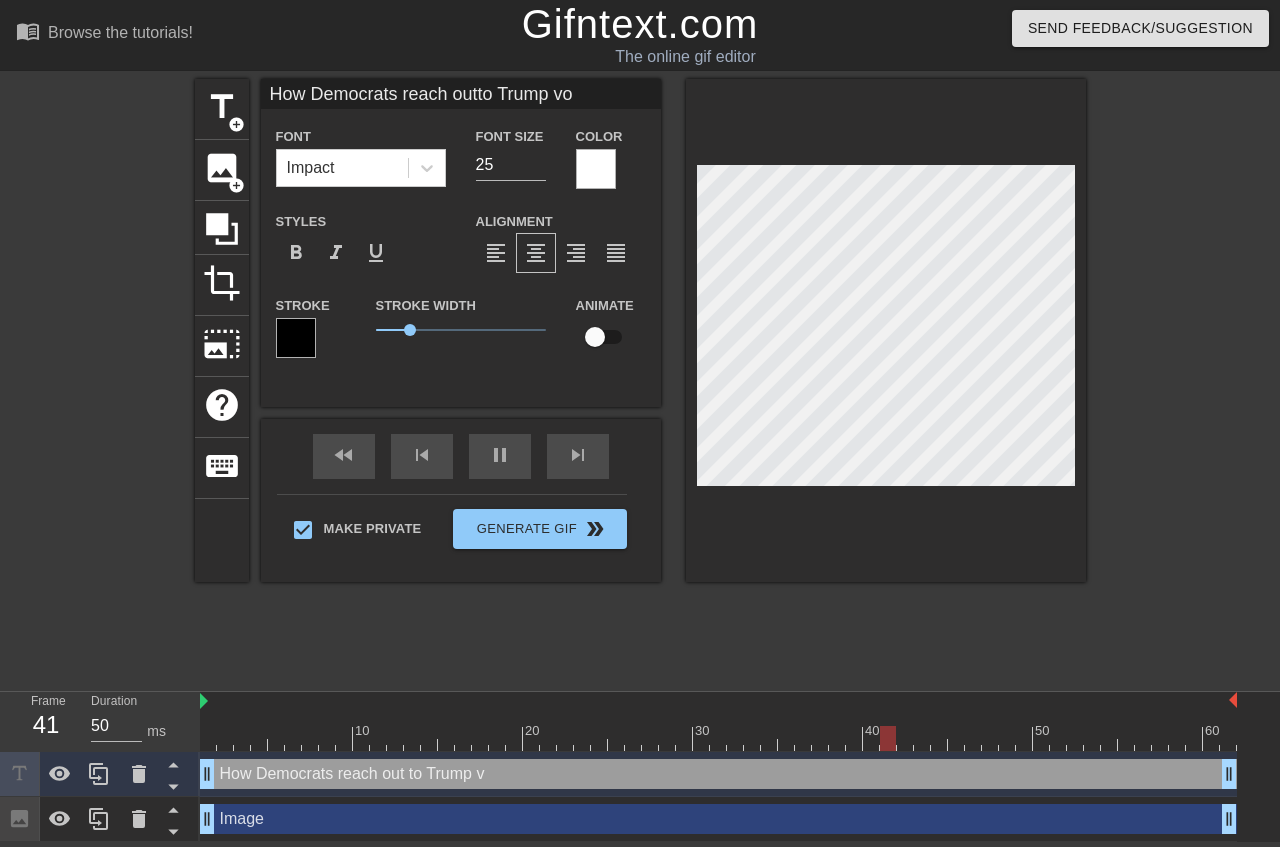 type on "How Democrats reach outto Trump vot" 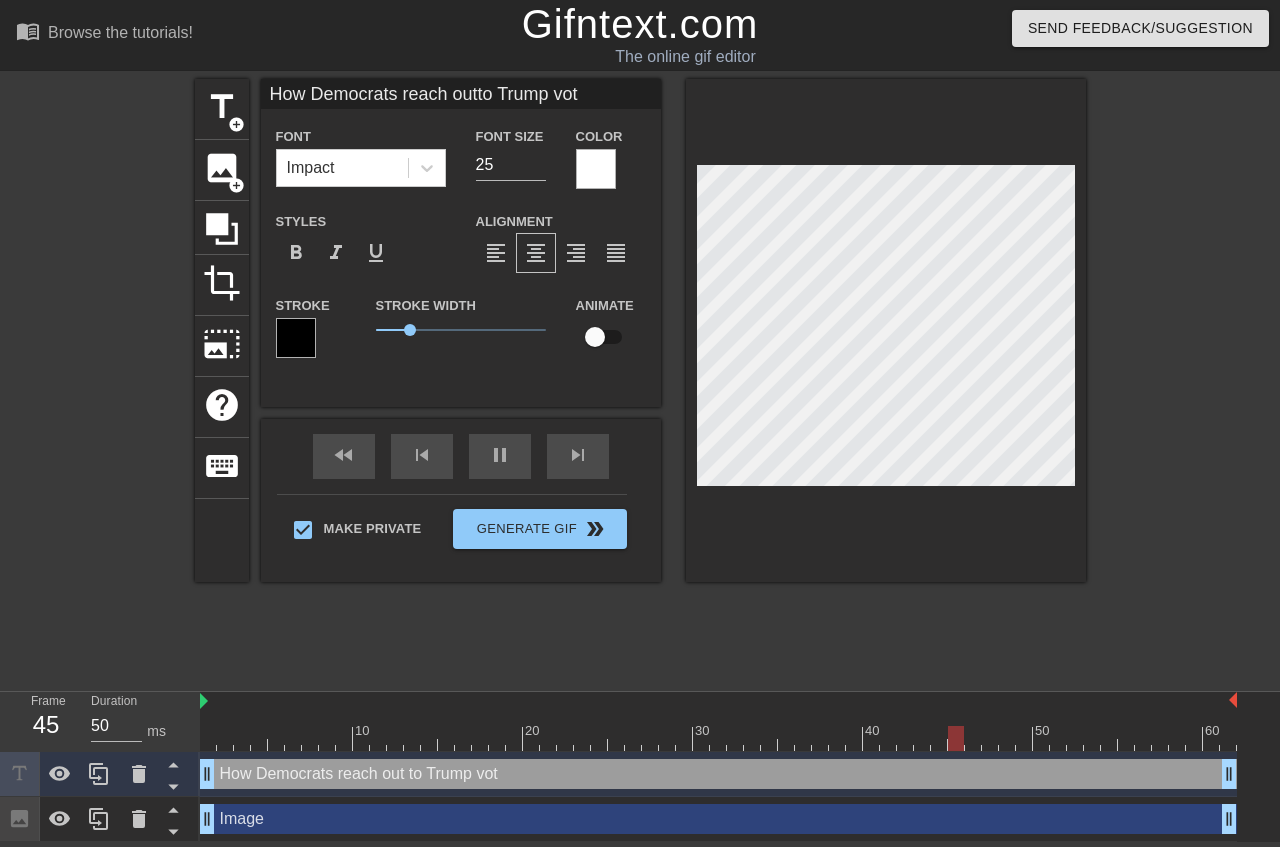 type on "How Democrats reach outto Trump vote" 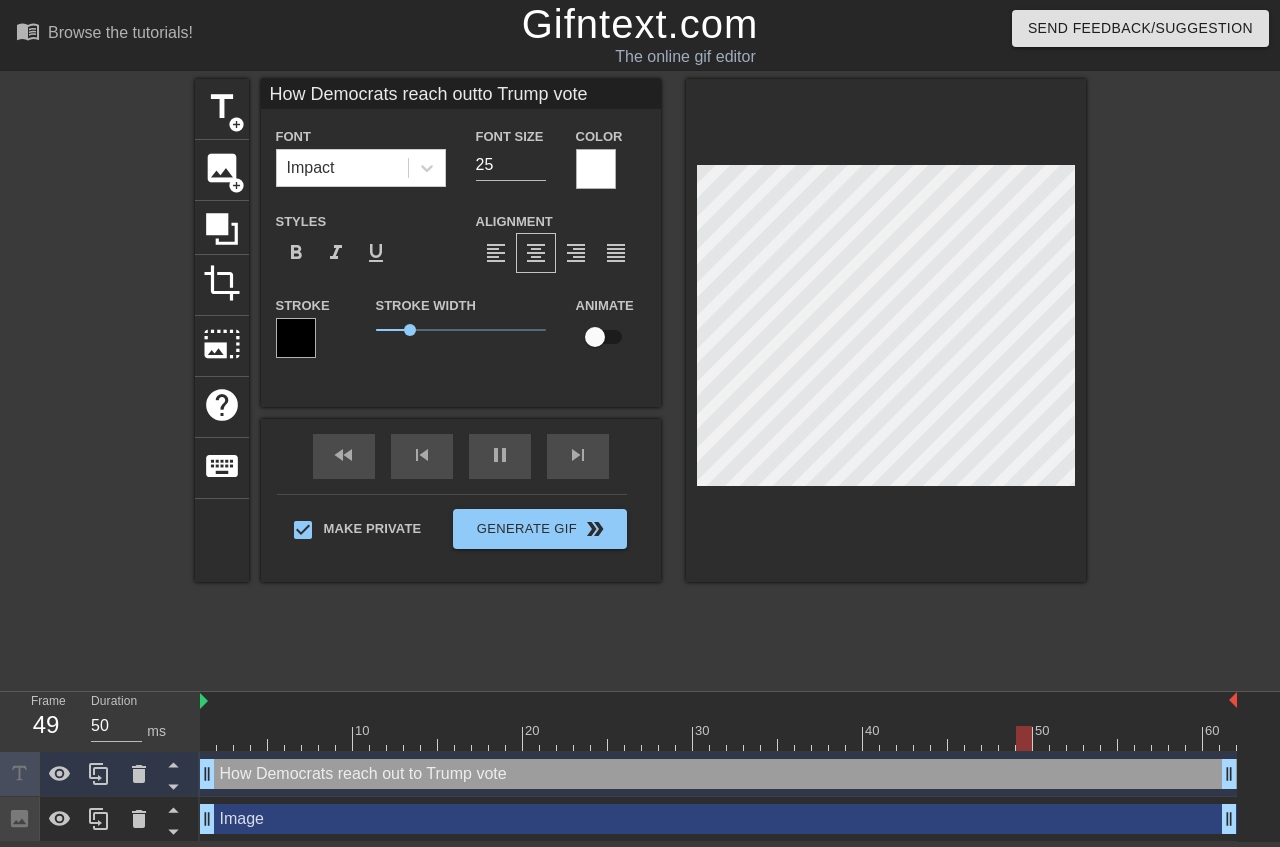 scroll, scrollTop: 1, scrollLeft: 5, axis: both 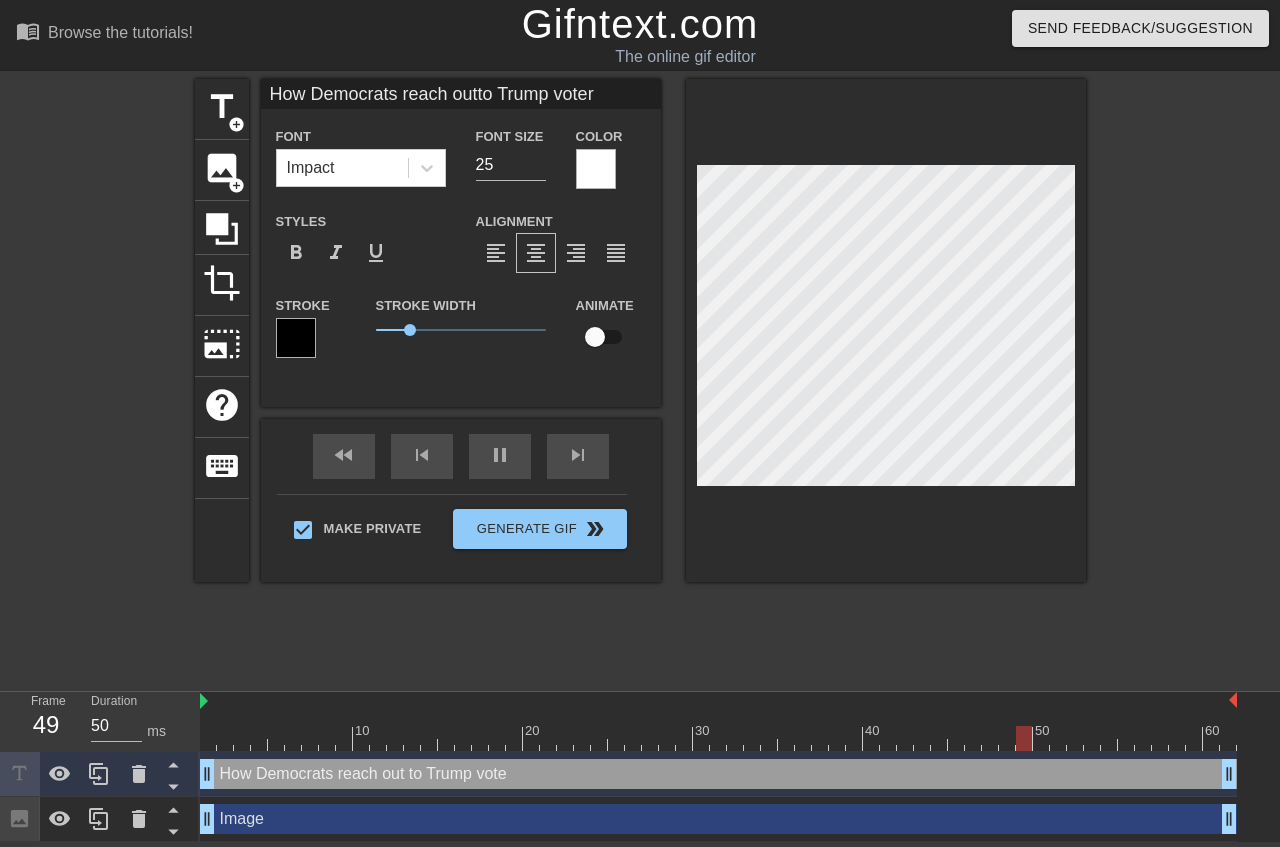 type on "How Democrats reach outto Trump voters" 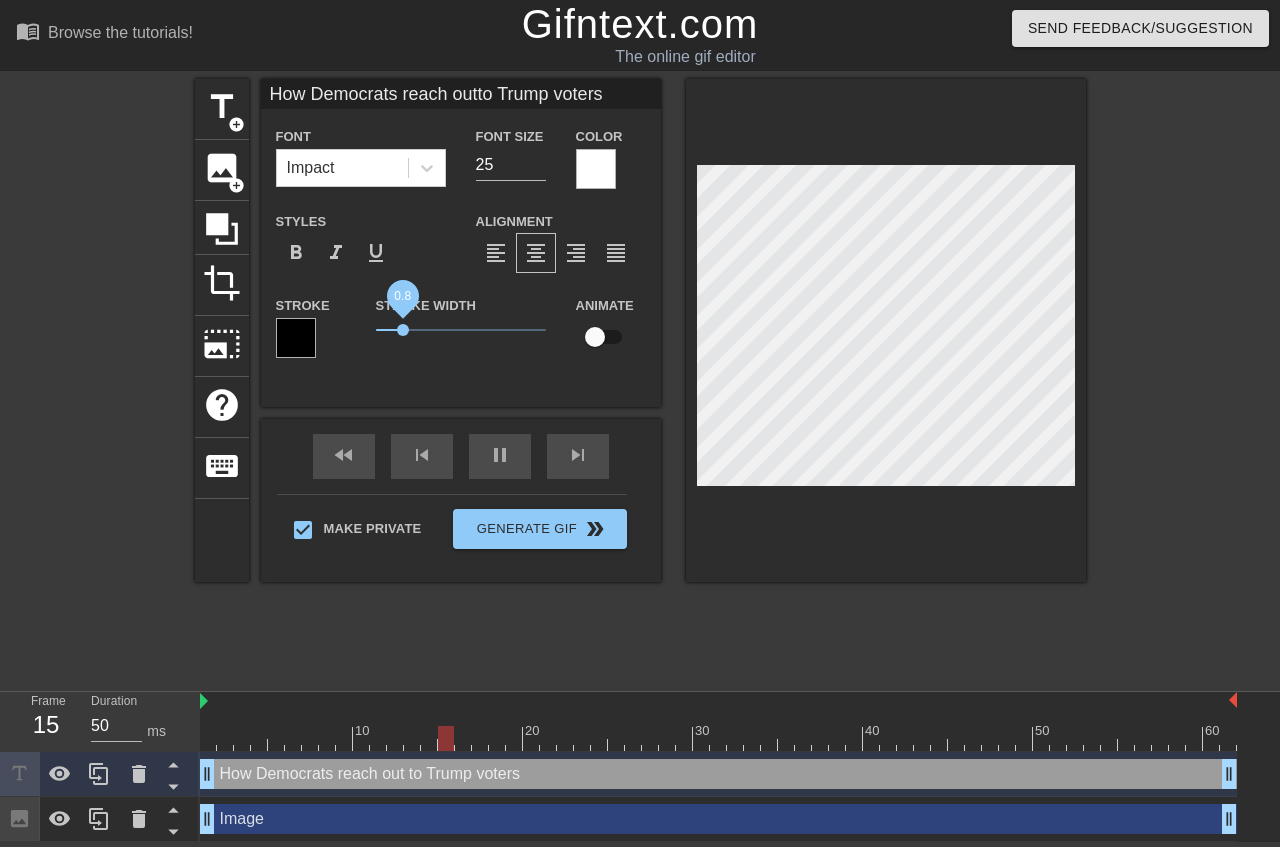 click on "0.8" at bounding box center (403, 330) 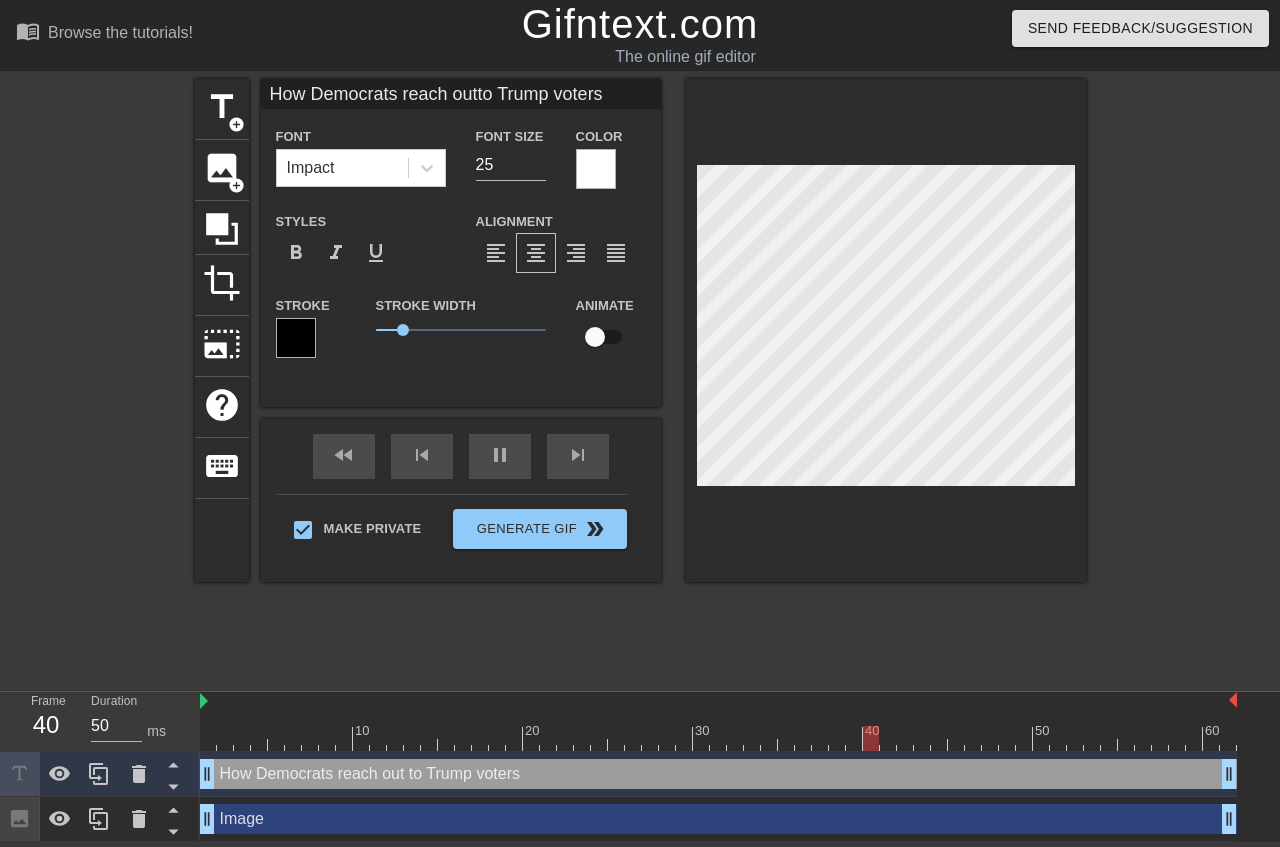 click at bounding box center [596, 169] 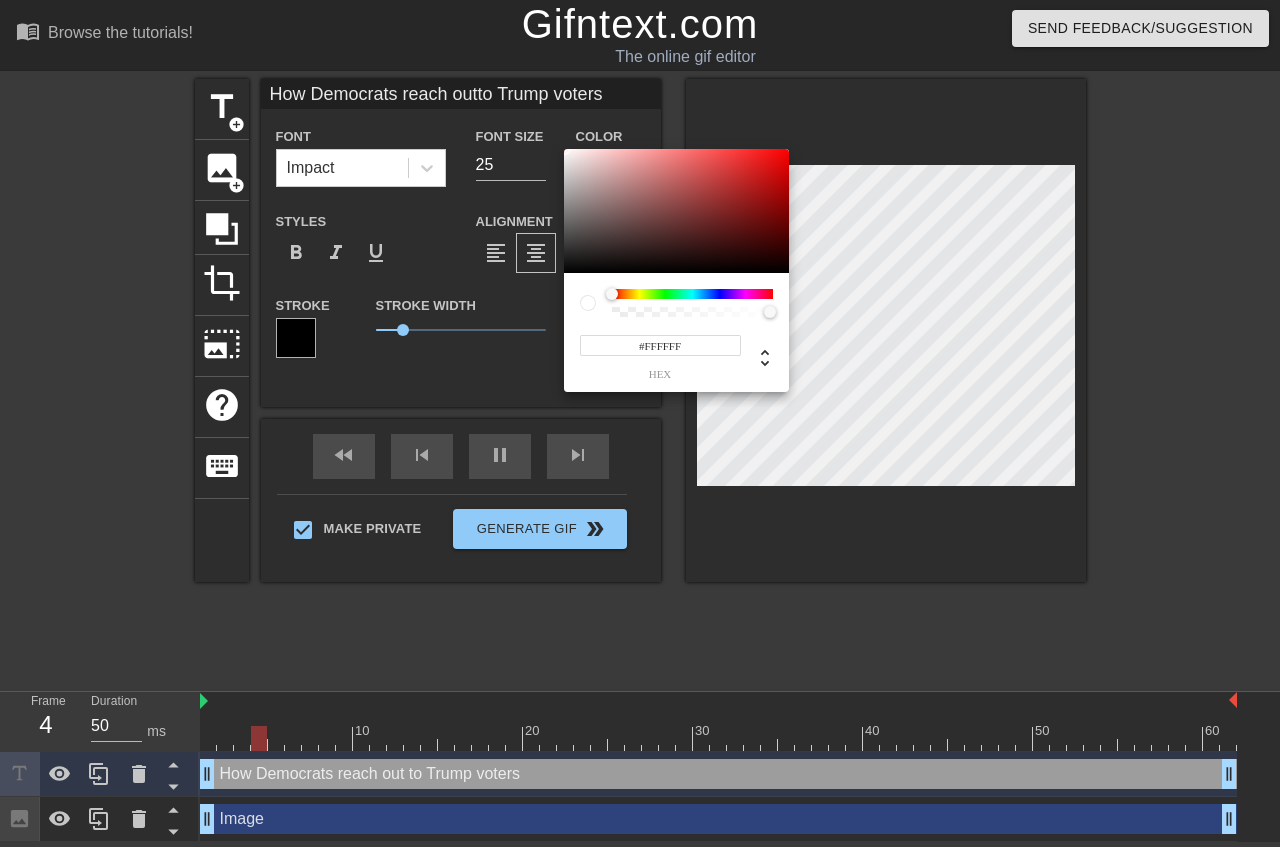 type on "How Democrats reach outto Trump voters" 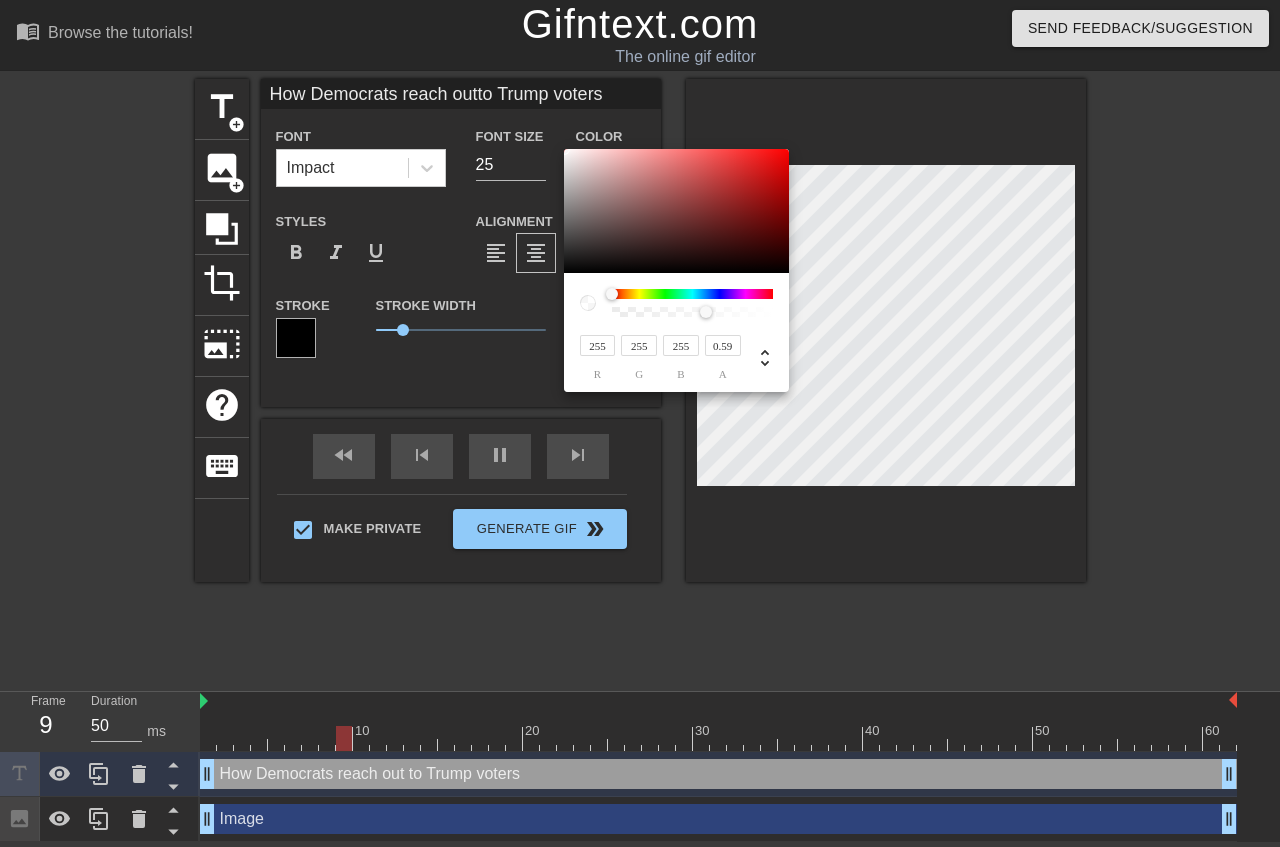 click at bounding box center (692, 312) 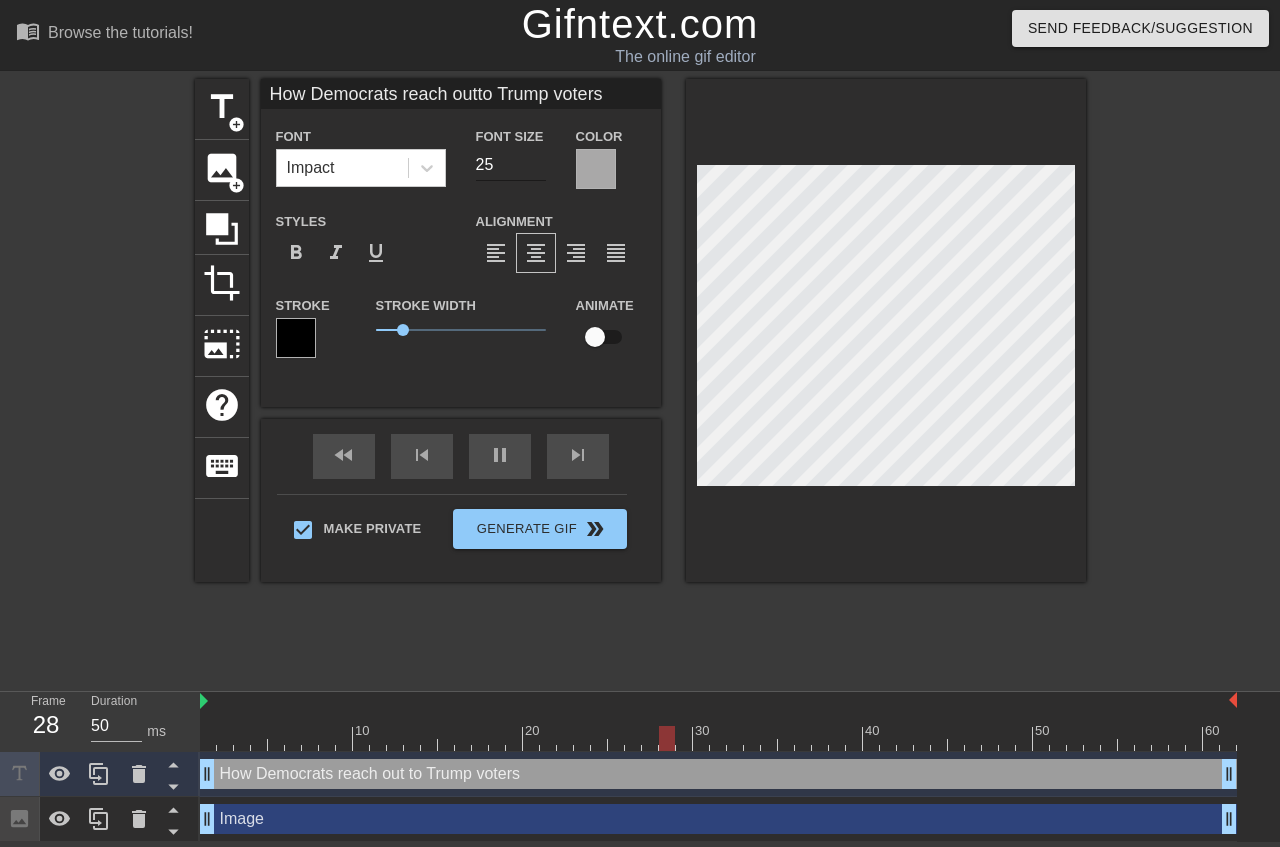 type on "How Democrats reach outto Trump voters" 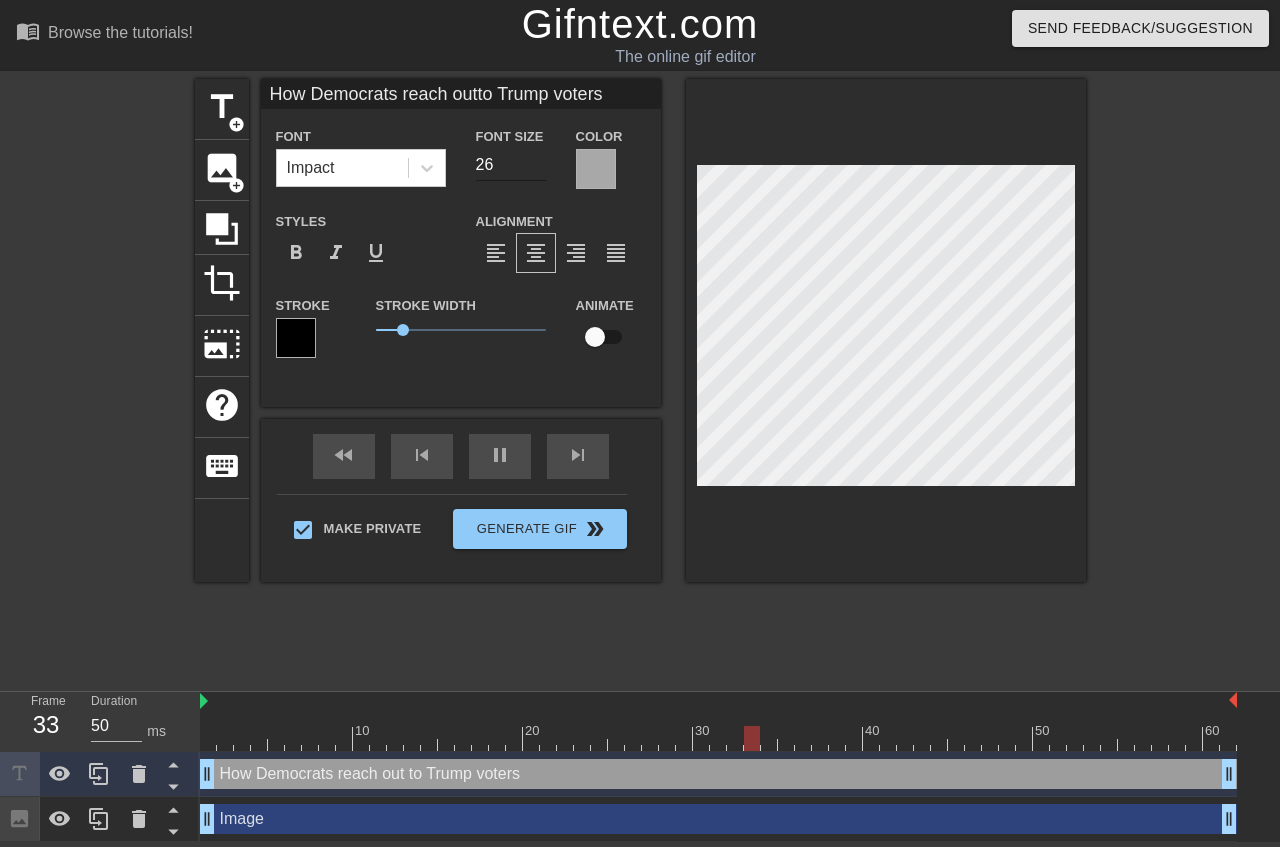 type on "How Democrats reach outto Trump voters" 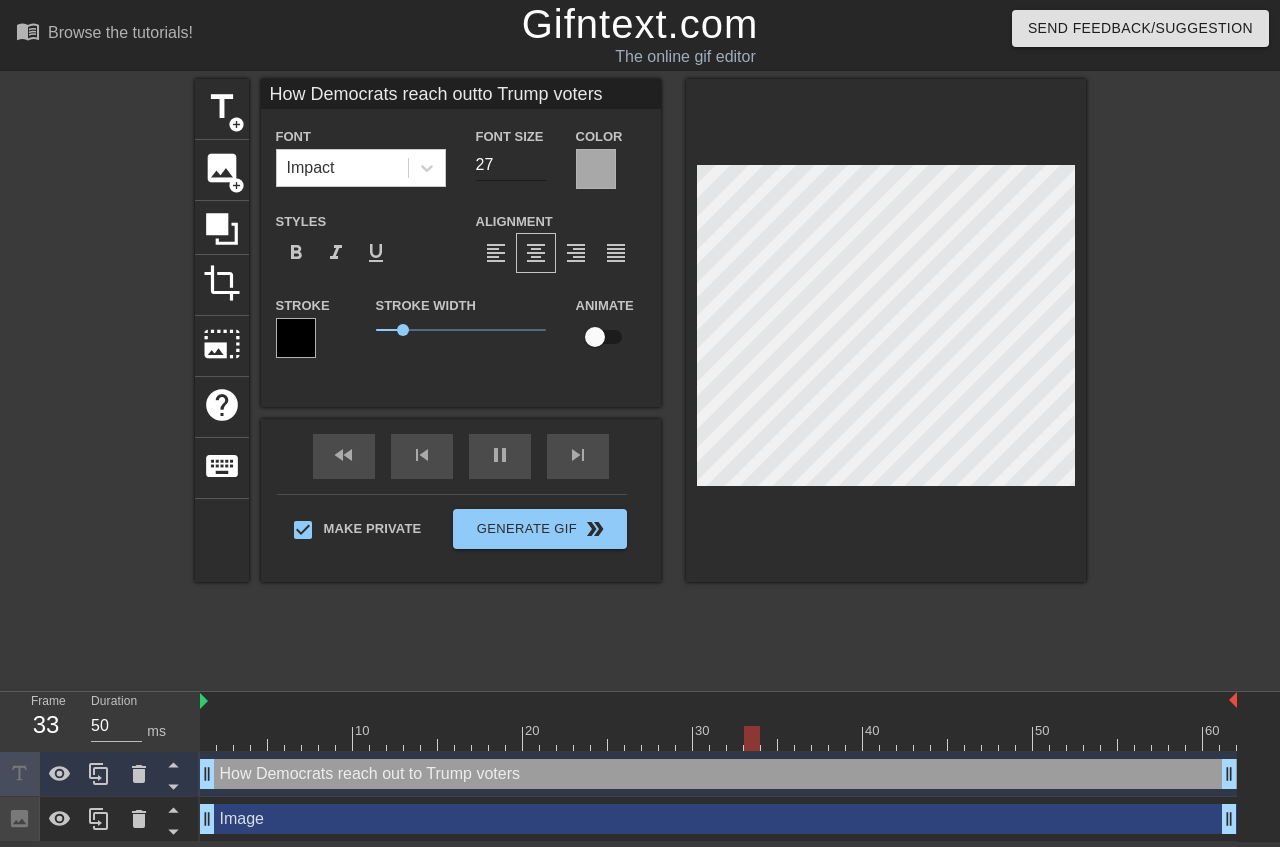 type on "How Democrats reach outto Trump voters" 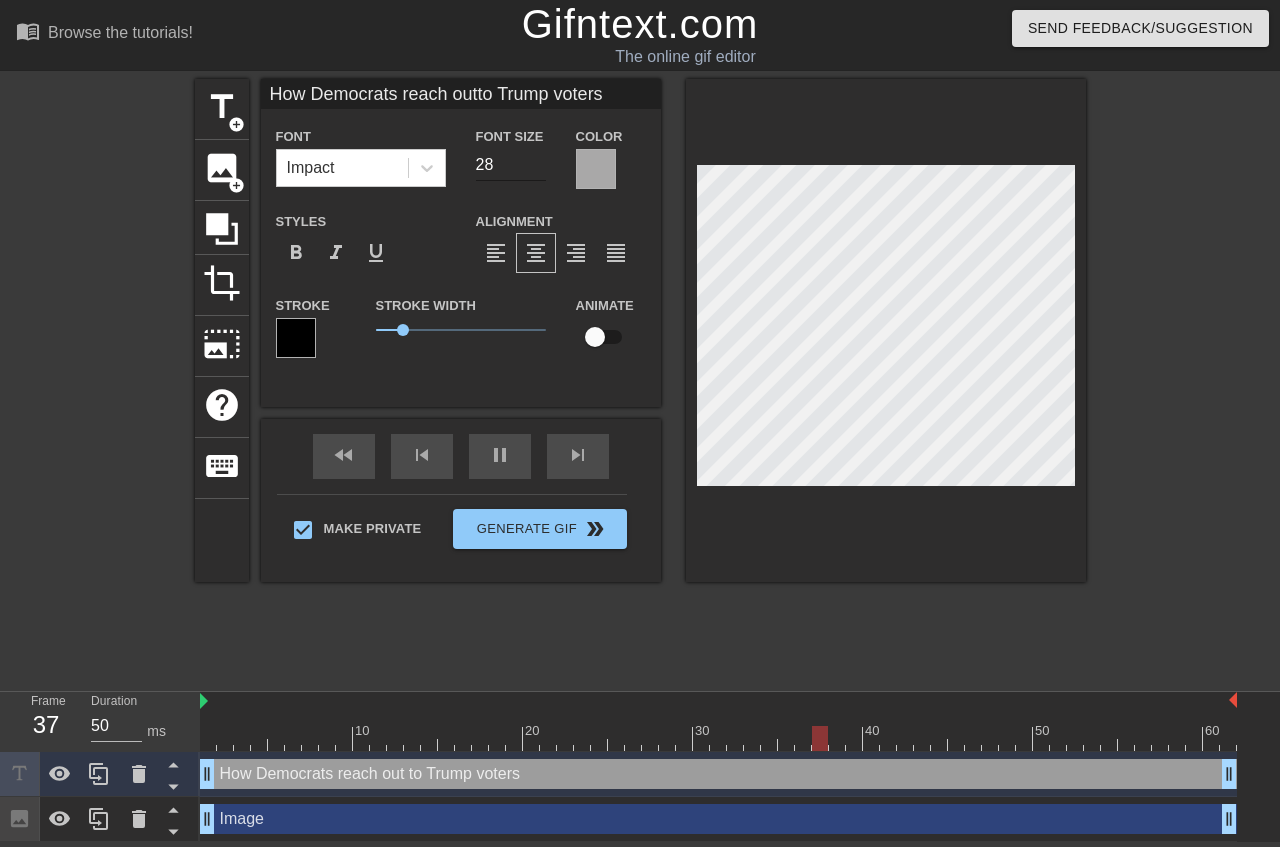 type on "How Democrats reach outto Trump voters" 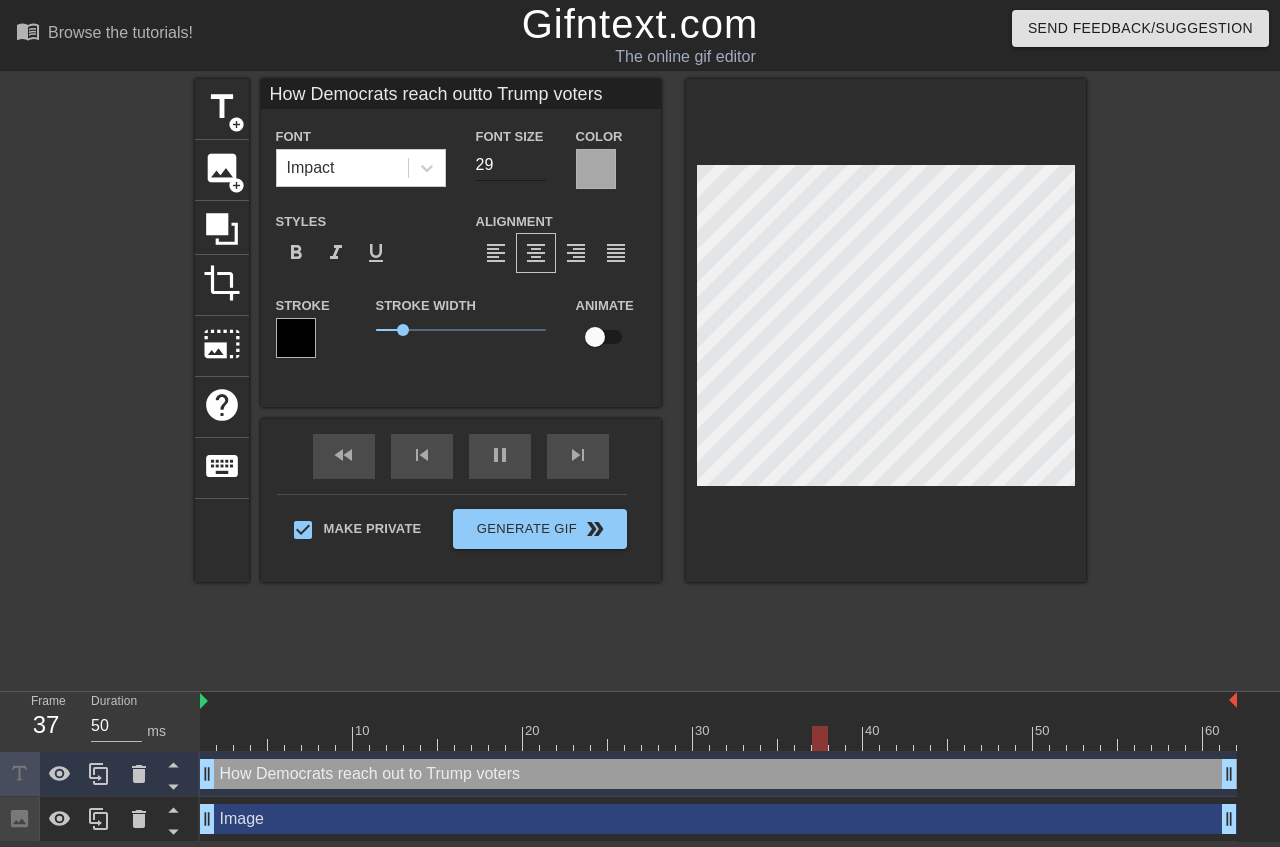 type on "How Democrats reach outto Trump voters" 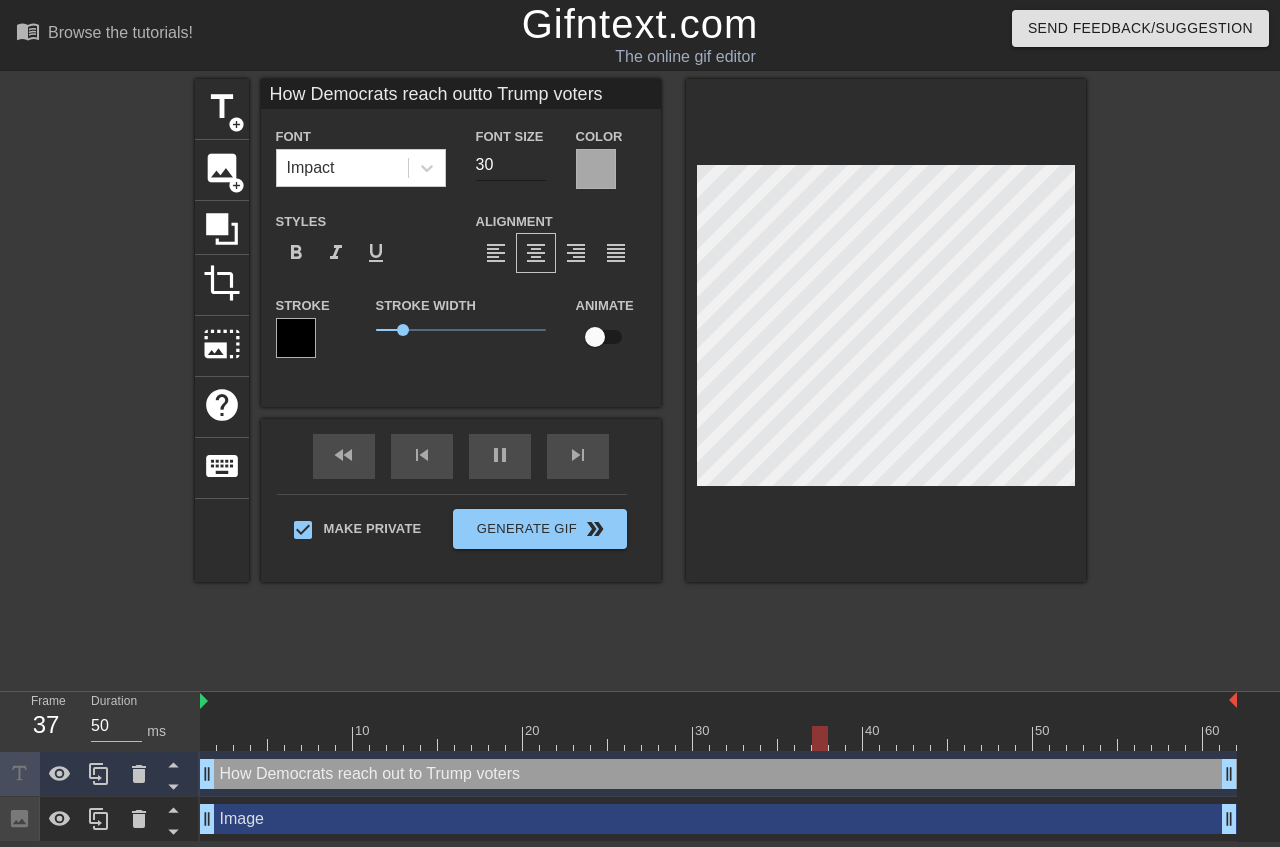type on "How Democrats reach outto Trump voters" 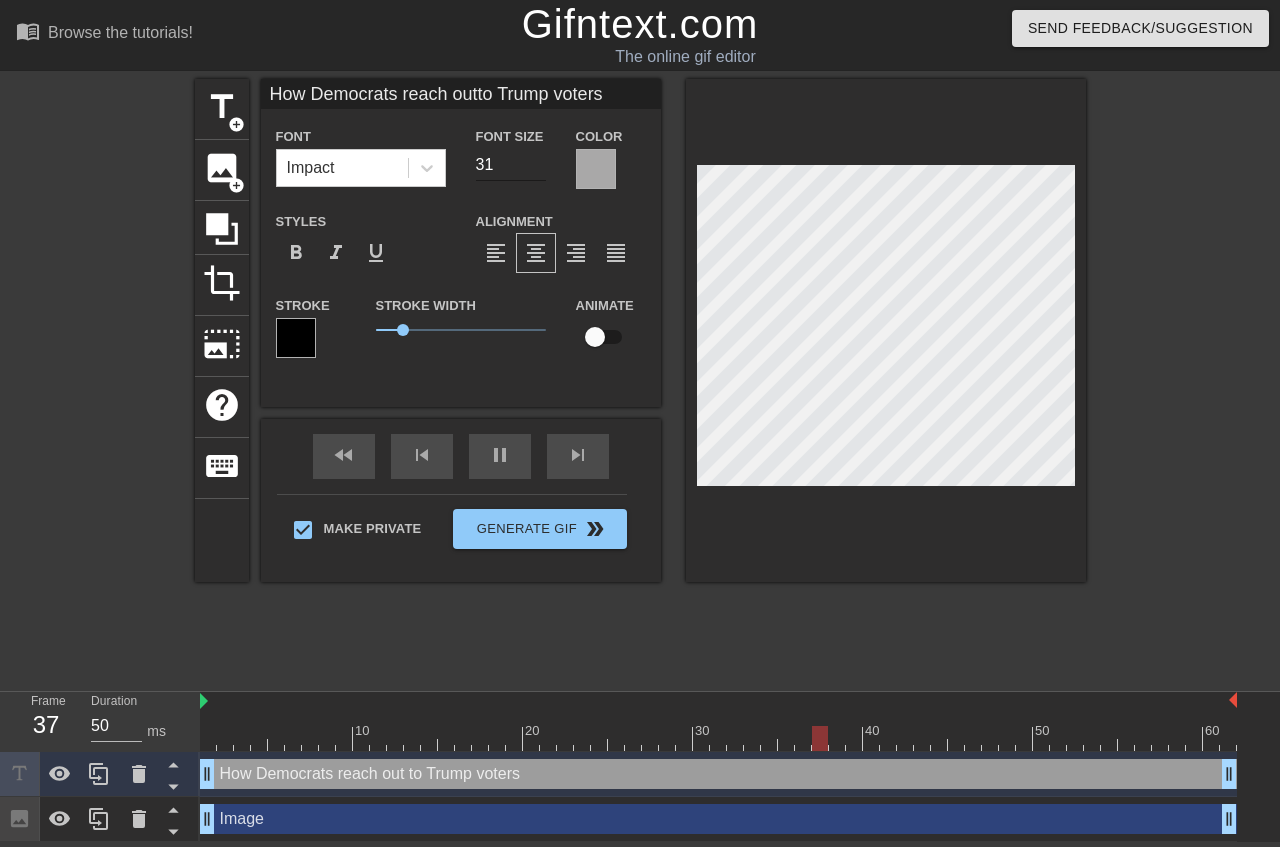 type on "31" 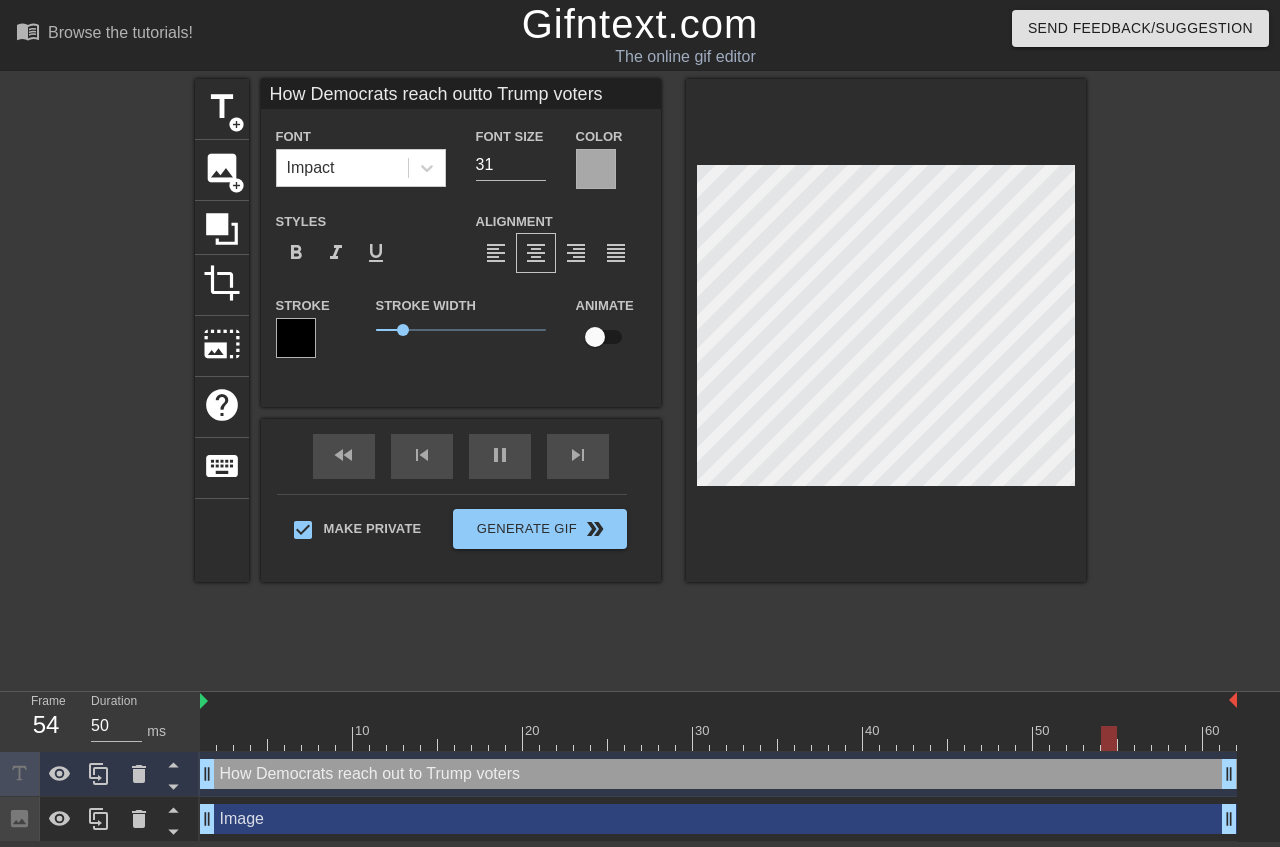 click on "title add_circle image add_circle crop photo_size_select_large help keyboard How Democrats reach outto Trump voters Font Impact Font Size 31 Color Styles format_bold format_italic format_underline Alignment format_align_left format_align_center format_align_right format_align_justify Stroke Stroke Width 0.8 Animate fast_rewind skip_previous pause skip_next Make Private Generate Gif double_arrow" at bounding box center (640, 379) 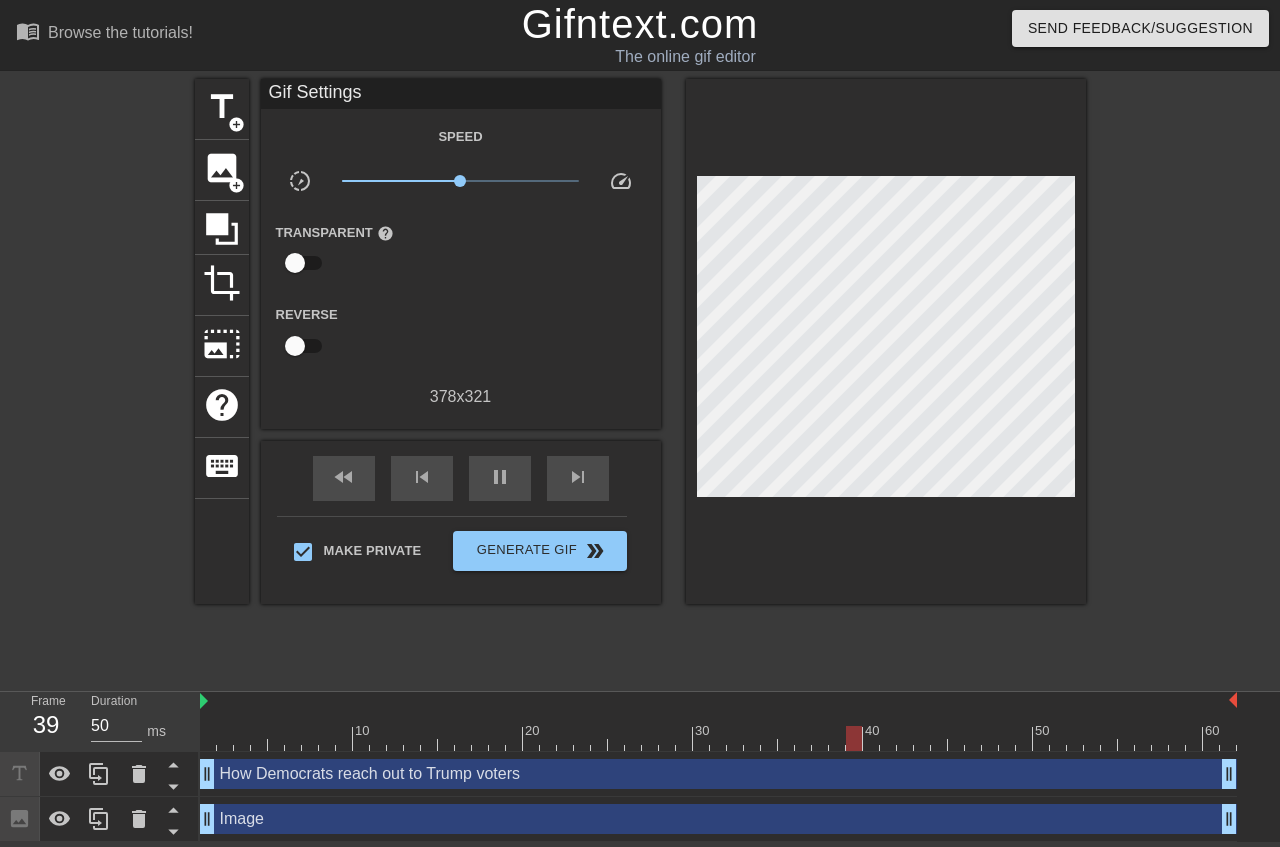 click on "title add_circle image add_circle crop photo_size_select_large help keyboard Gif Settings Speed slow_motion_video x1.00 speed Transparent help Reverse 378  x  321 fast_rewind skip_previous pause skip_next Make Private Generate Gif double_arrow" at bounding box center (640, 379) 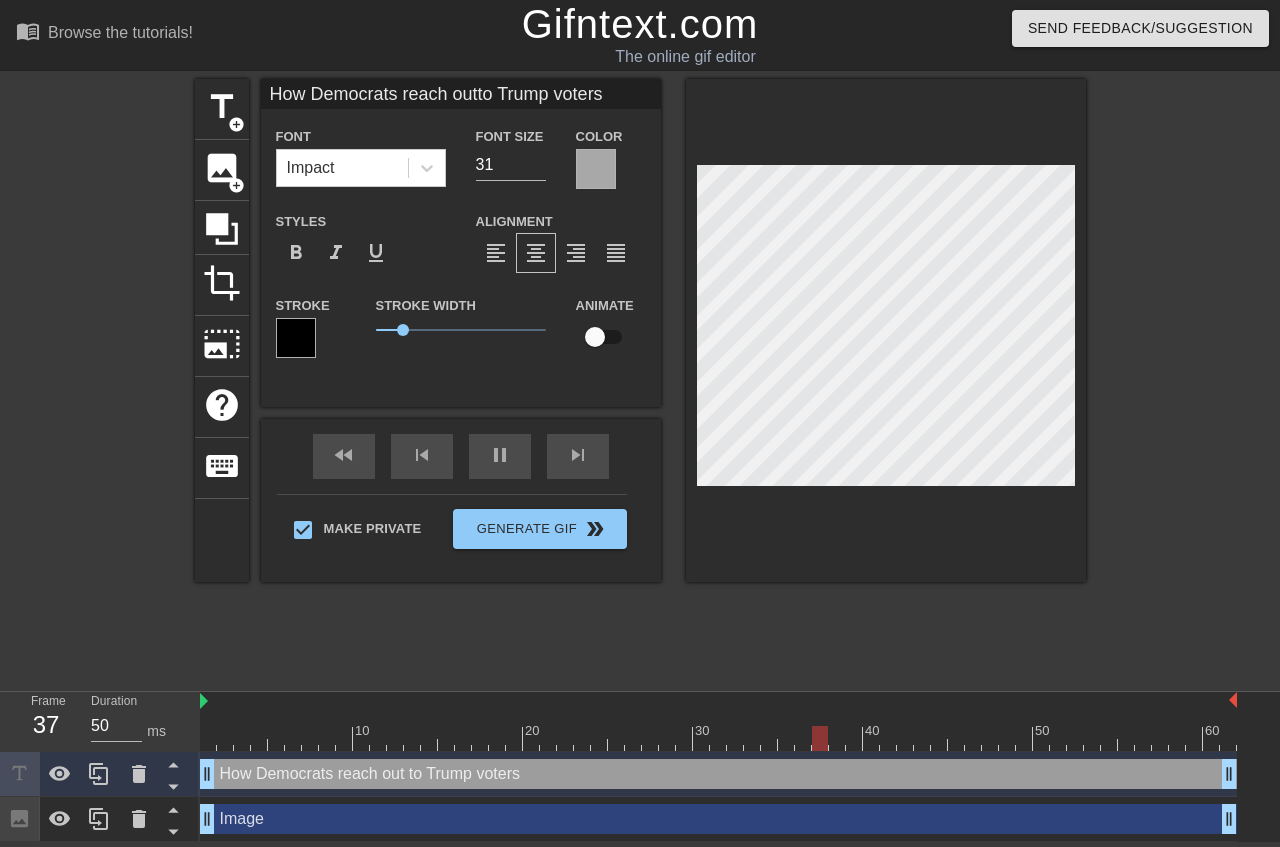click on "title add_circle image add_circle crop photo_size_select_large help keyboard How Democrats reach outto Trump voters Font Impact Font Size 31 Color Styles format_bold format_italic format_underline Alignment format_align_left format_align_center format_align_right format_align_justify Stroke Stroke Width 0.8 Animate fast_rewind skip_previous pause skip_next Make Private Generate Gif double_arrow" at bounding box center [640, 379] 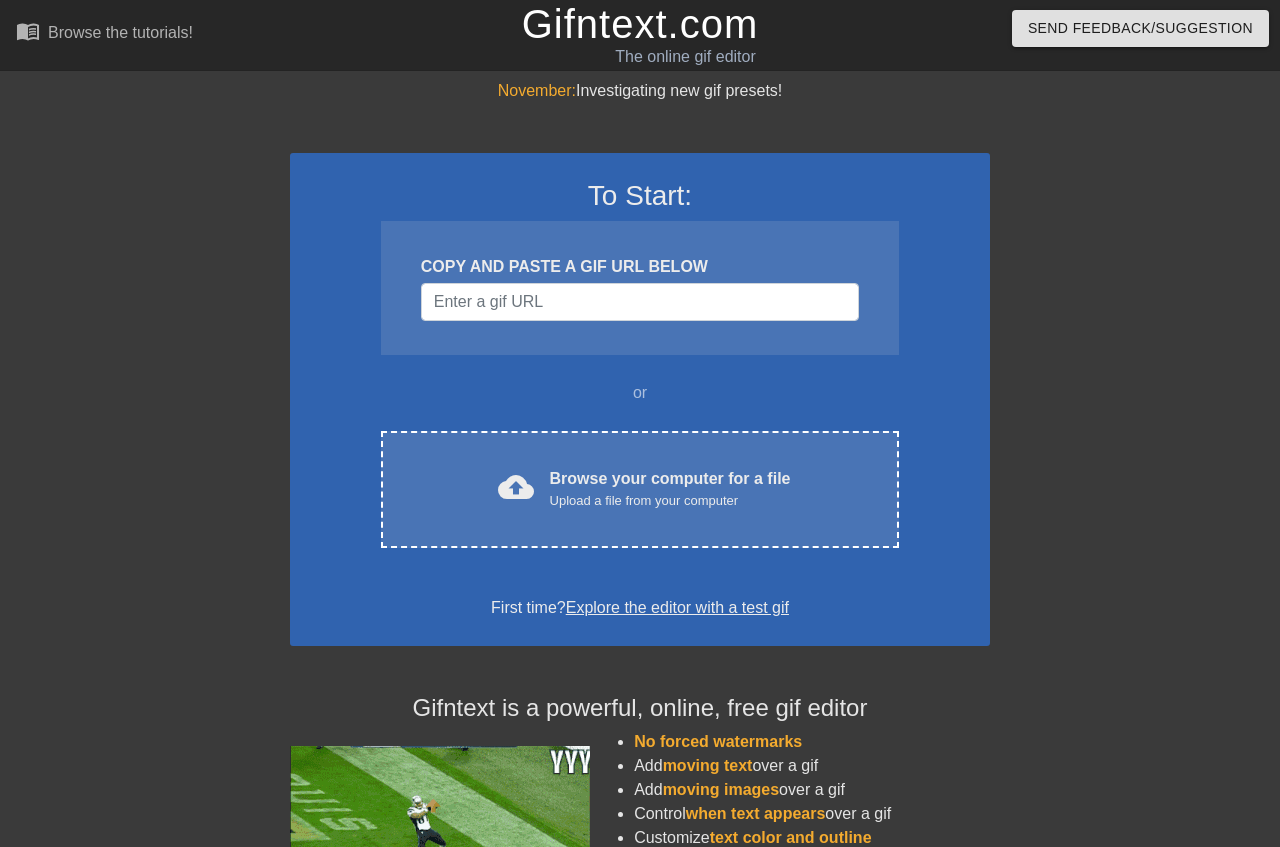 scroll, scrollTop: 0, scrollLeft: 0, axis: both 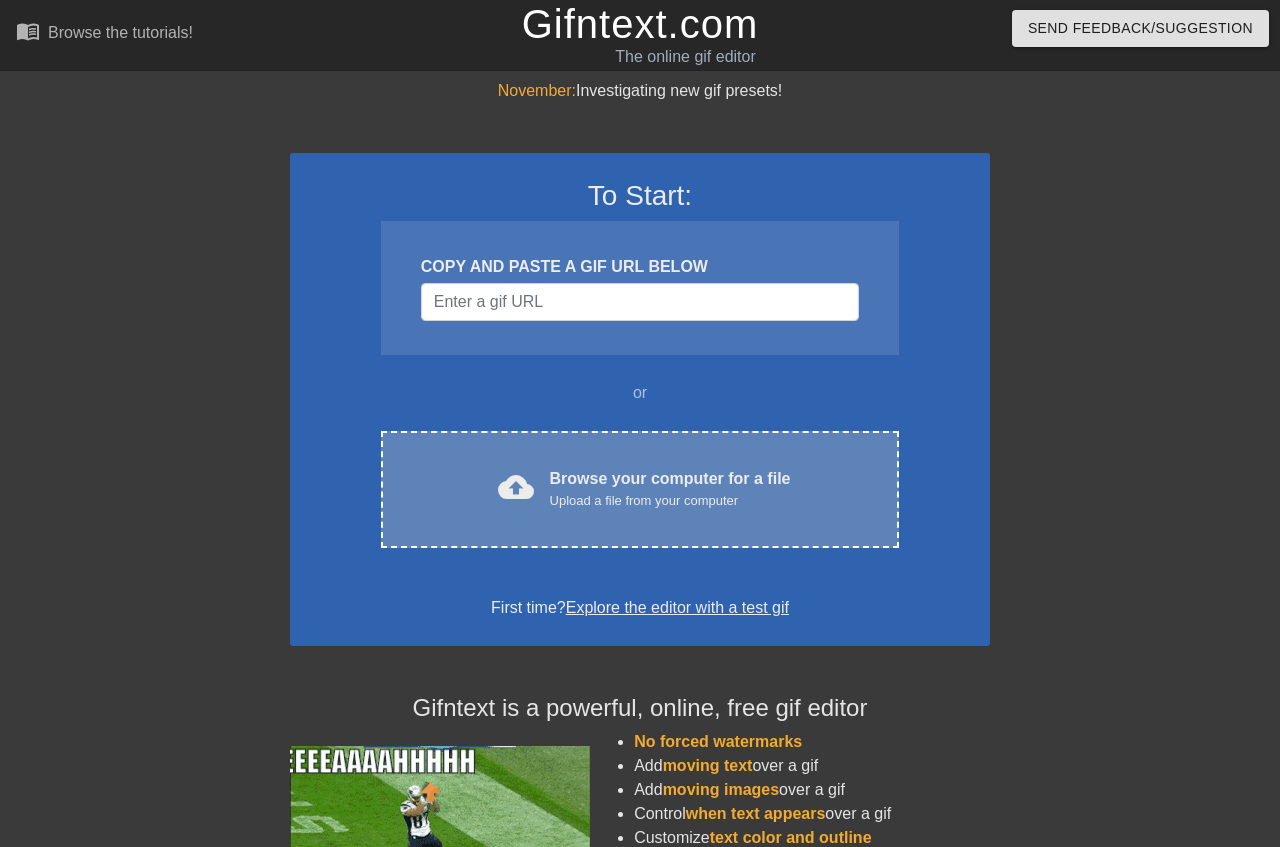 click on "cloud_upload Browse your computer for a file Upload a file from your computer Choose files" at bounding box center [640, 489] 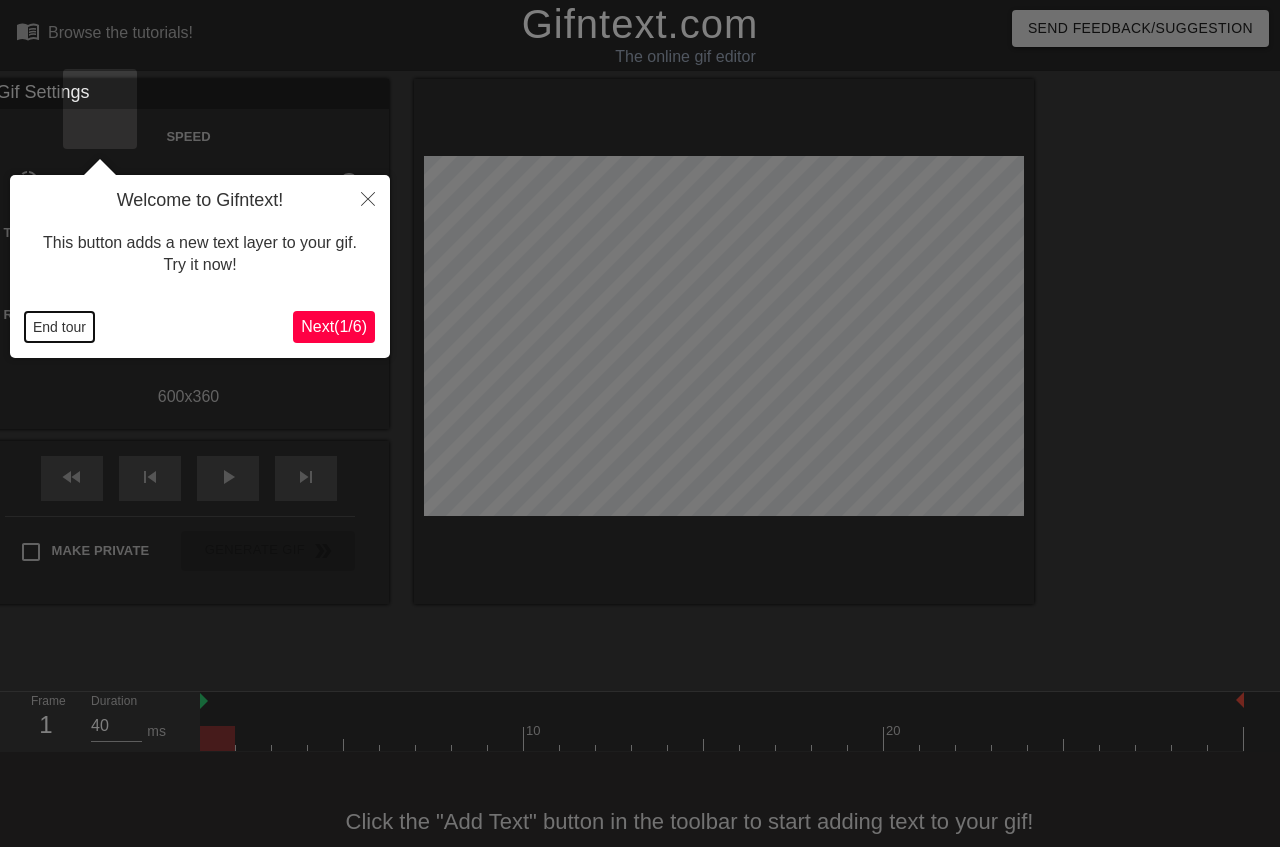 click on "End tour" at bounding box center (59, 327) 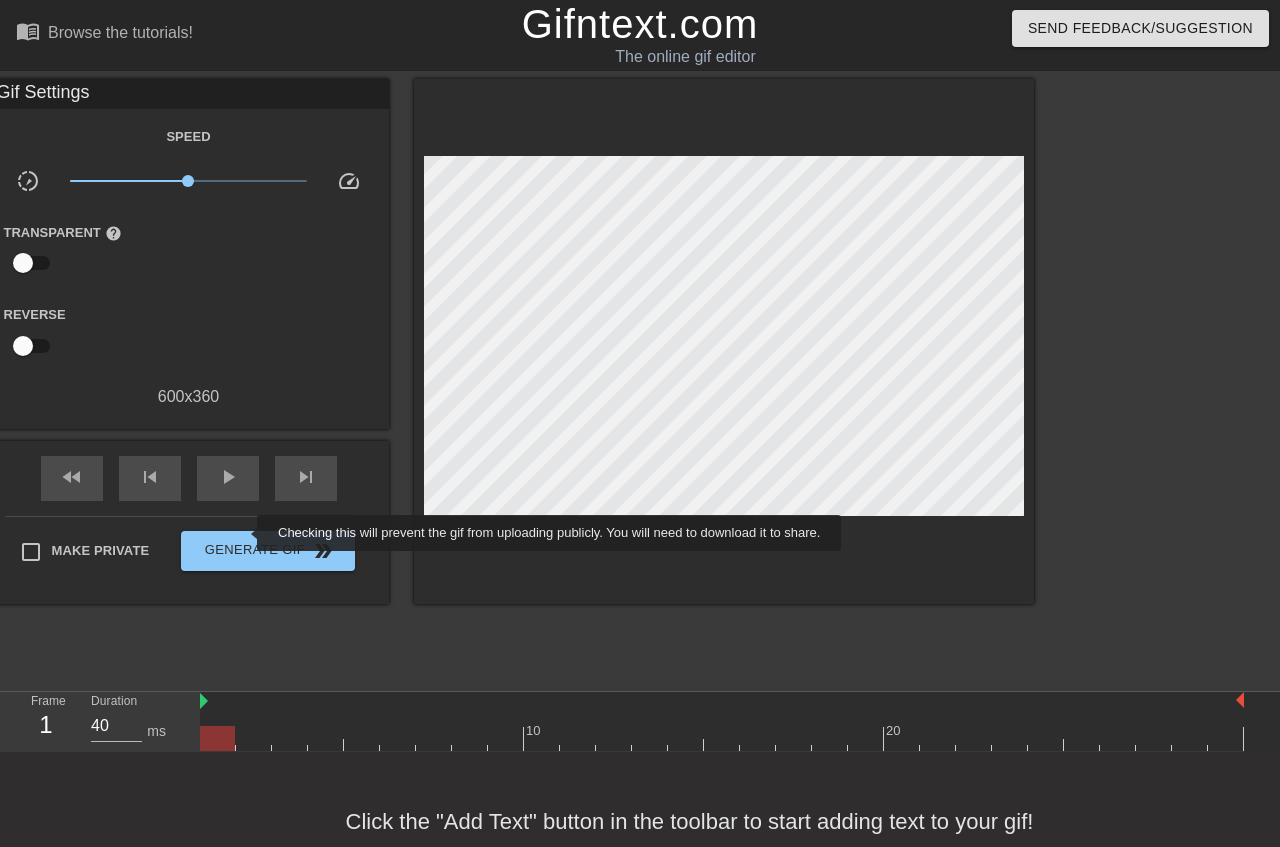 click on "Make Private" at bounding box center (80, 552) 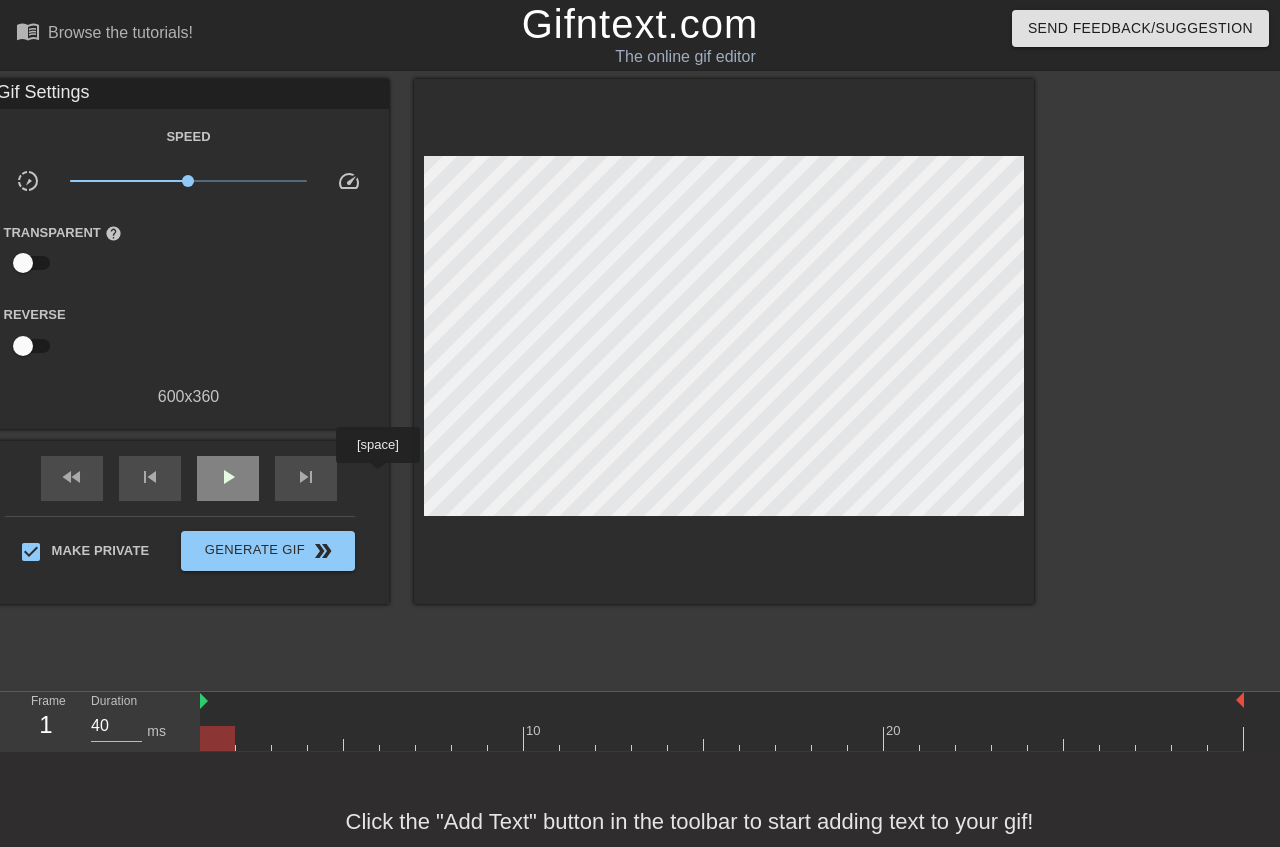 click on "play_arrow" at bounding box center [228, 477] 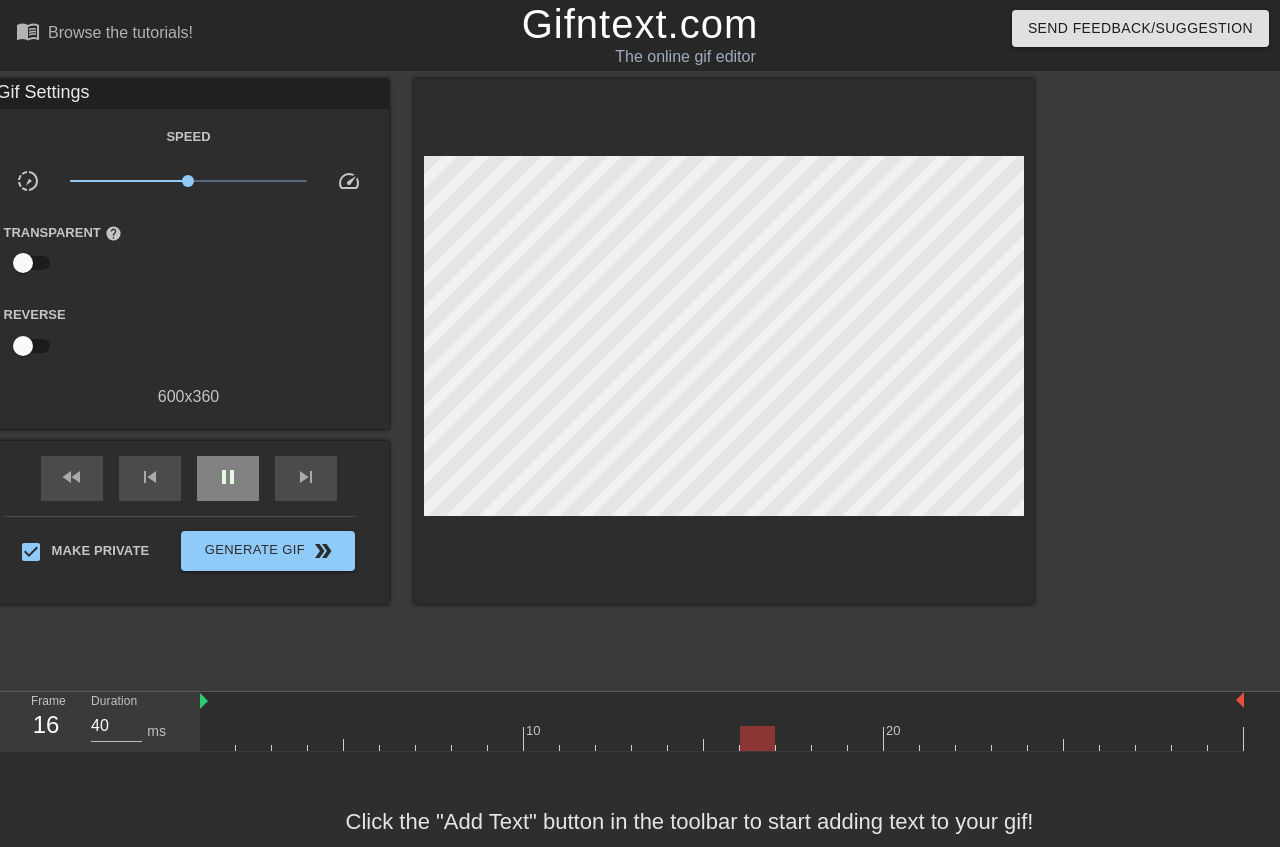 click on "pause" at bounding box center [228, 478] 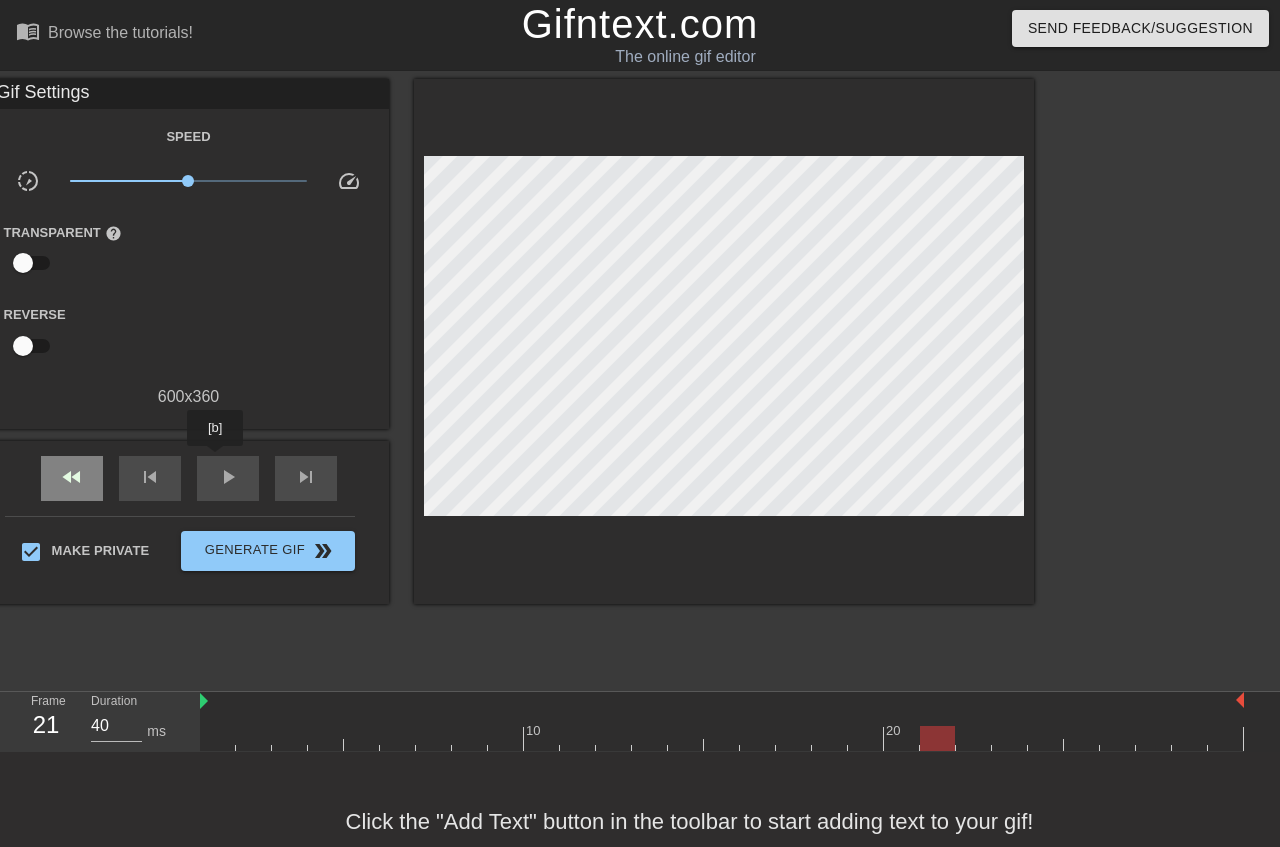 click on "fast_rewind" at bounding box center [72, 478] 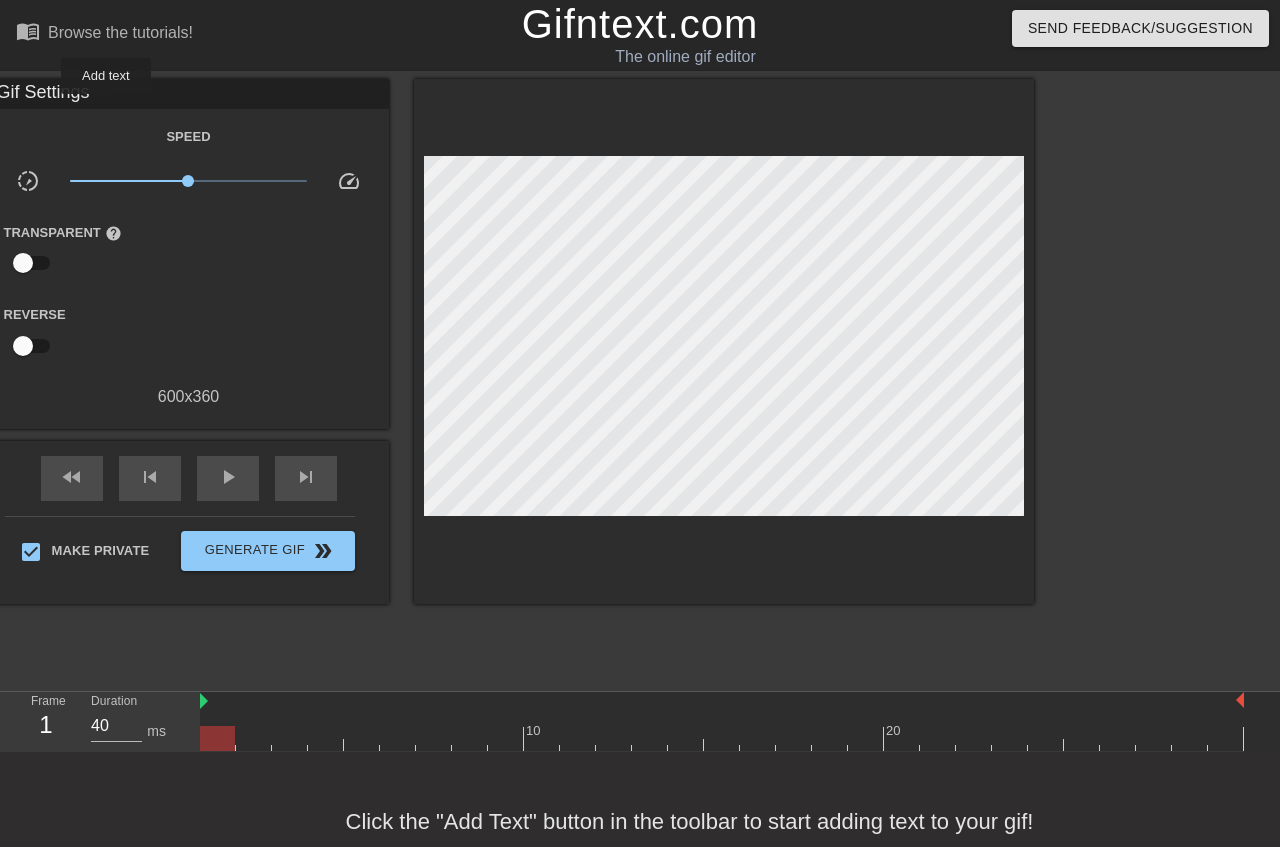 click on "title" at bounding box center (-50, 107) 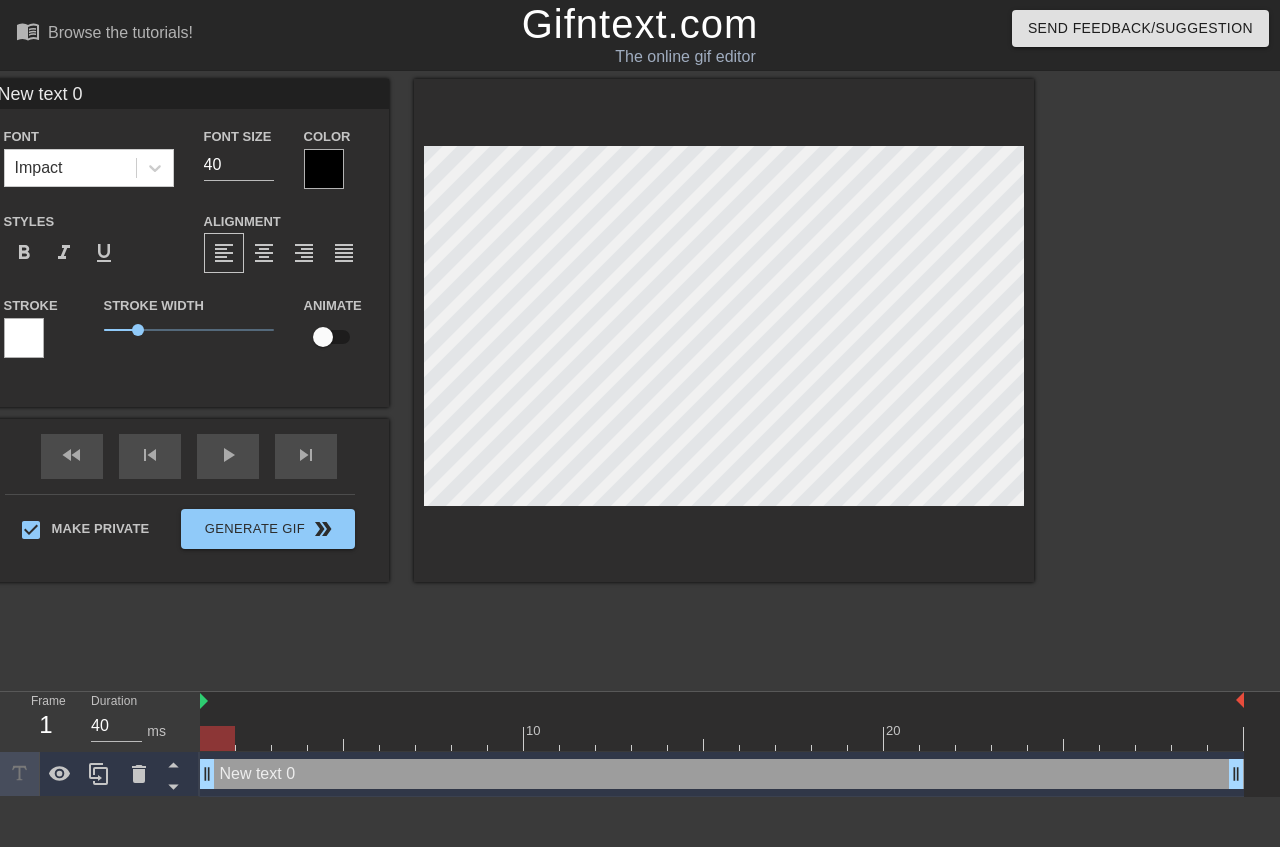 click at bounding box center (324, 169) 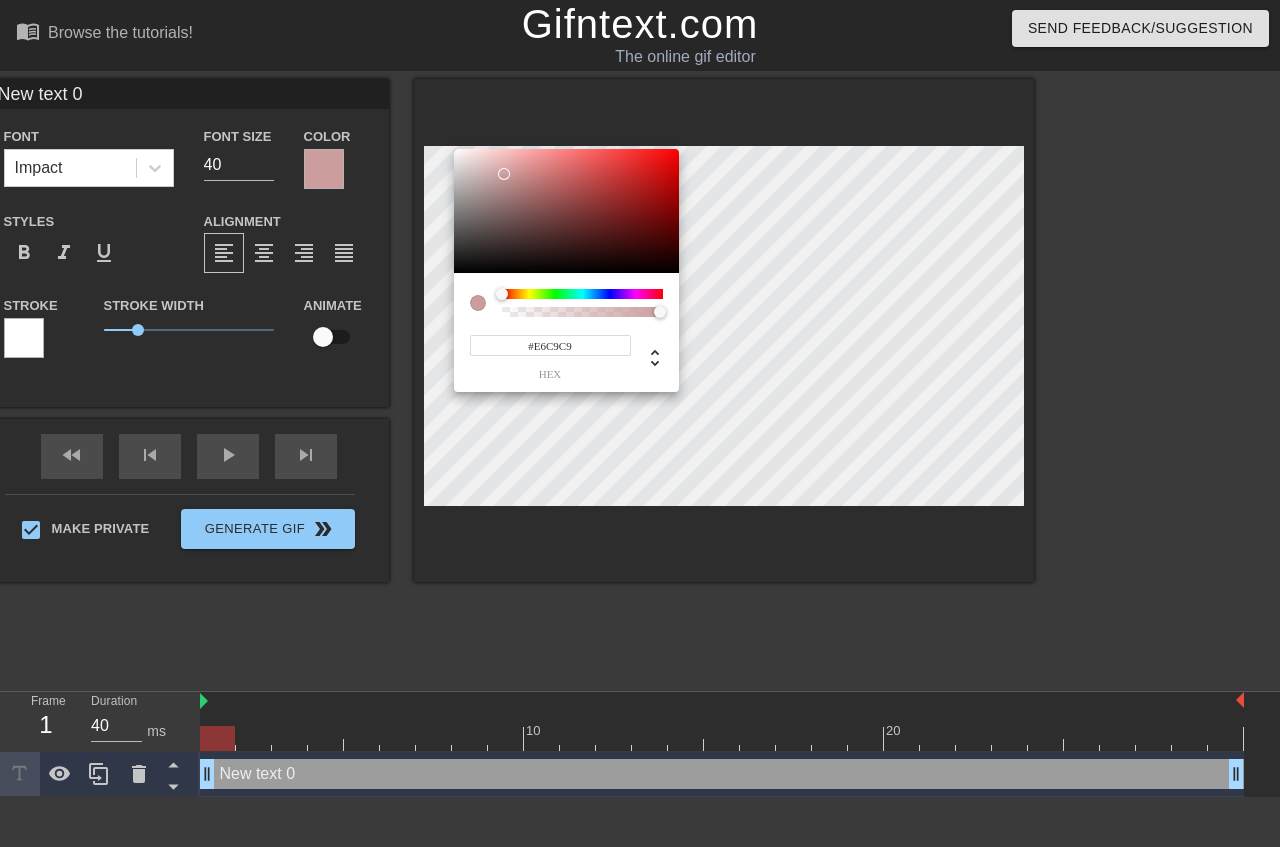 type on "#FFFFFF" 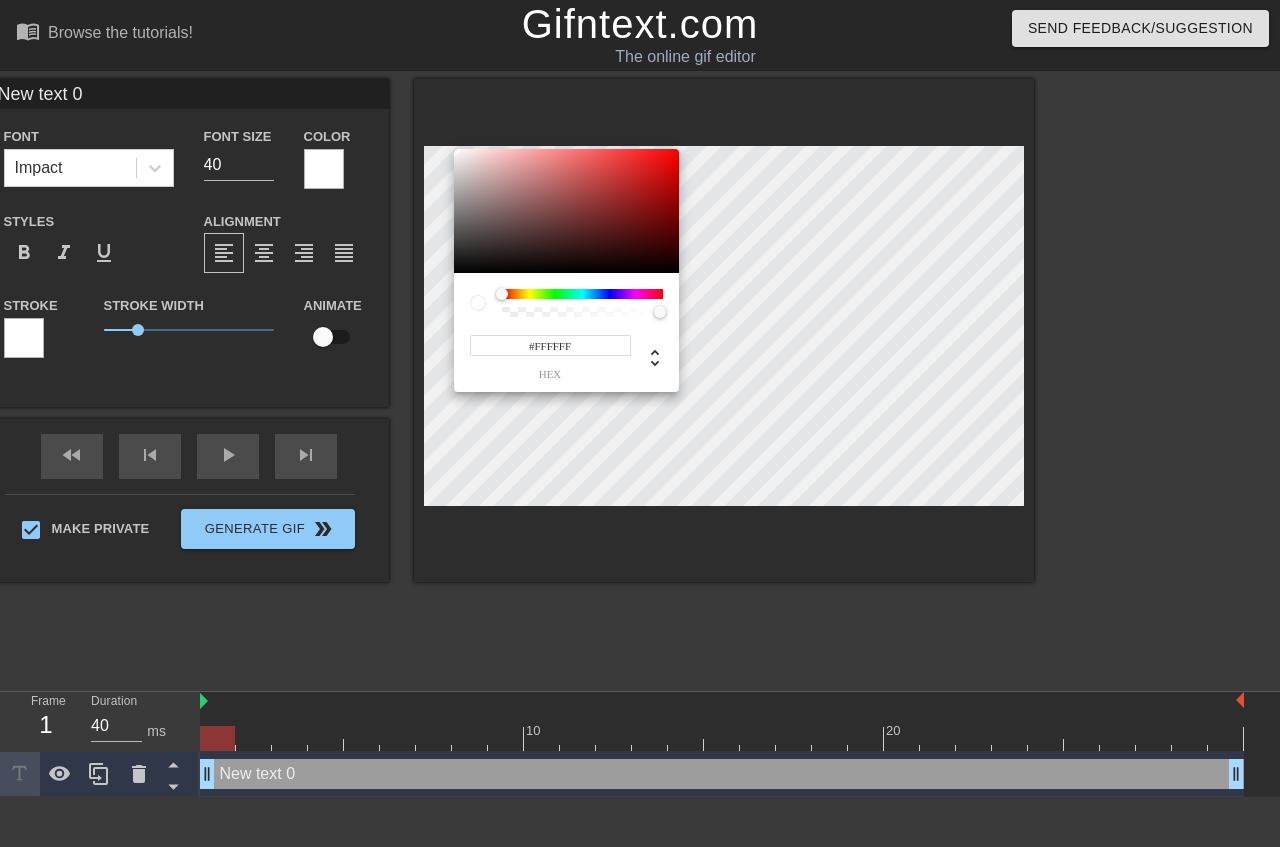 drag, startPoint x: 504, startPoint y: 173, endPoint x: 435, endPoint y: 124, distance: 84.6286 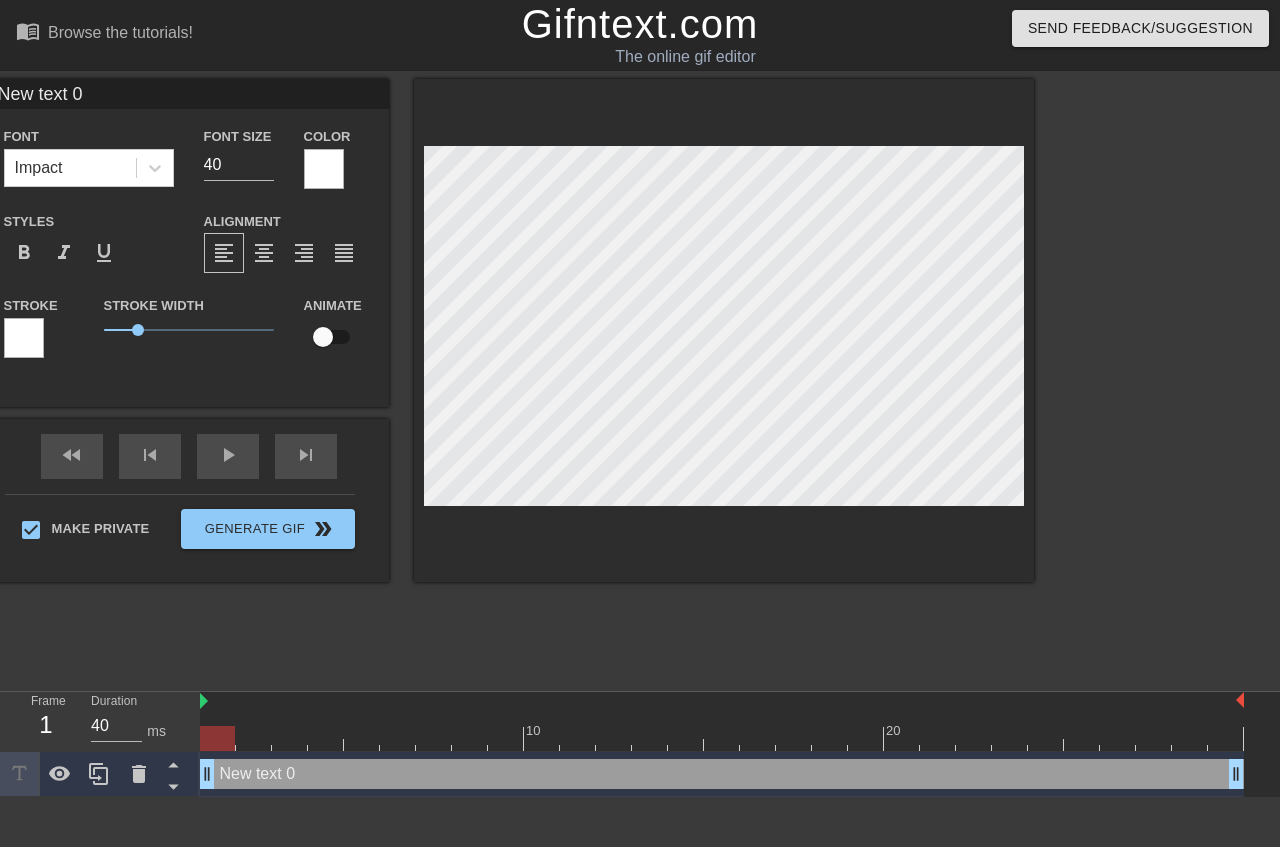 click at bounding box center (24, 338) 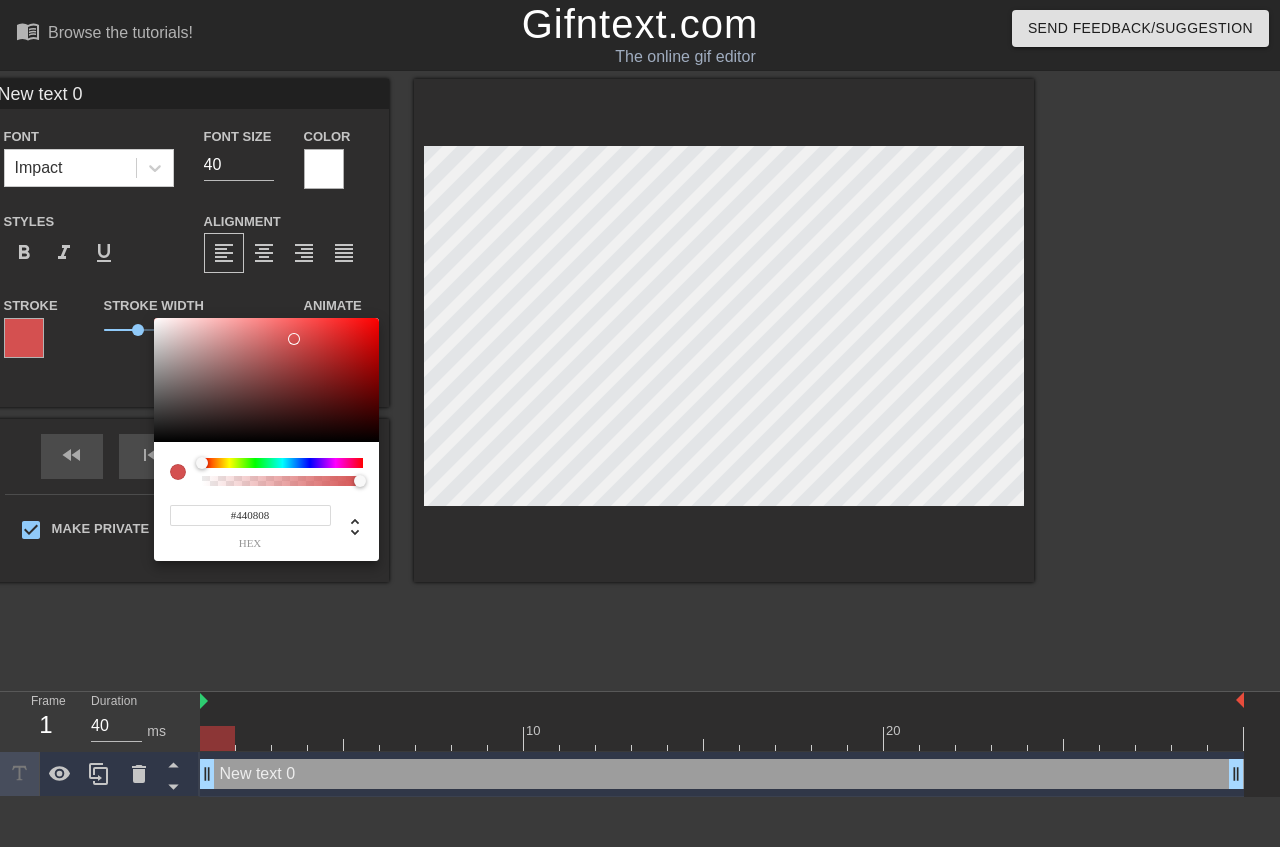 type on "#000000" 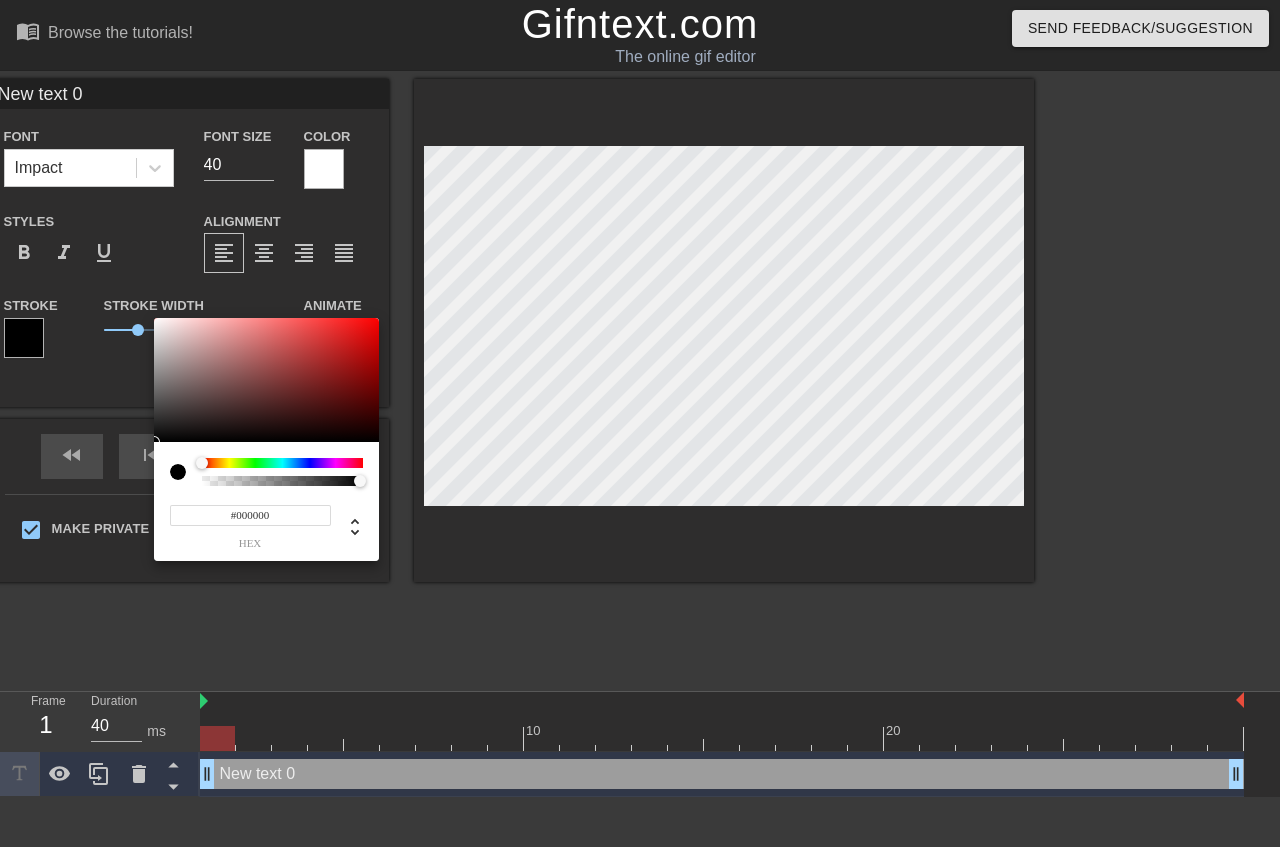 drag, startPoint x: 294, startPoint y: 339, endPoint x: 488, endPoint y: 503, distance: 254.0315 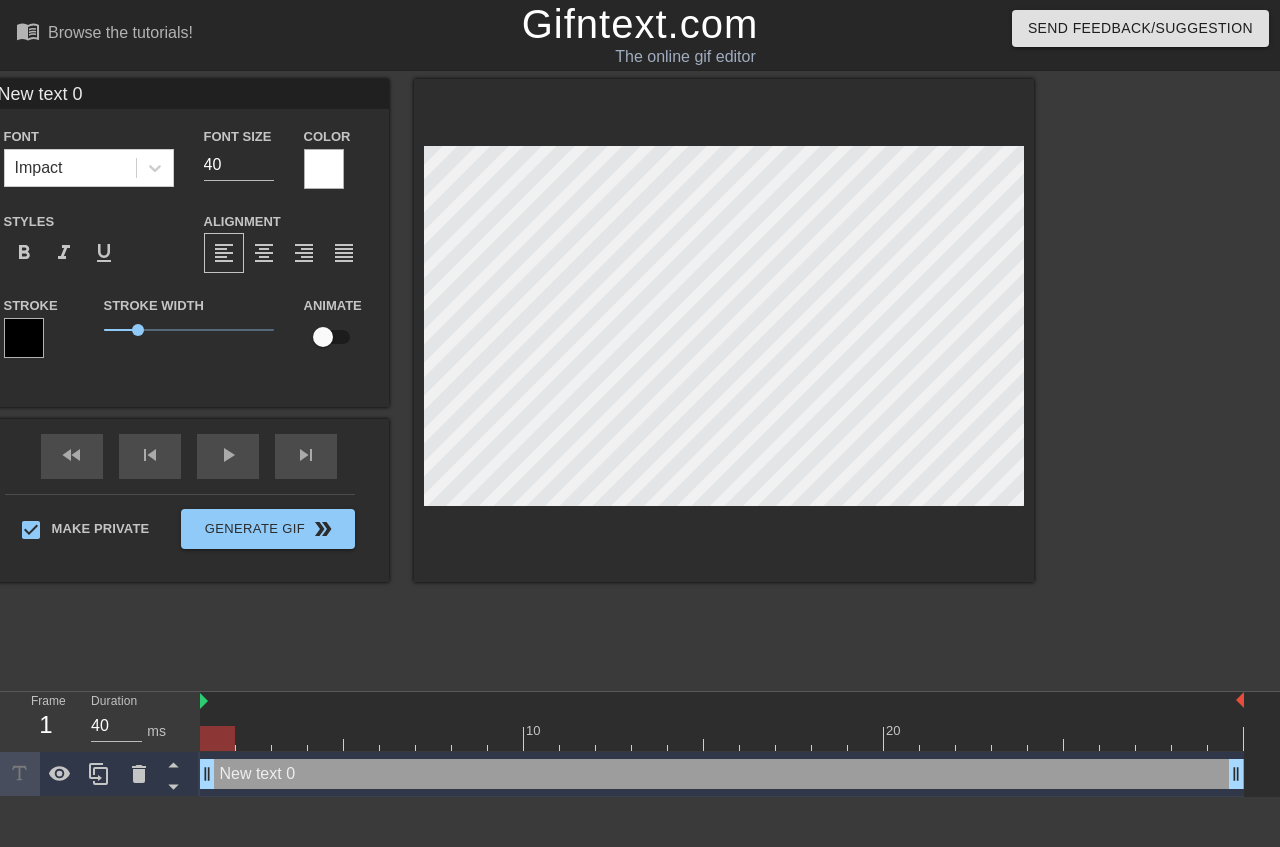 scroll, scrollTop: 0, scrollLeft: 3, axis: horizontal 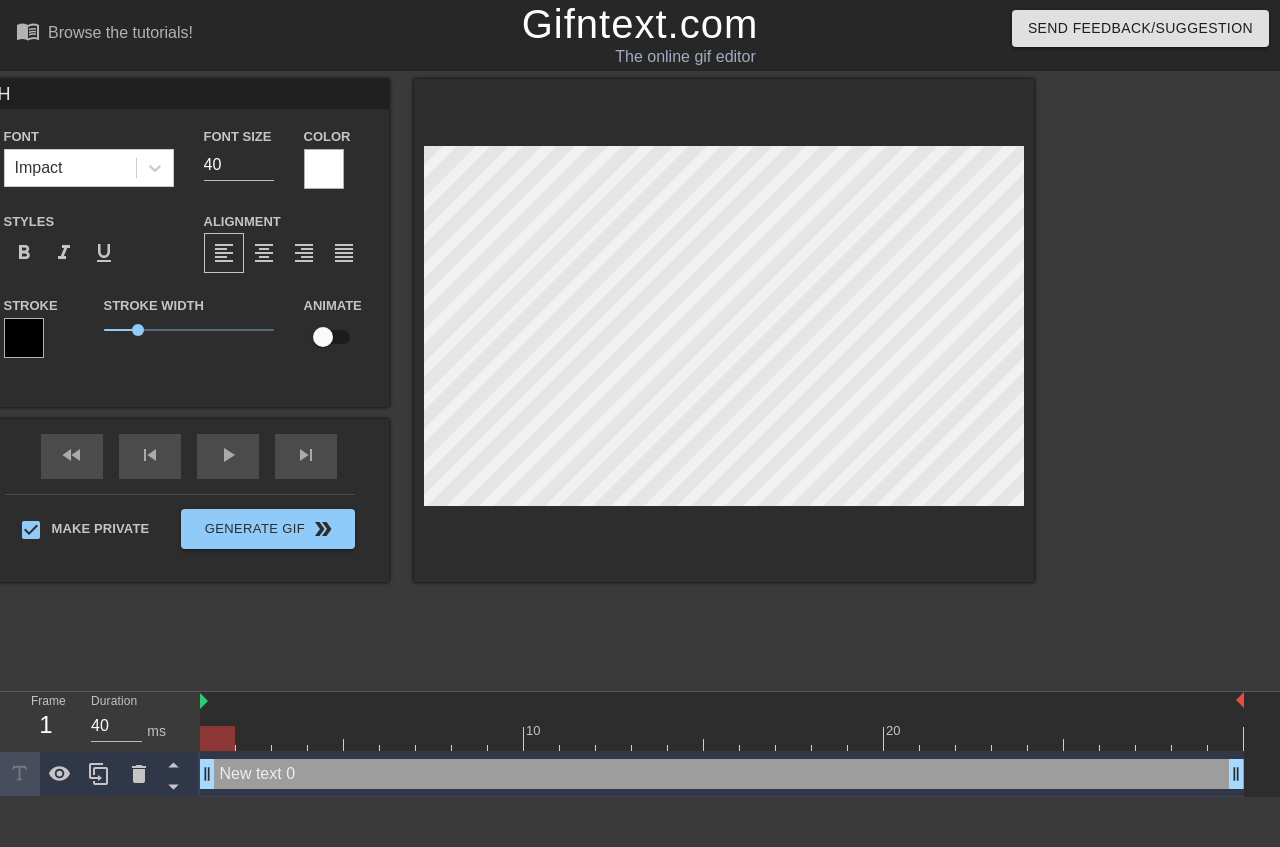 type on "He" 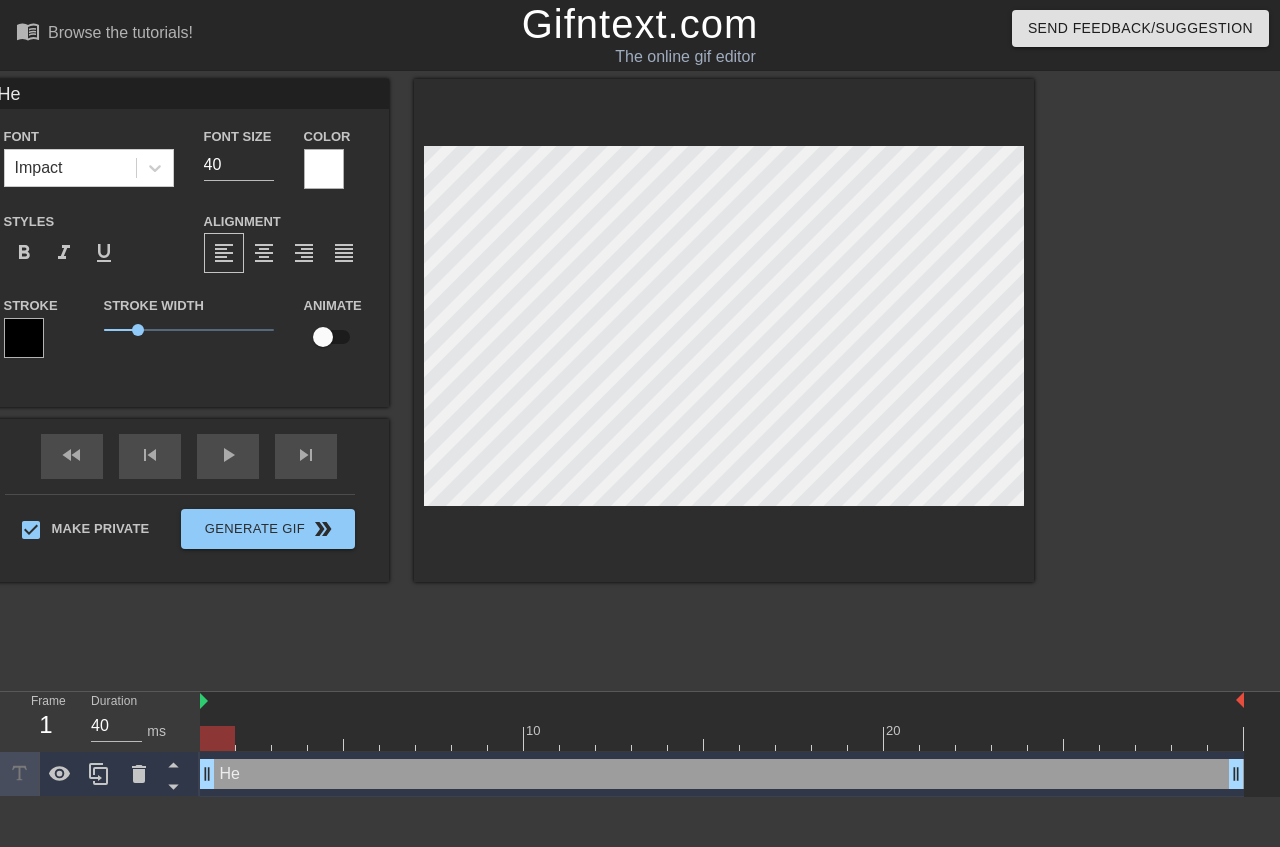type on "Her" 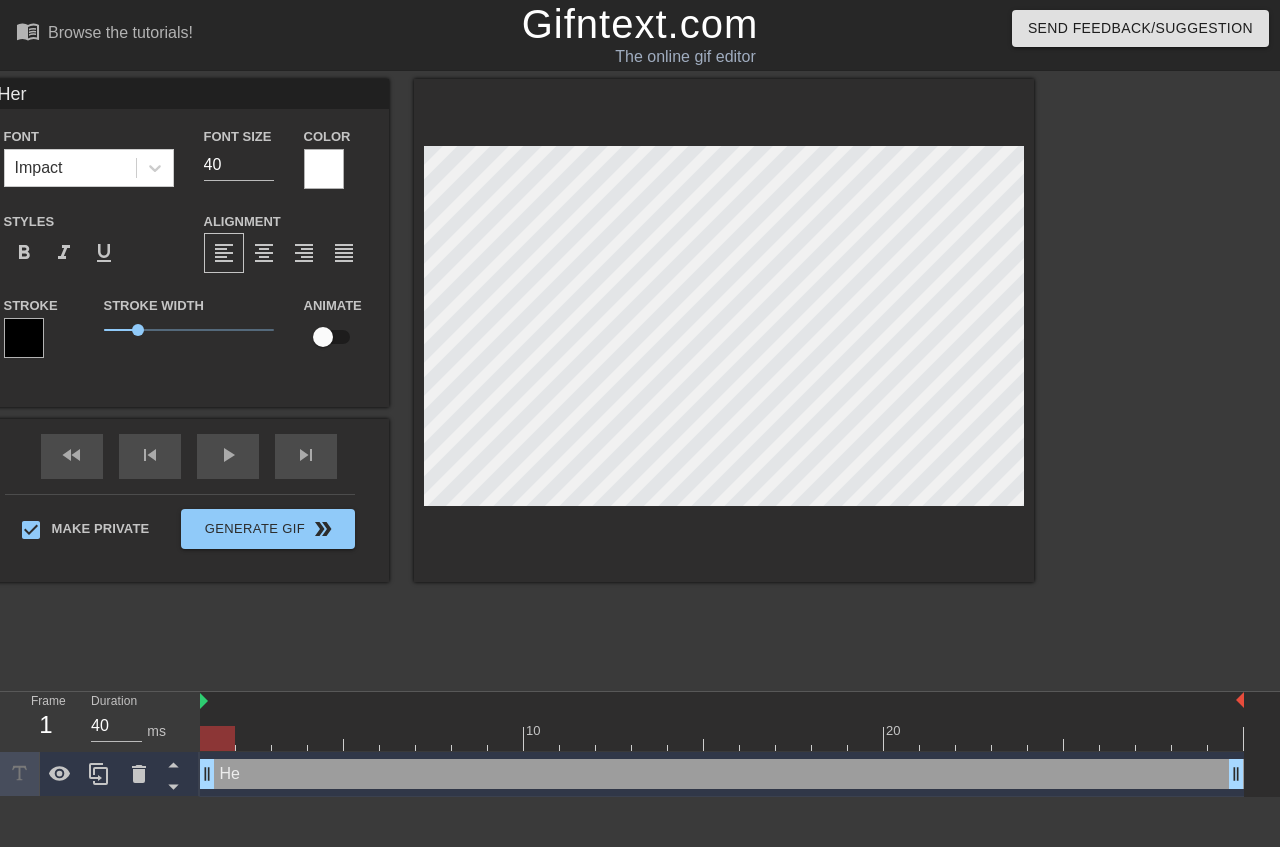 type on "Her" 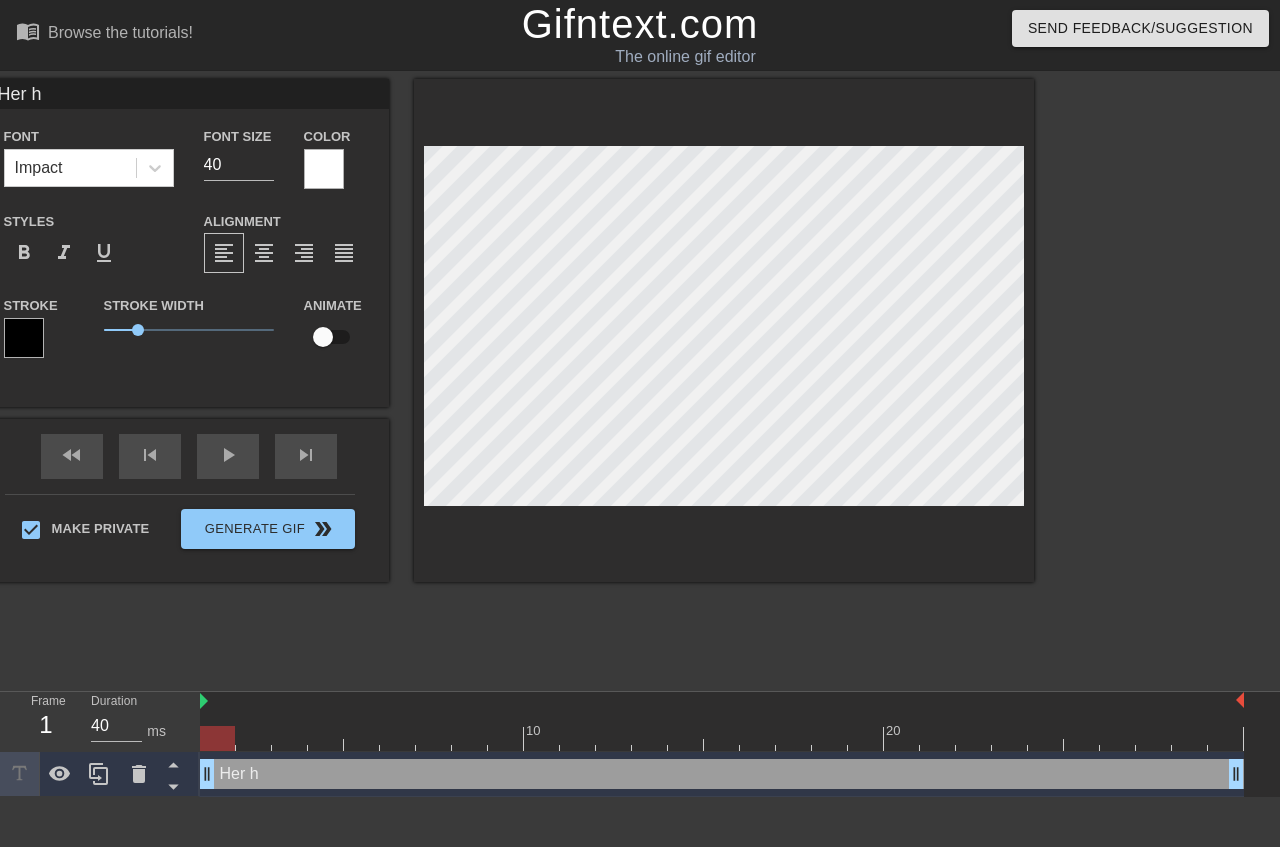 type on "Her hu" 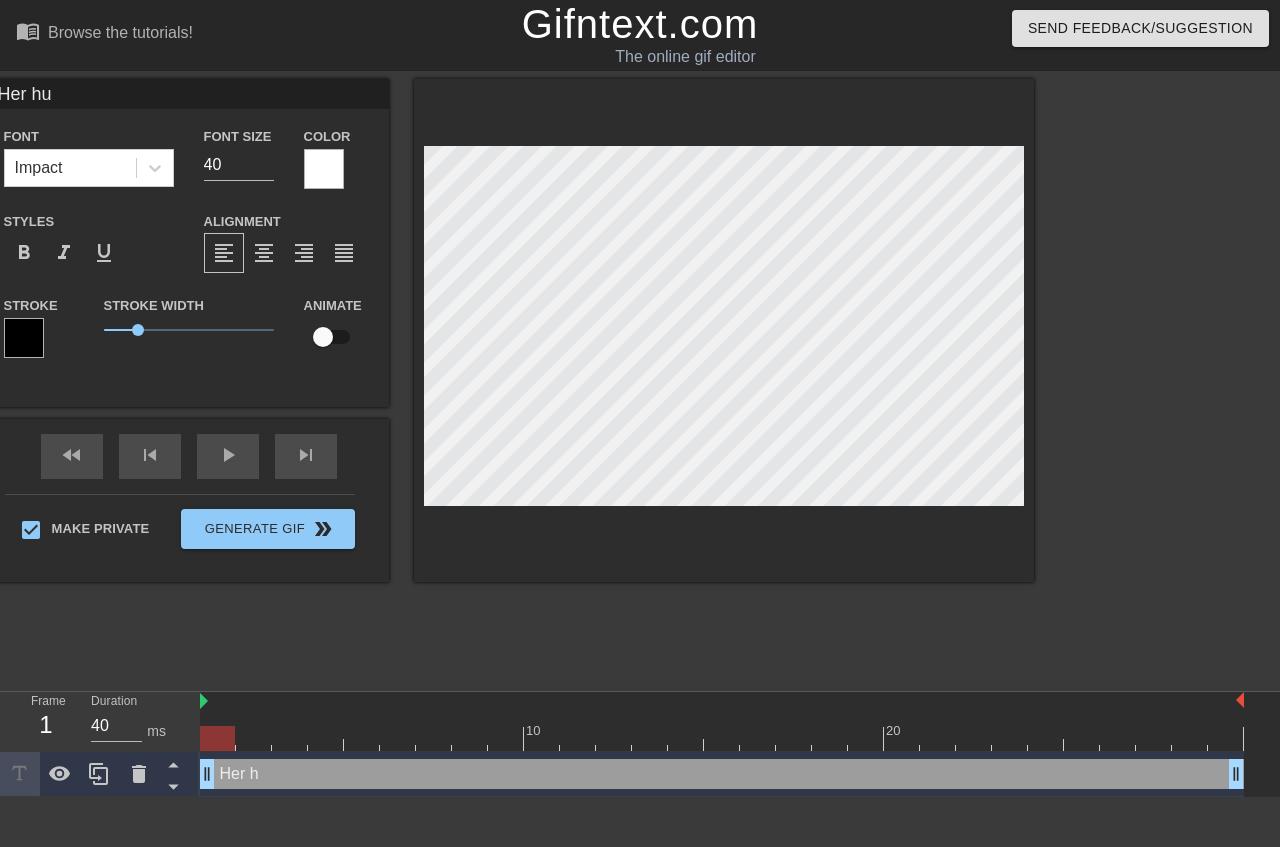 type on "Her hus" 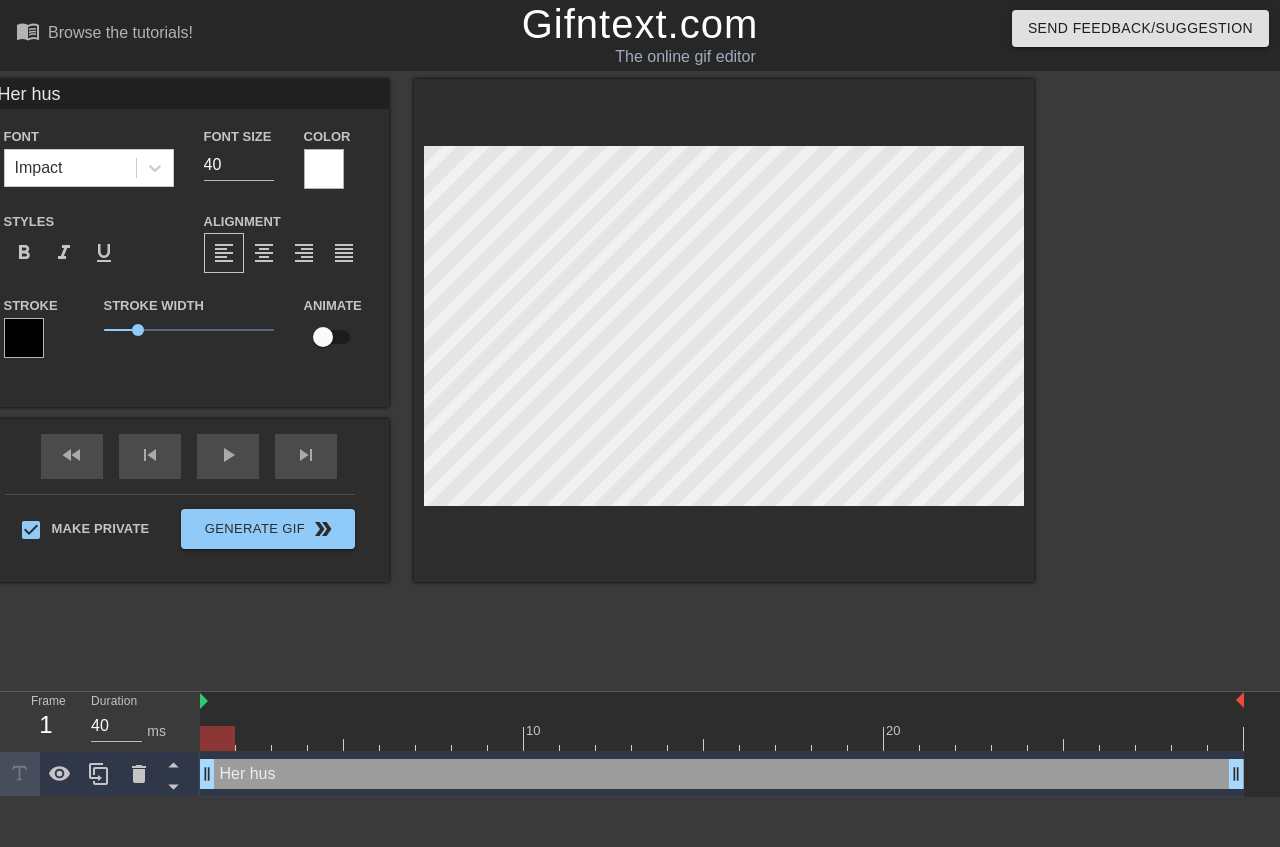 type on "Her husb" 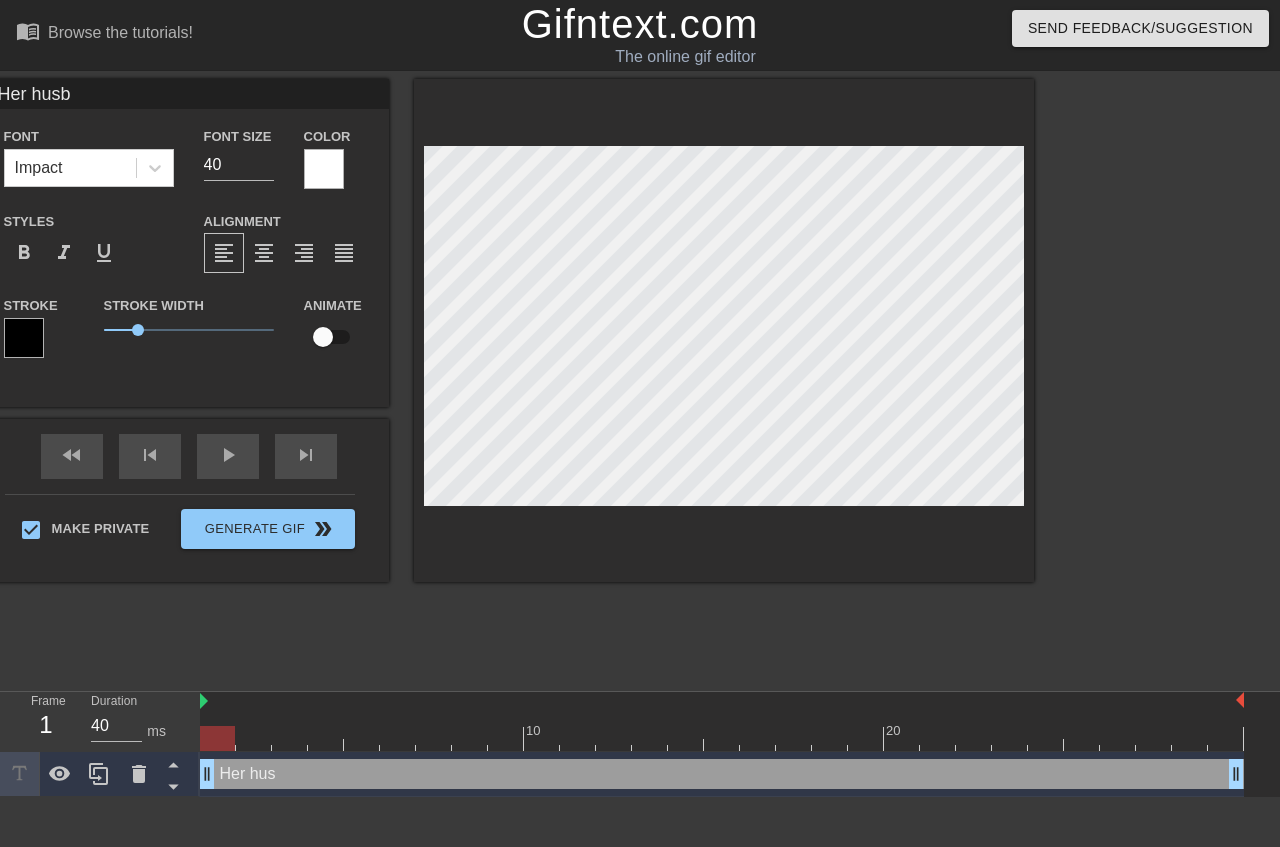 type on "Her husba" 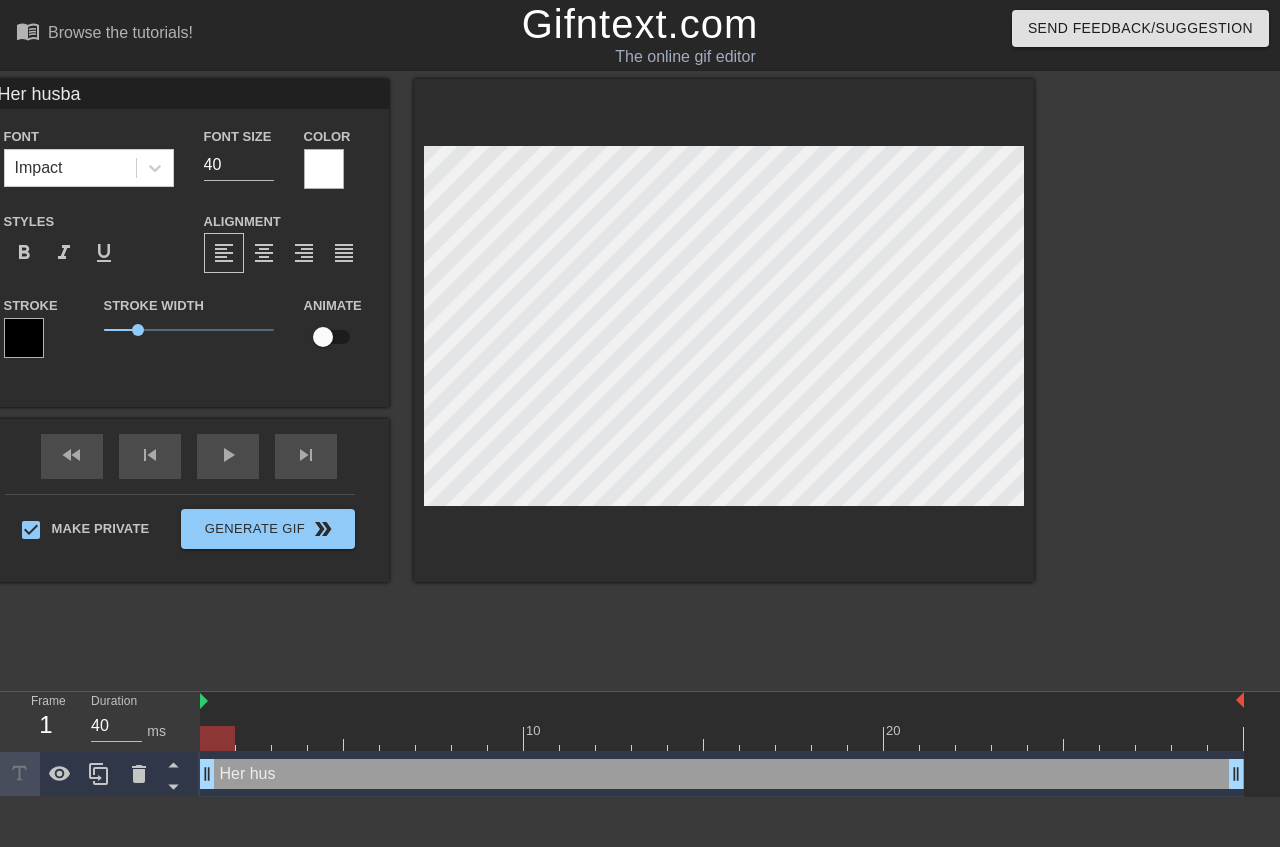 type on "Her husban" 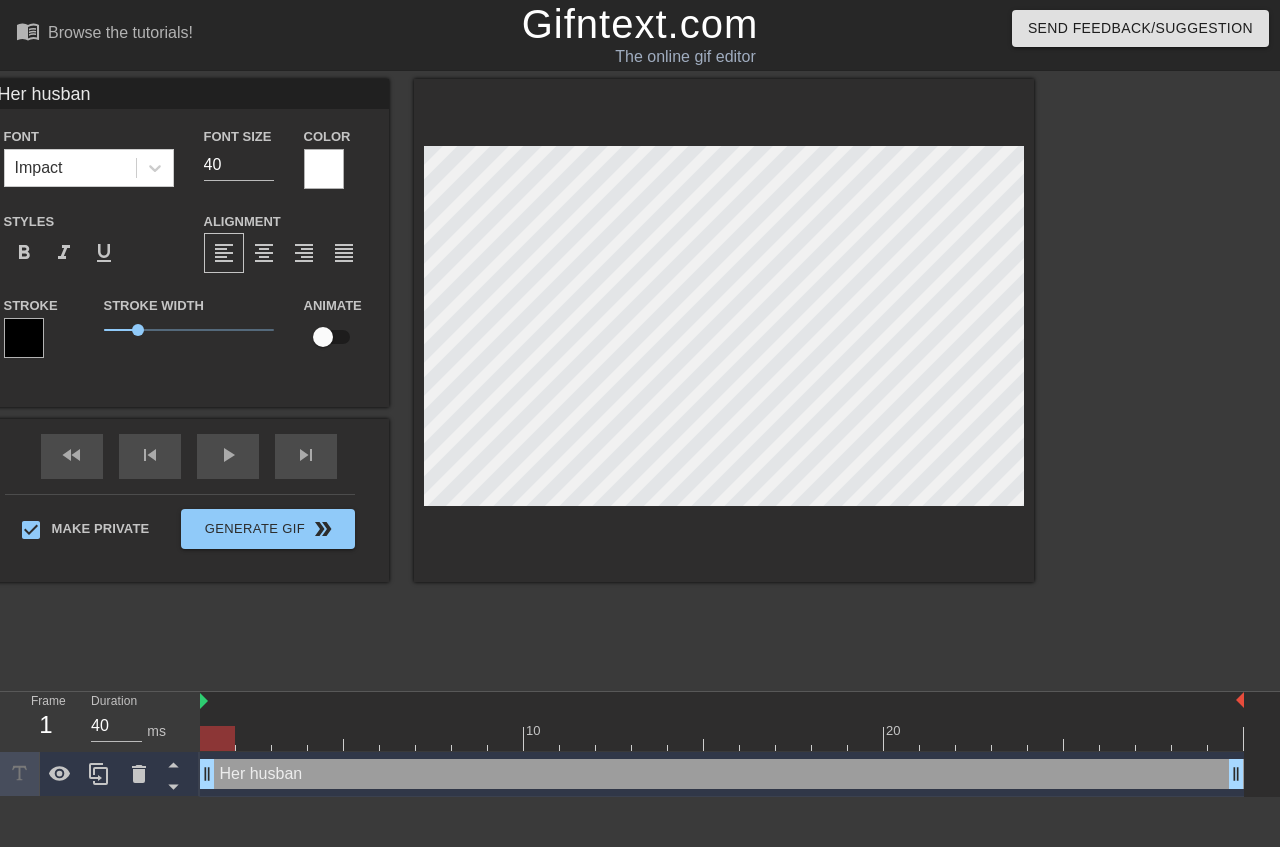 type on "Her husband" 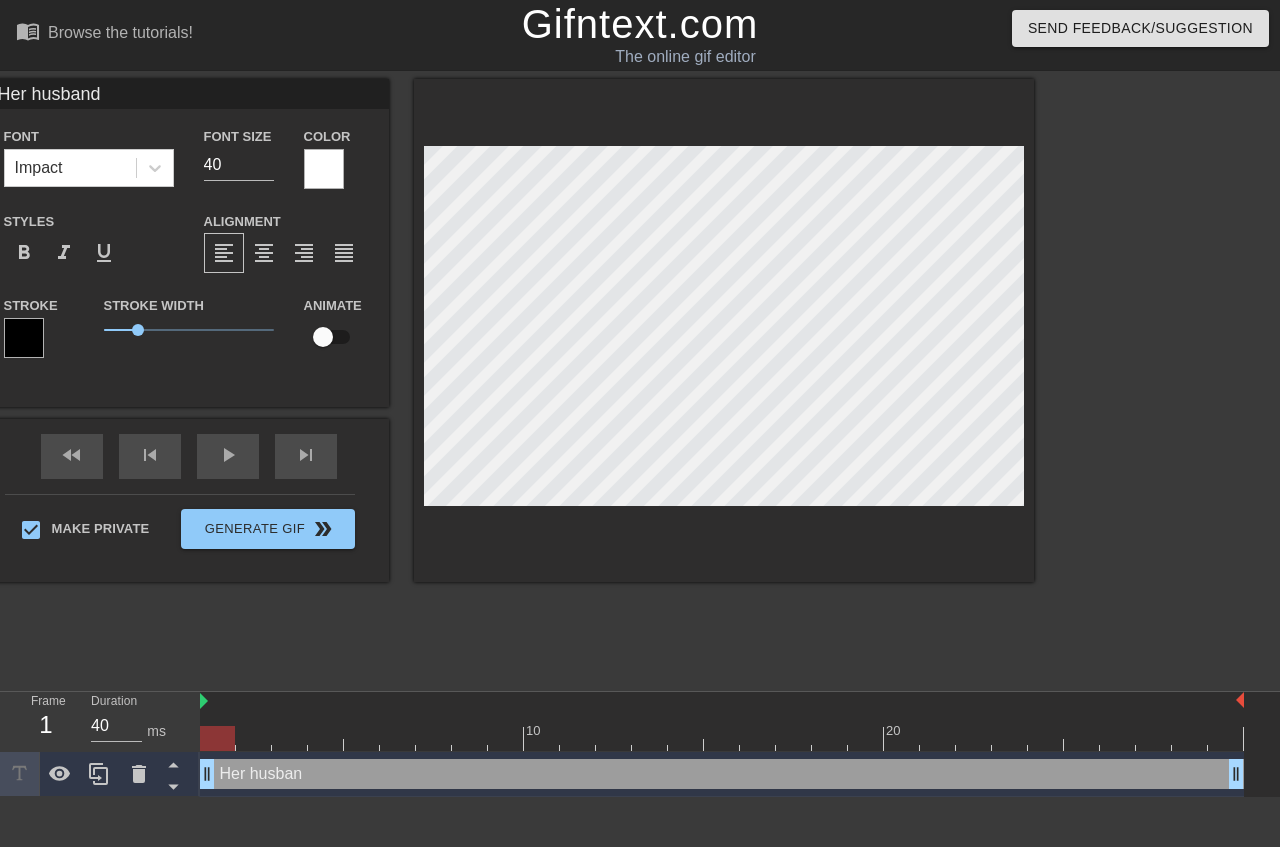 type on "Her husband" 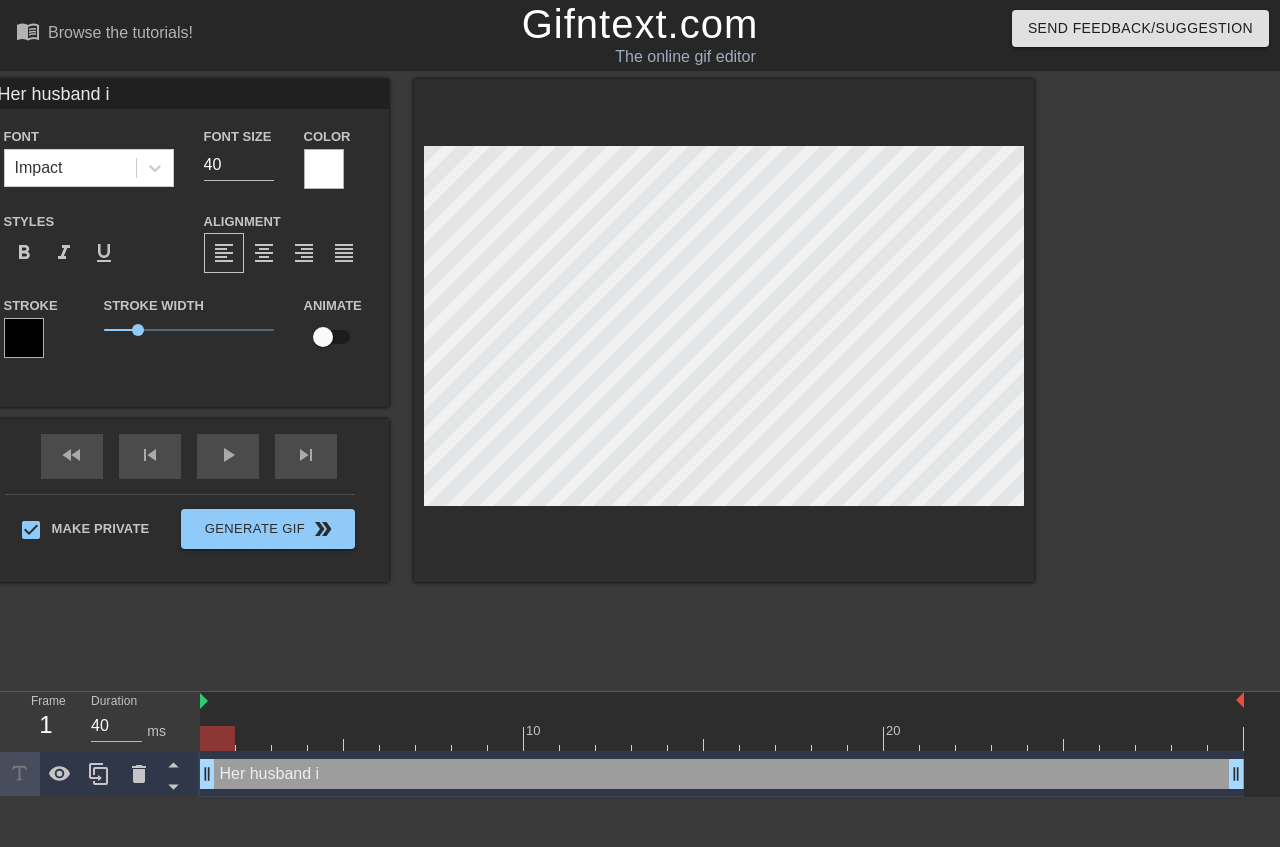 type on "Her husband is" 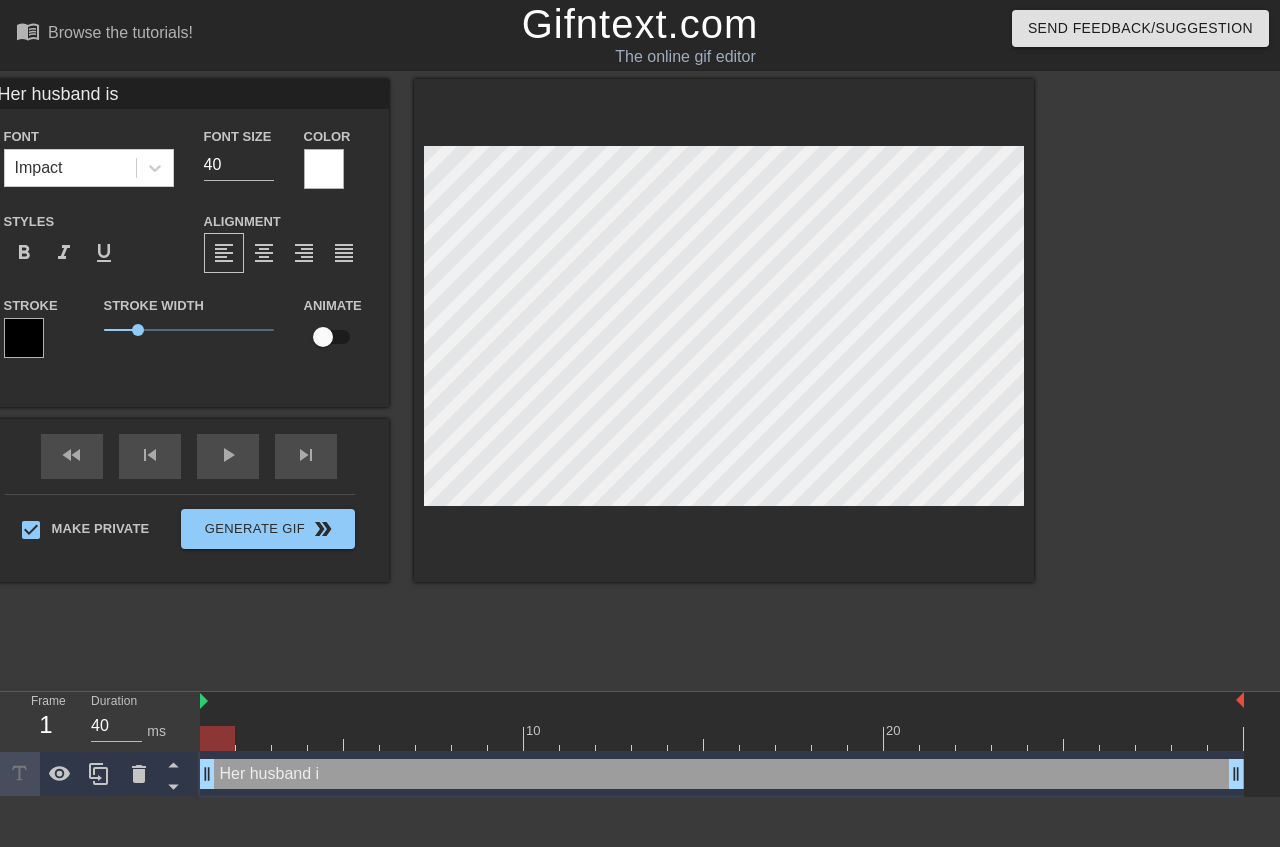 type on "Her husband is" 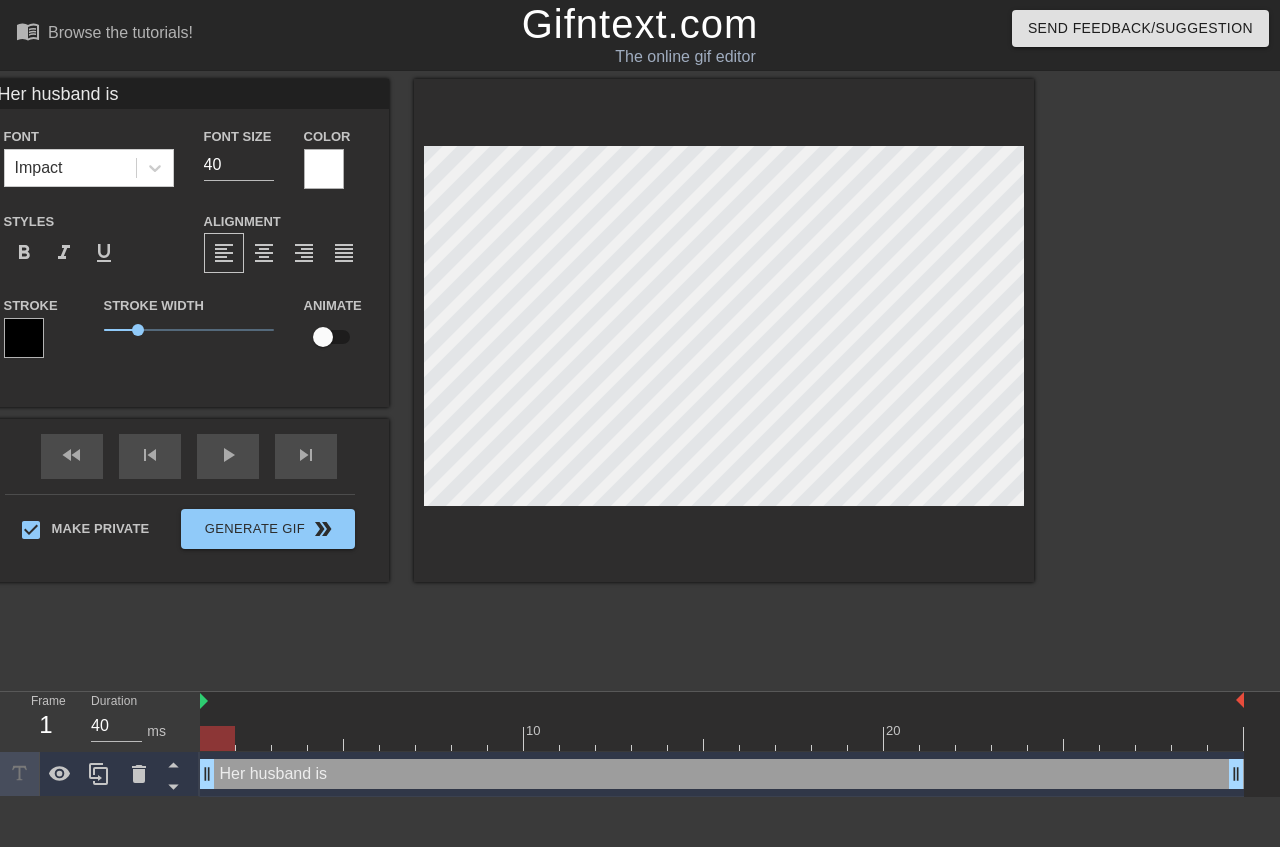 type on "Her husband is o" 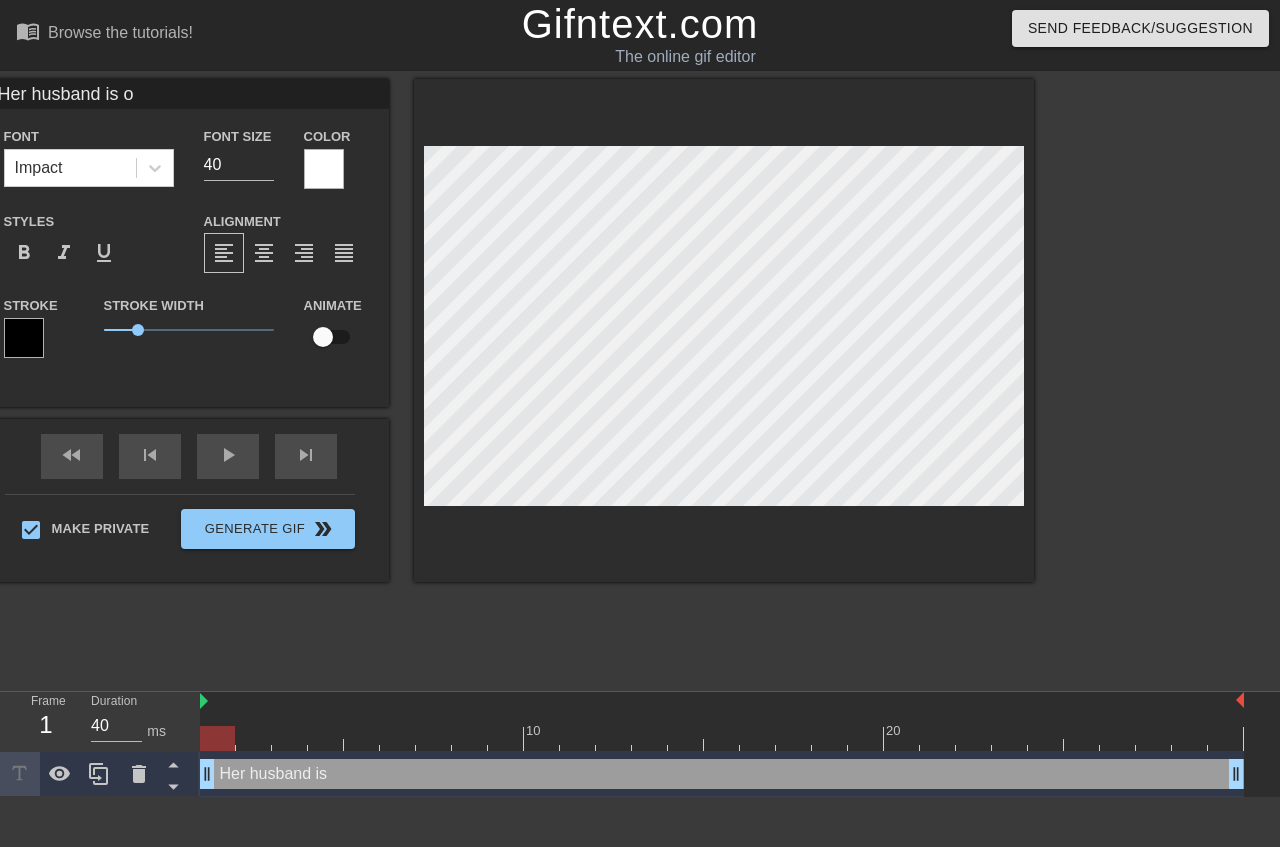 scroll, scrollTop: 0, scrollLeft: 6, axis: horizontal 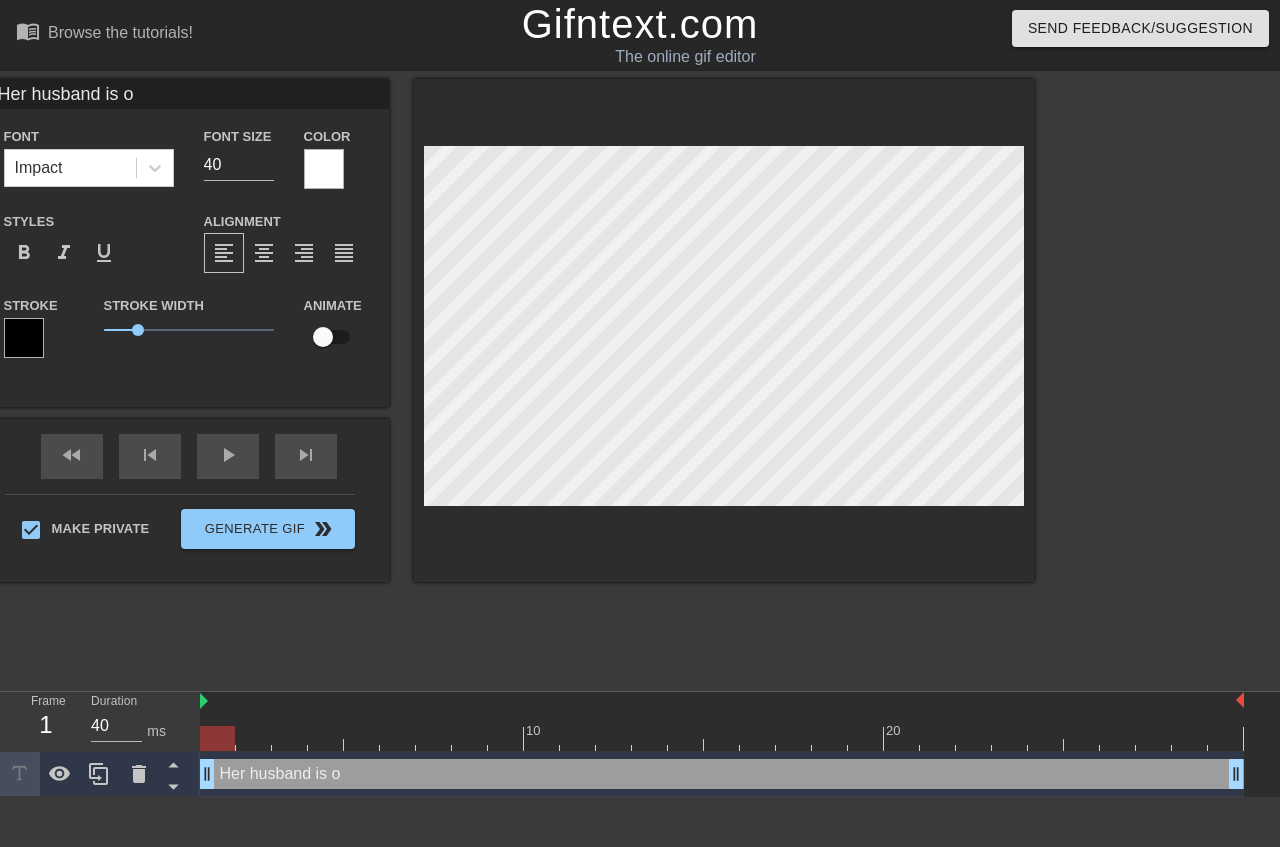 type on "Her husband is ot" 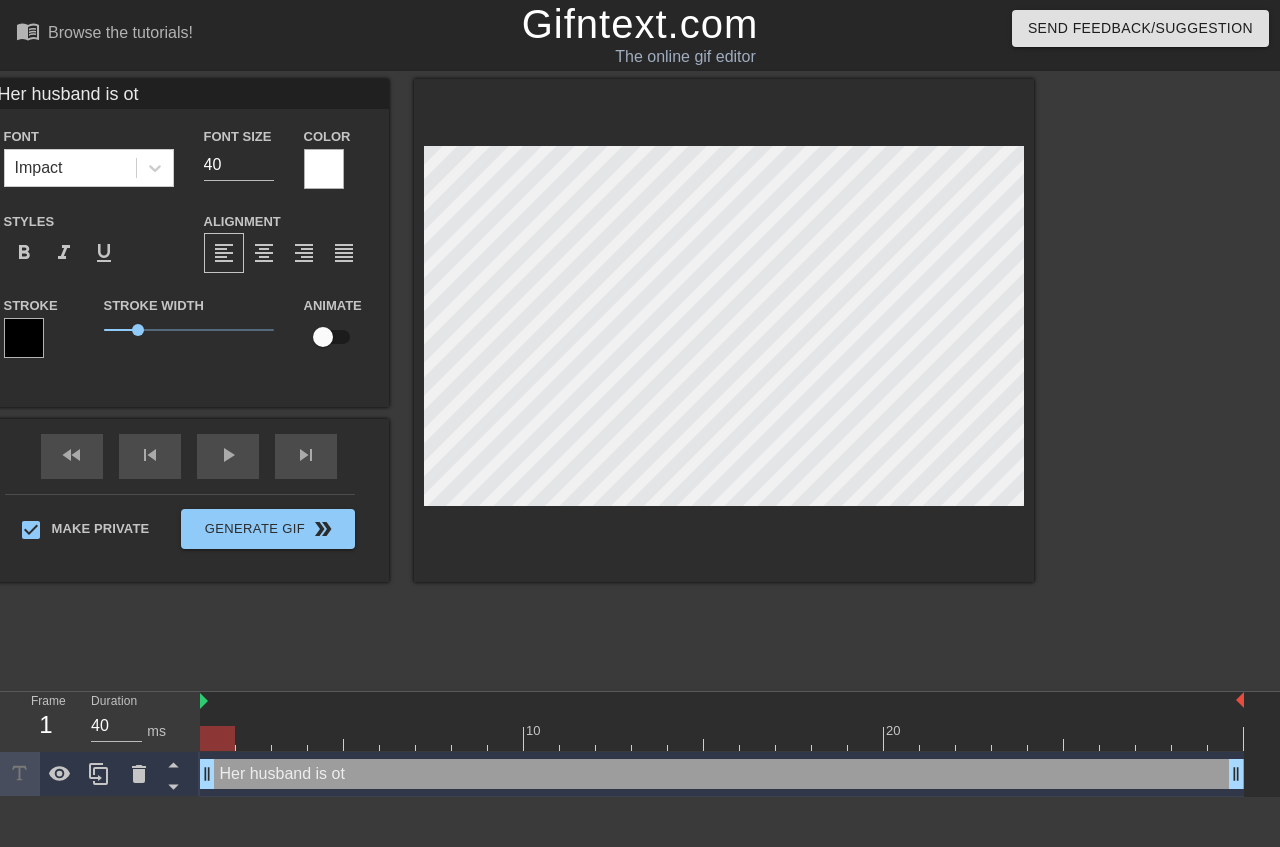 type on "Her husband is otu" 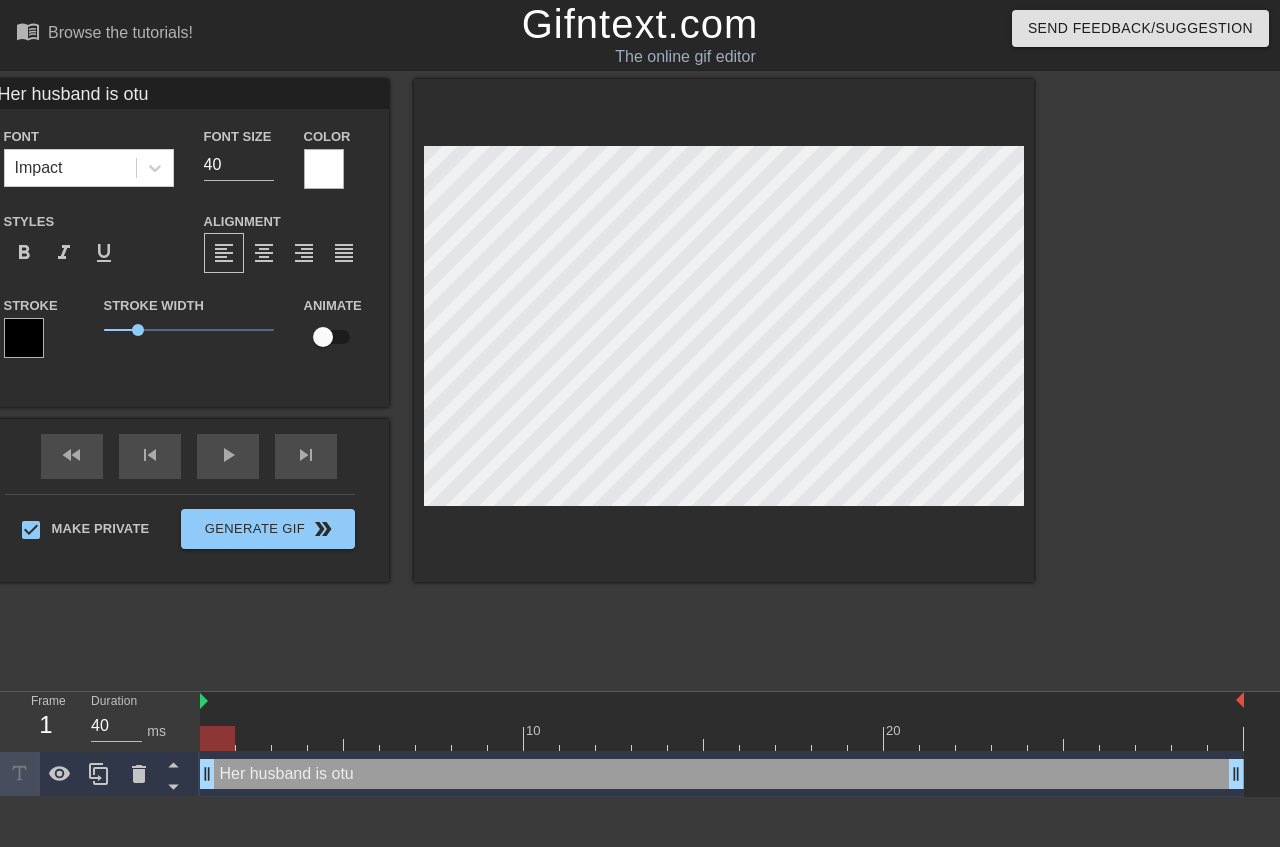 type on "Her husband is ot" 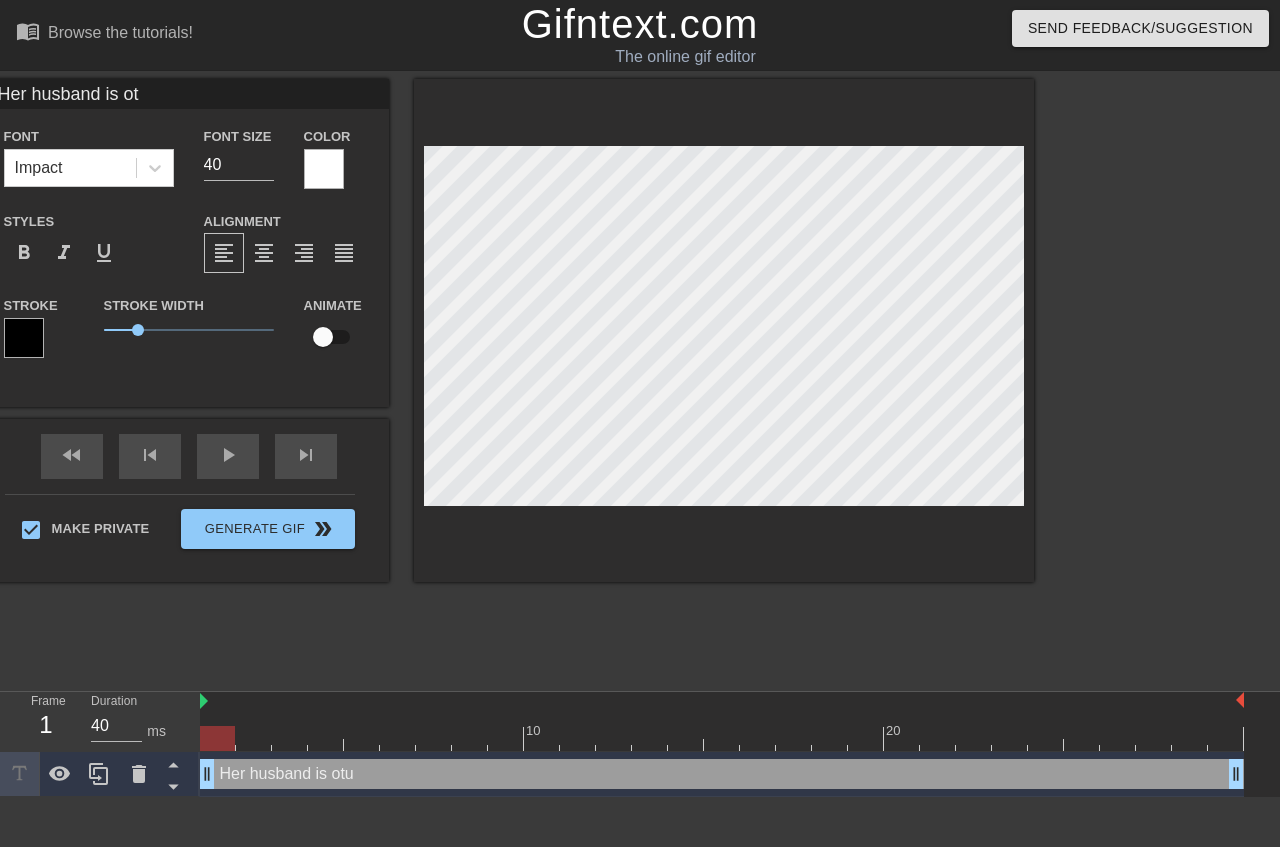 type on "Her husband is o" 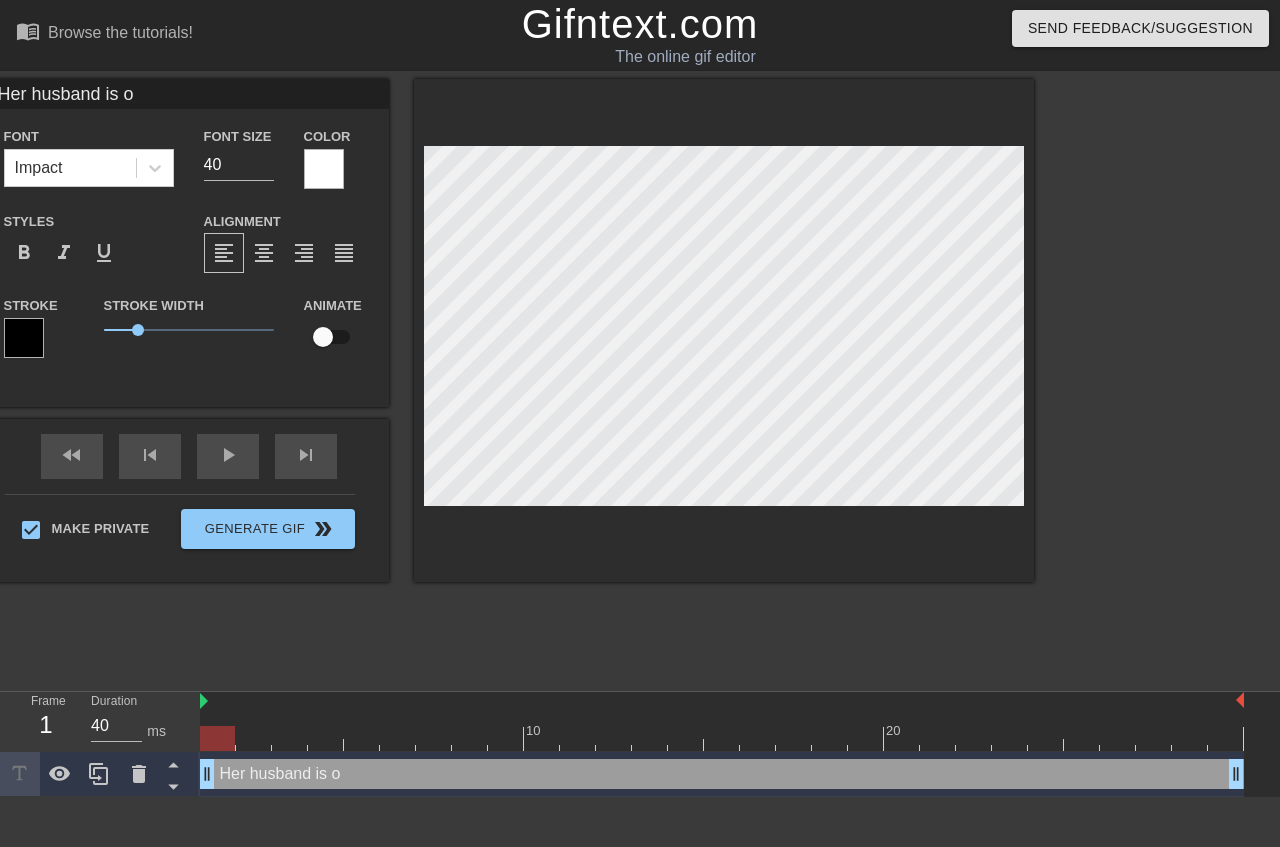 type on "Her husband is ou" 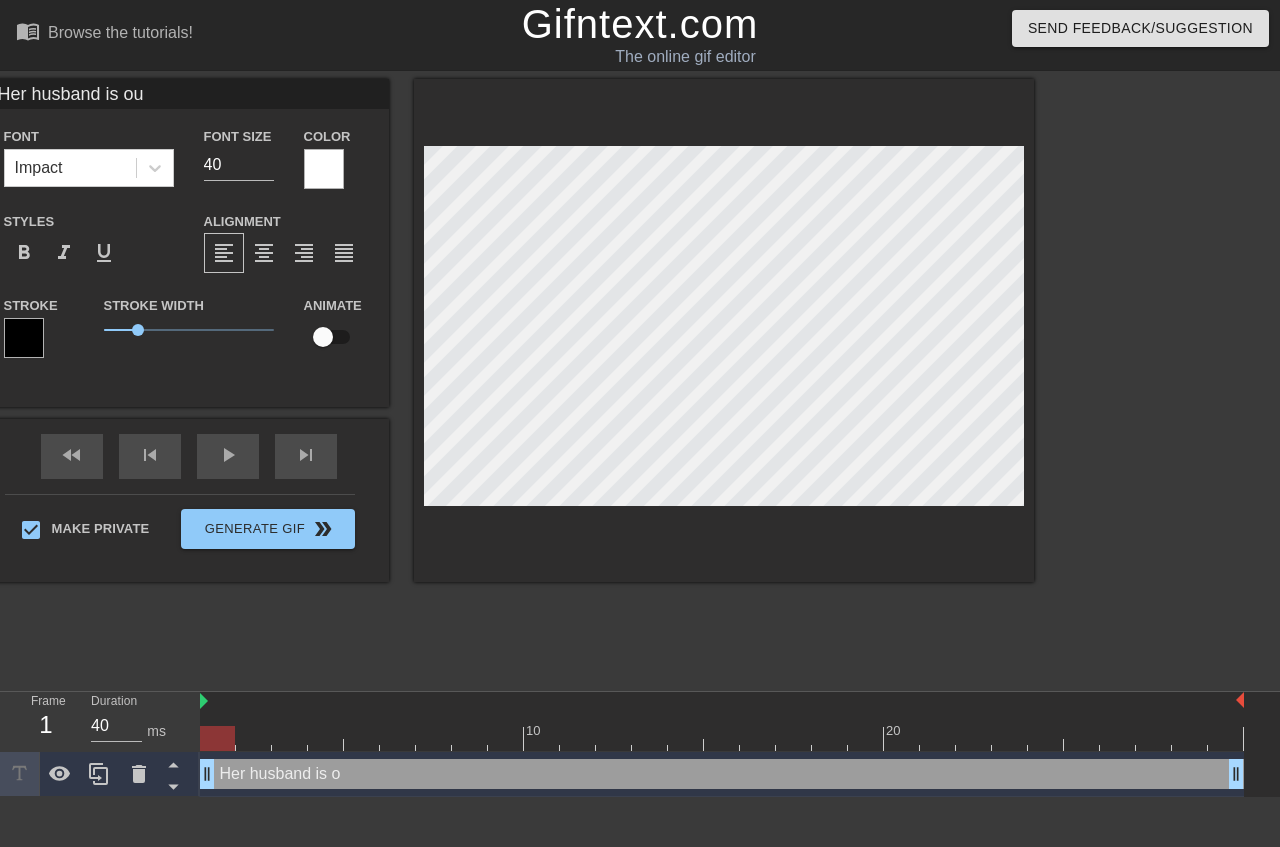type on "Her husband is out" 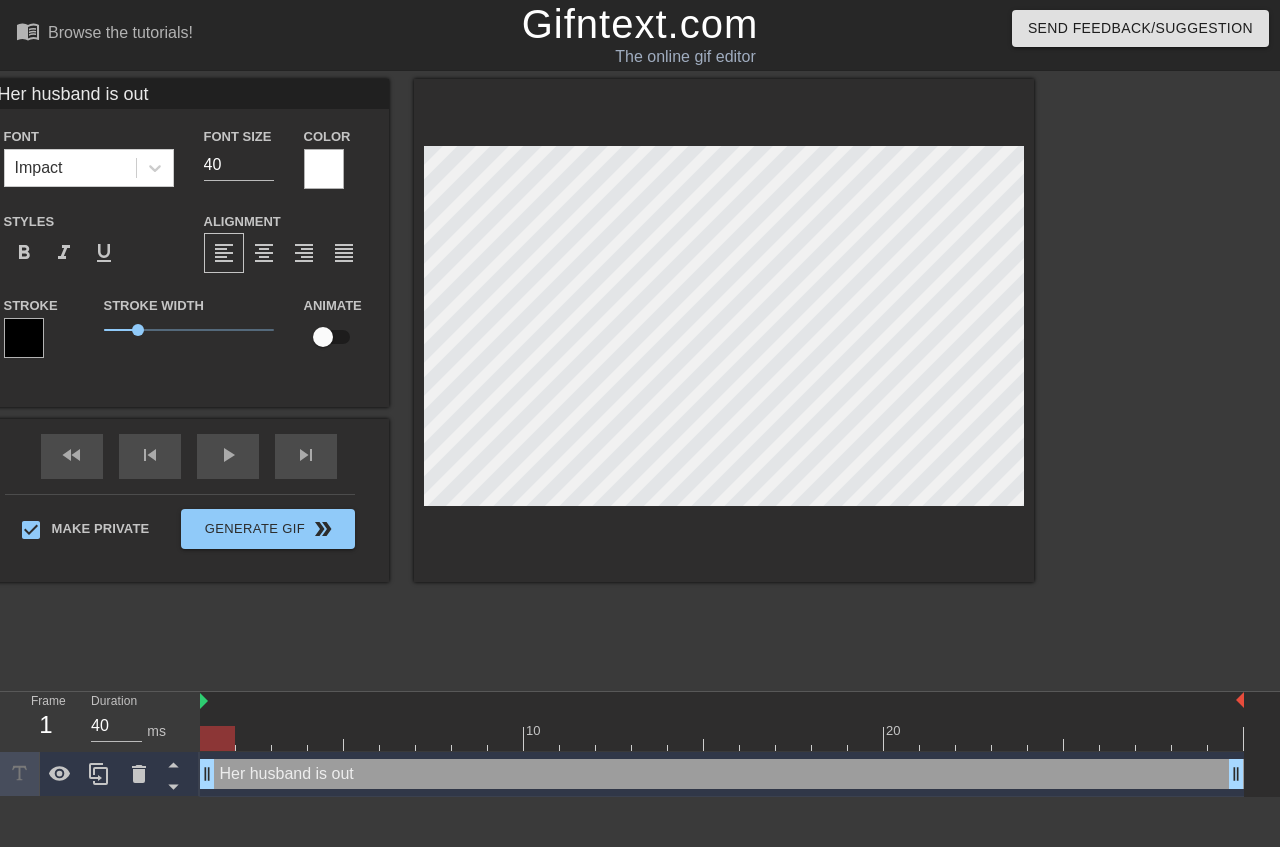type on "Her husband is out" 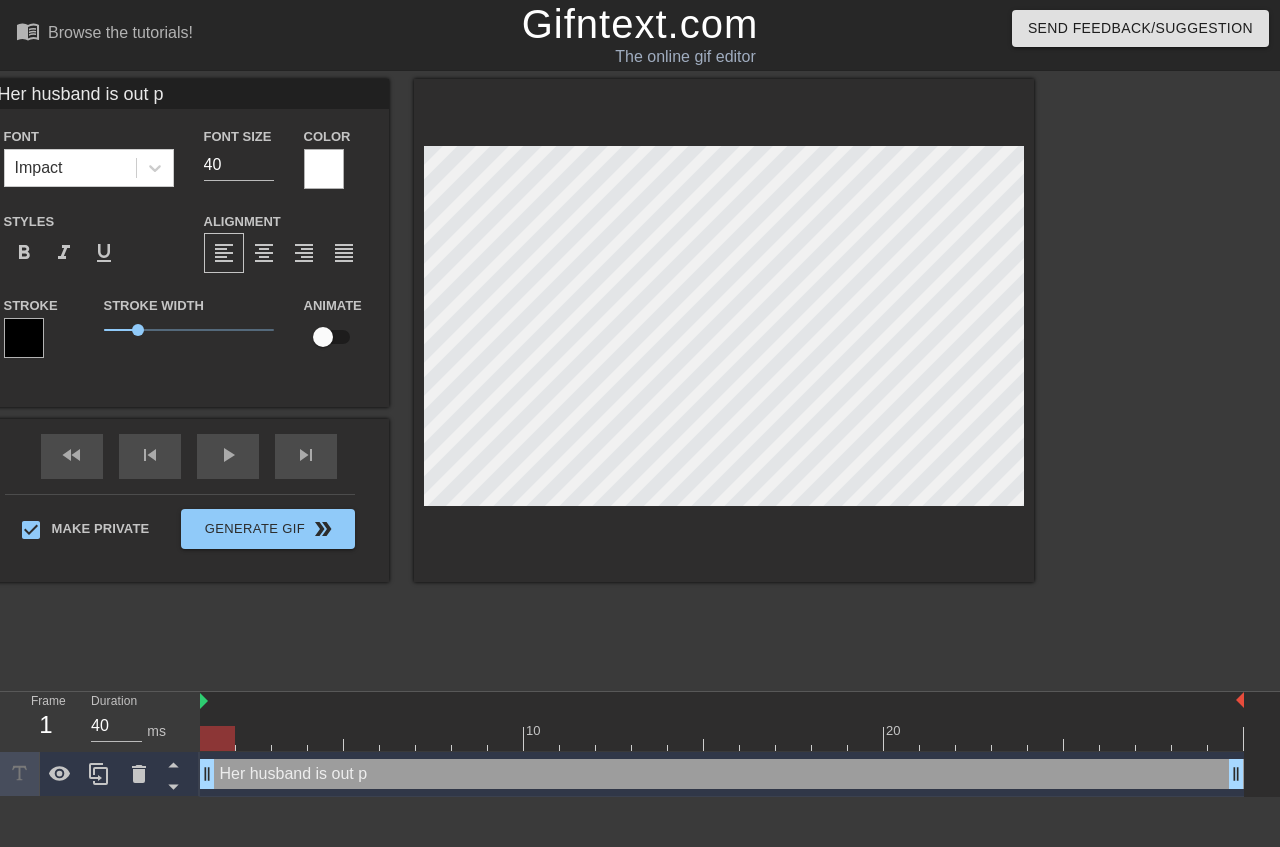 type on "Her husband is out pr" 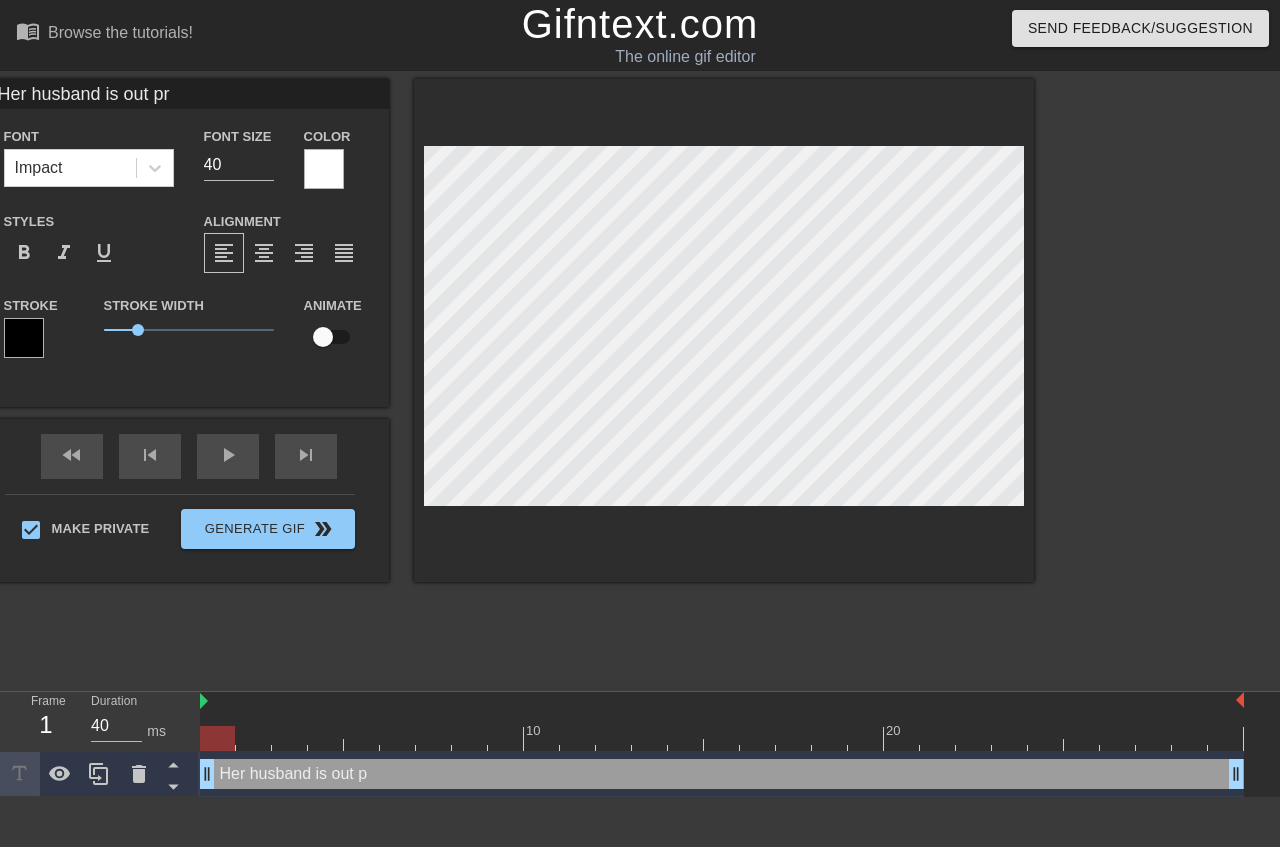 type on "Her husband is out pro" 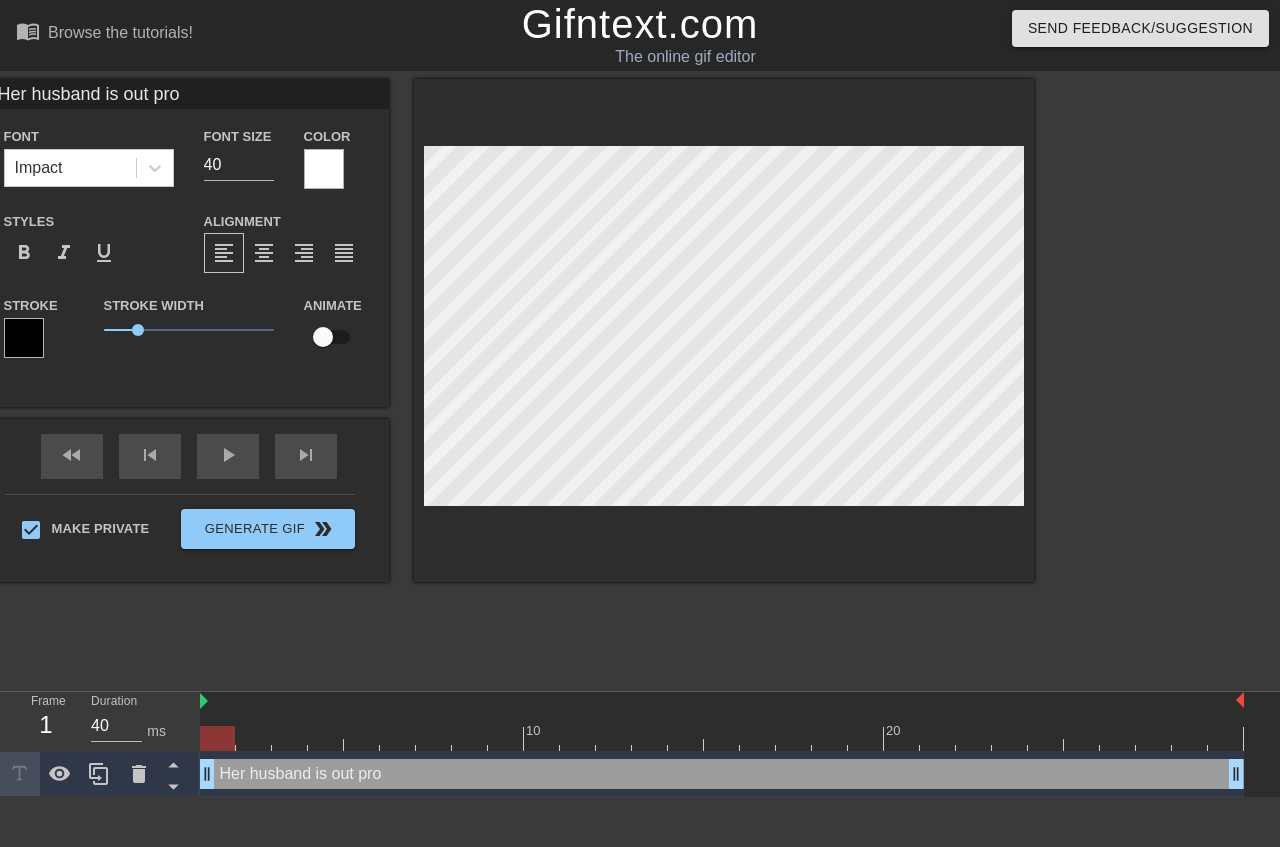type on "Her husband is out prot" 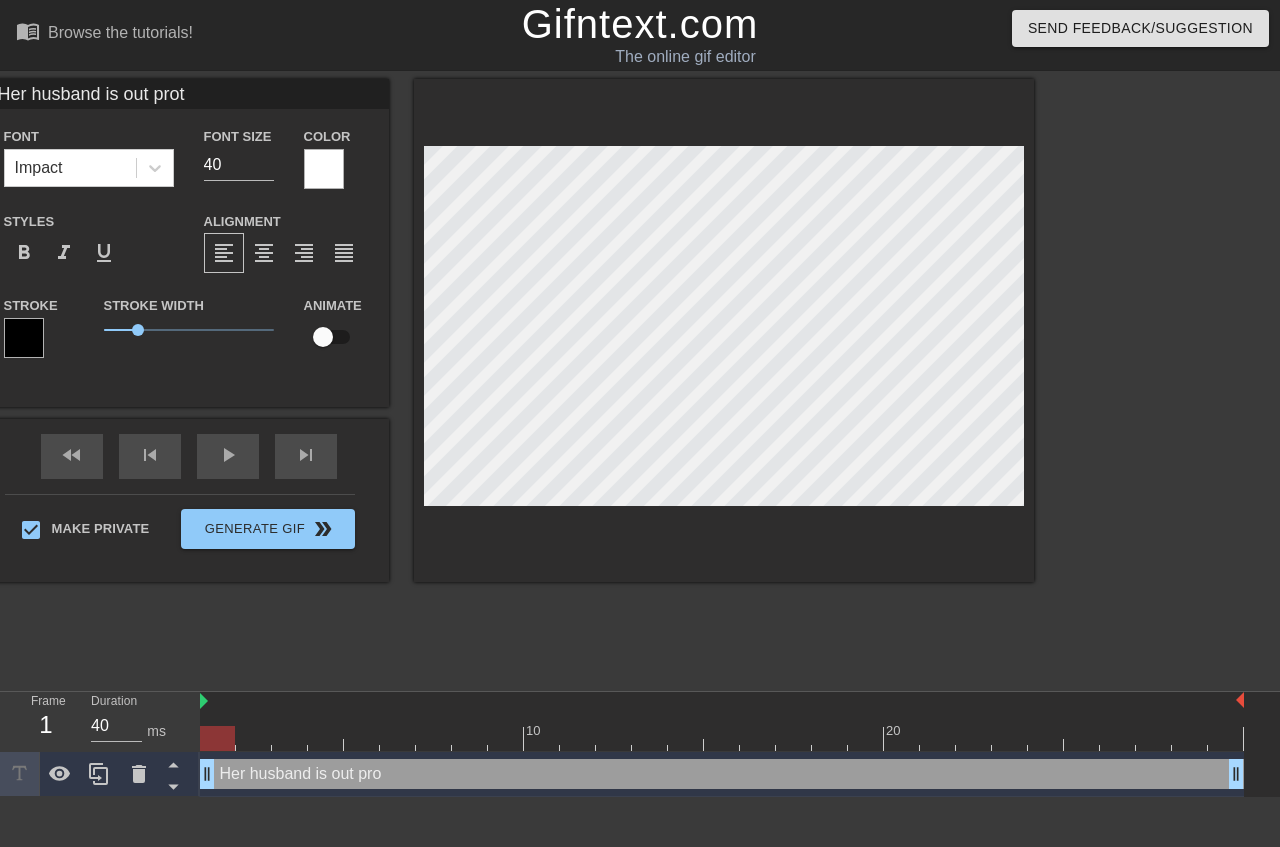 type on "Her husband is out prote" 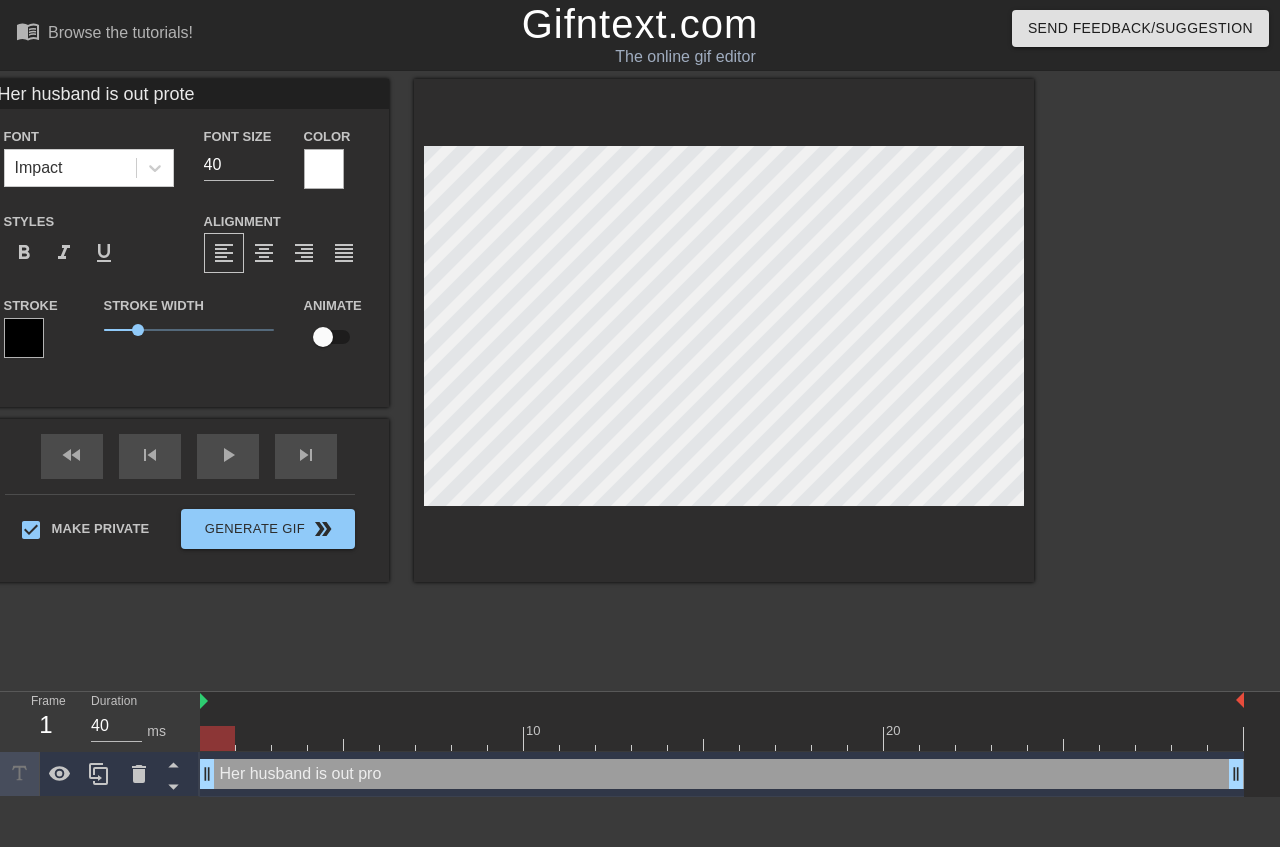type on "Her husband is out protes" 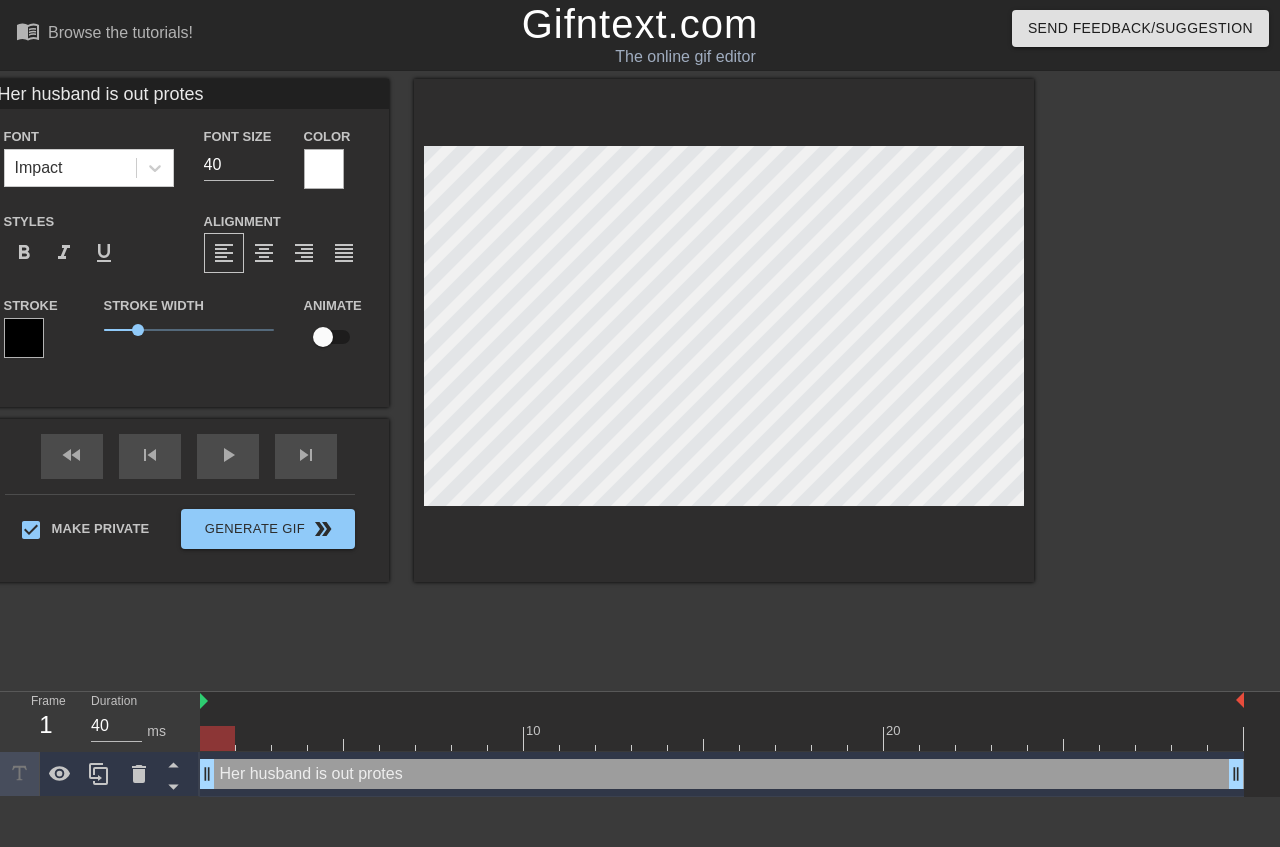 type on "Her husband is out protest" 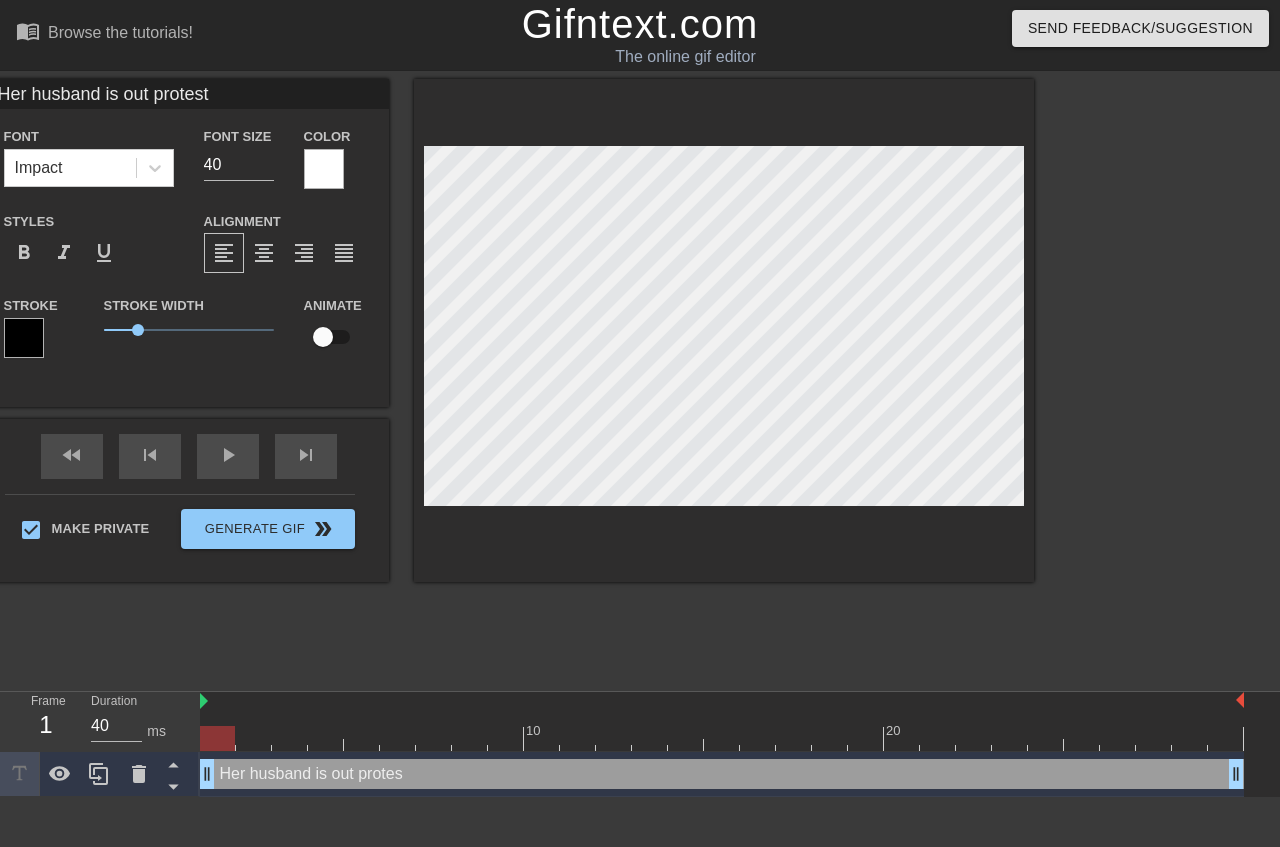 scroll, scrollTop: 0, scrollLeft: 10, axis: horizontal 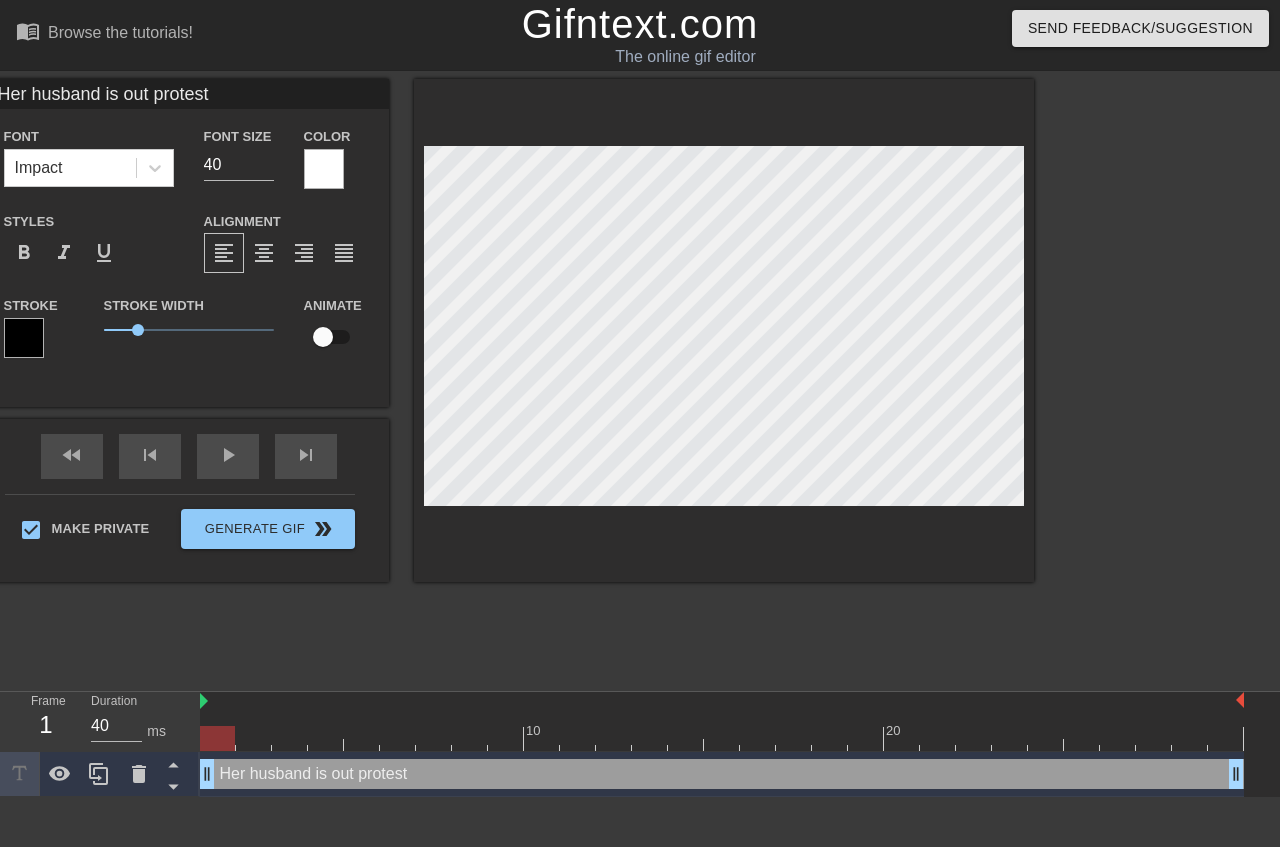 type on "Her husband is out protesti" 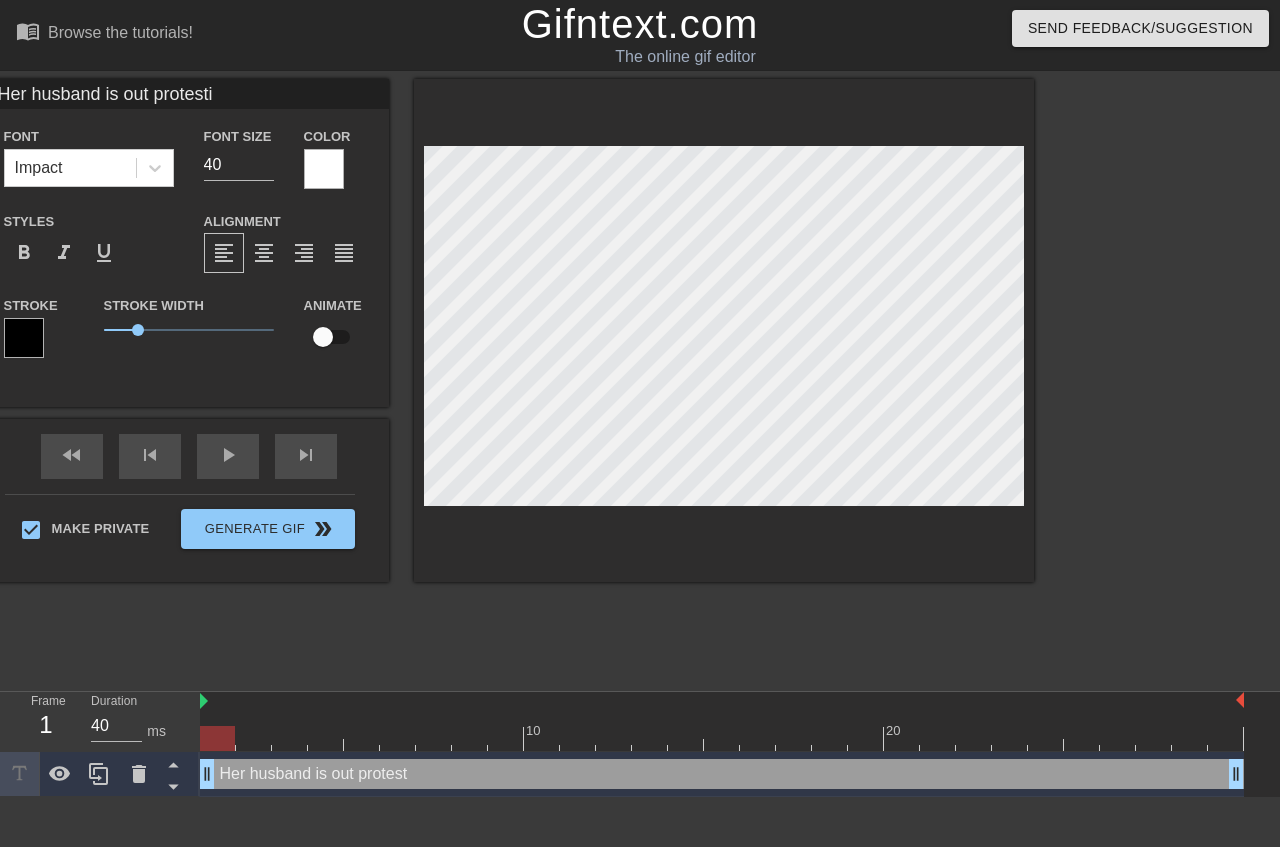 type on "Her husband is out protestin" 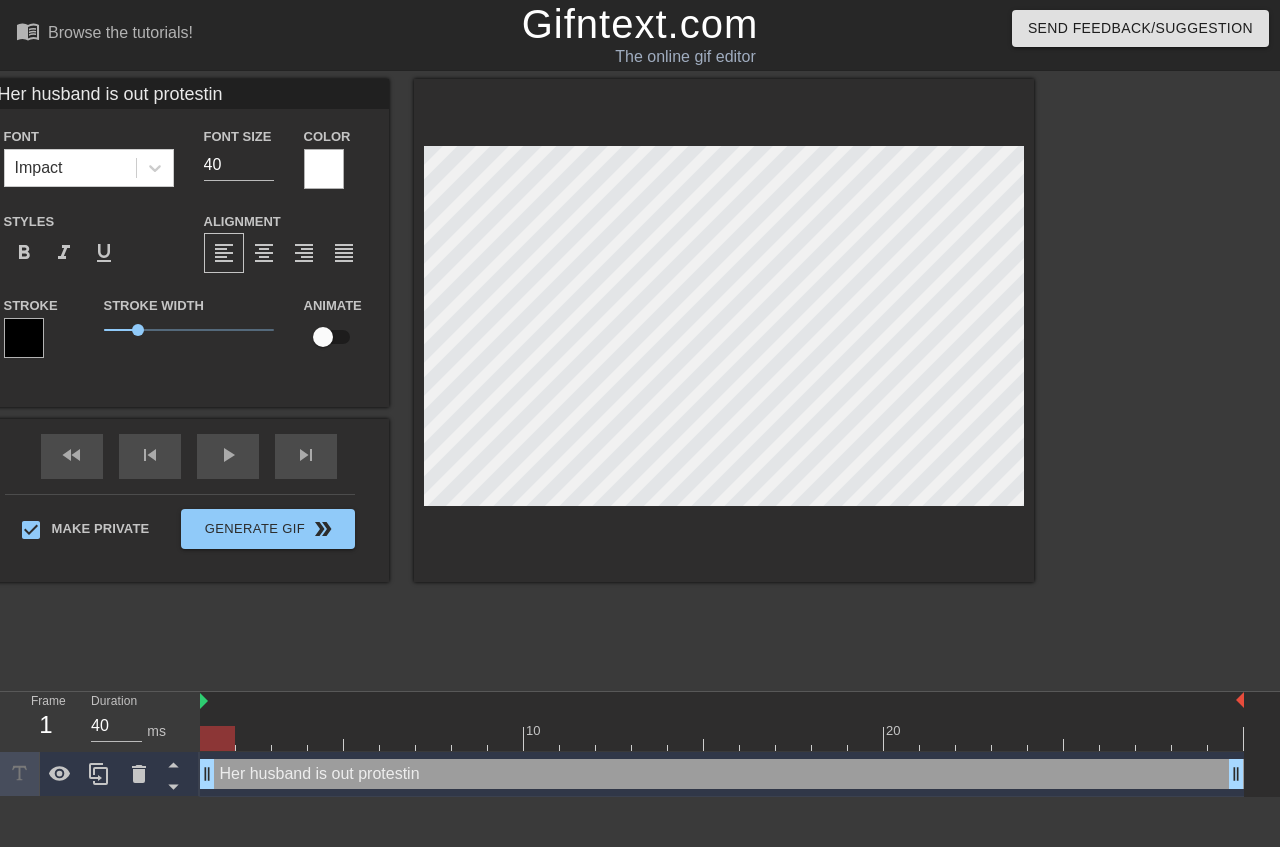 type on "Her husband is out protesting" 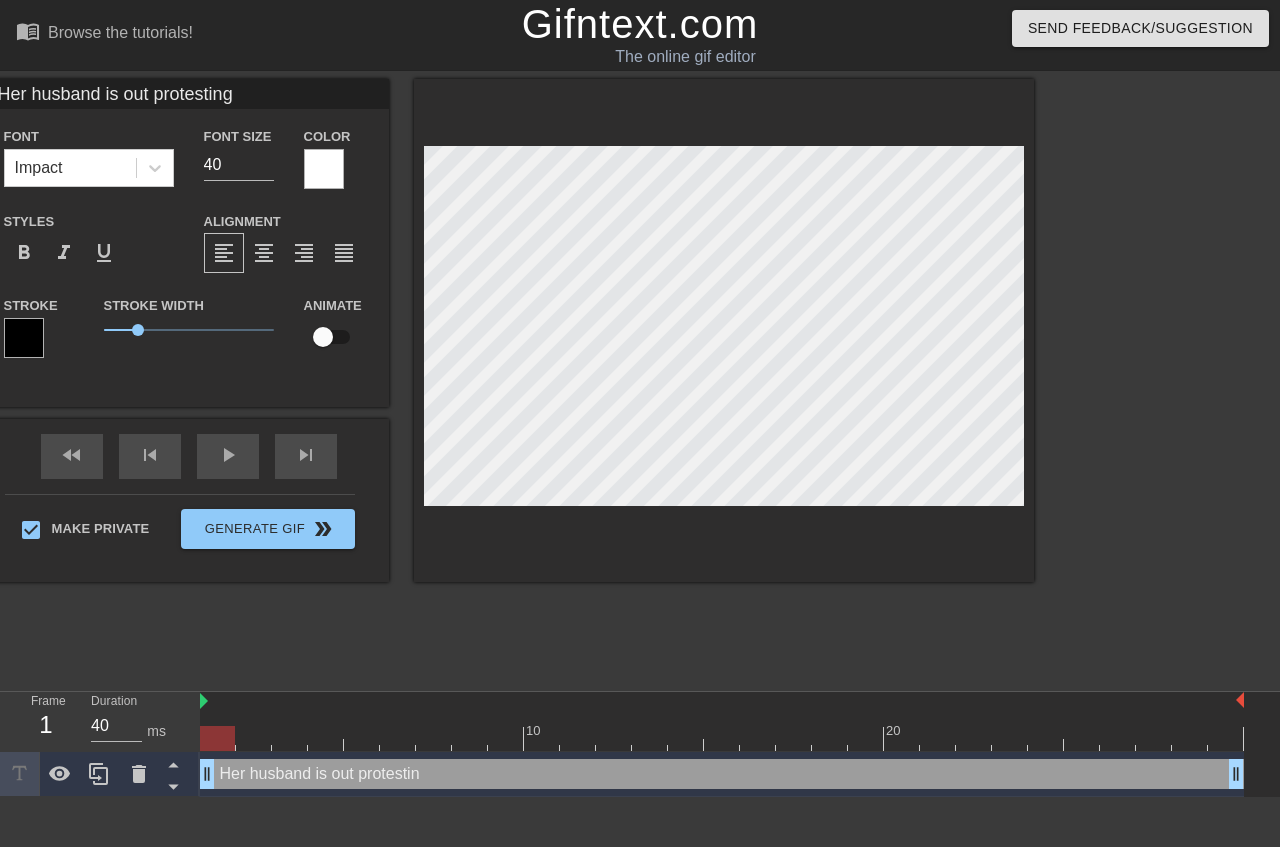scroll, scrollTop: 1, scrollLeft: 2, axis: both 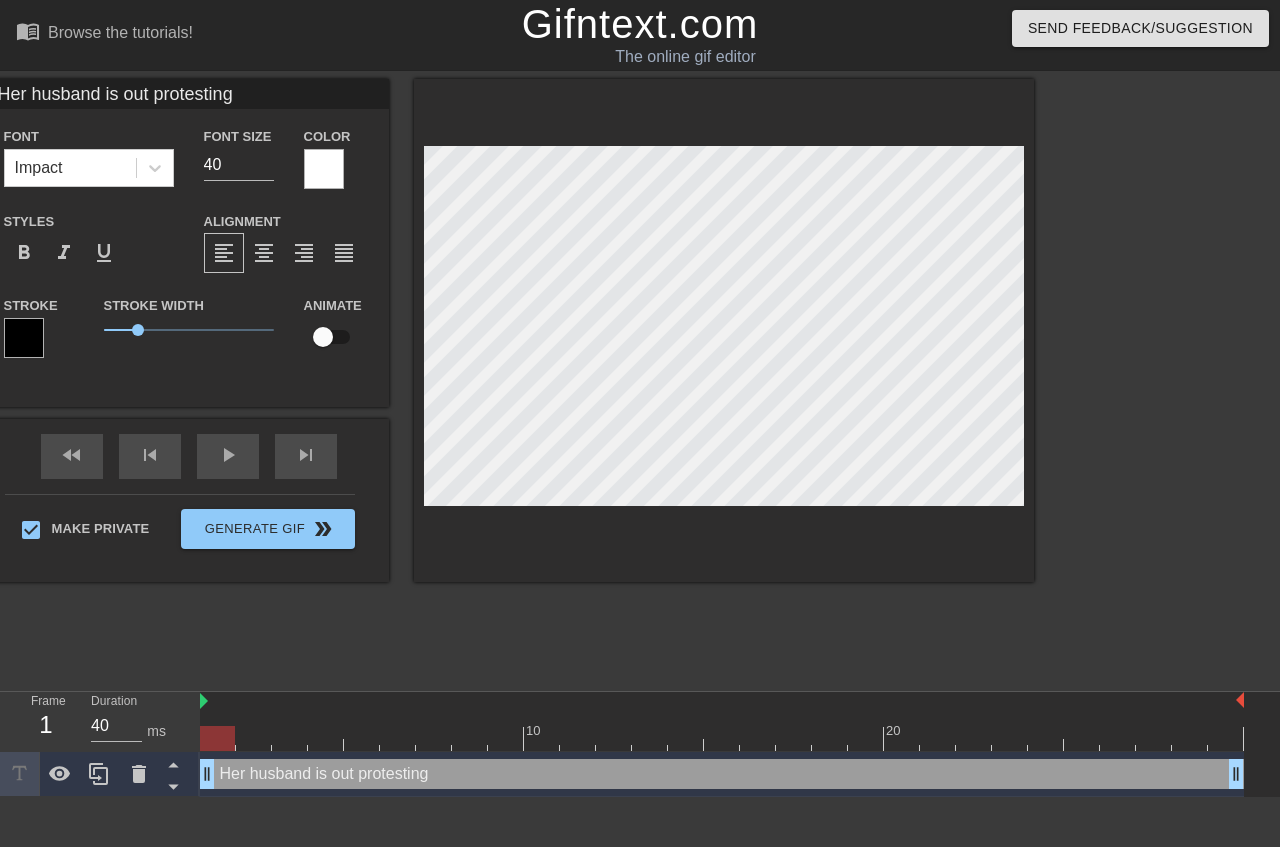 type on "Her husband is out protestingt" 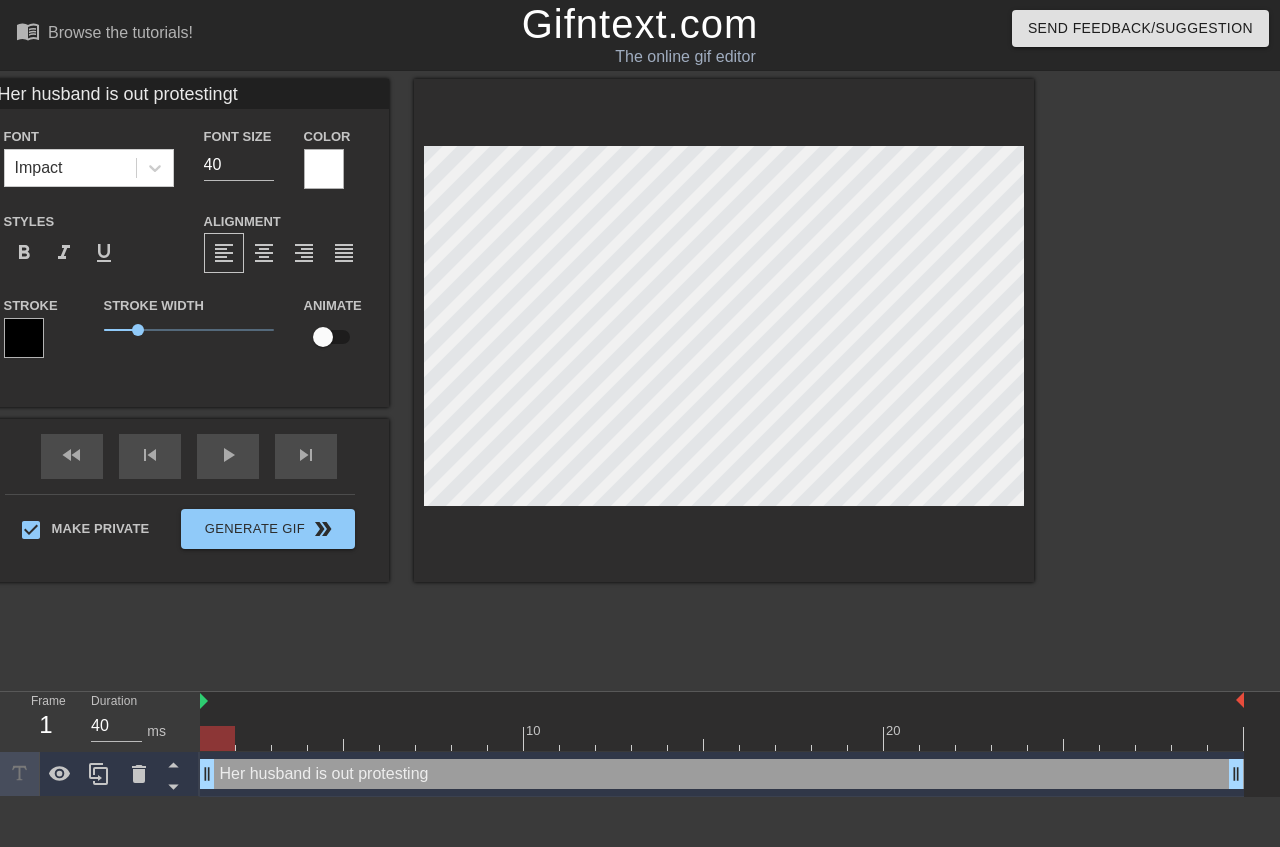 type on "Her husband is out protesting
tg" 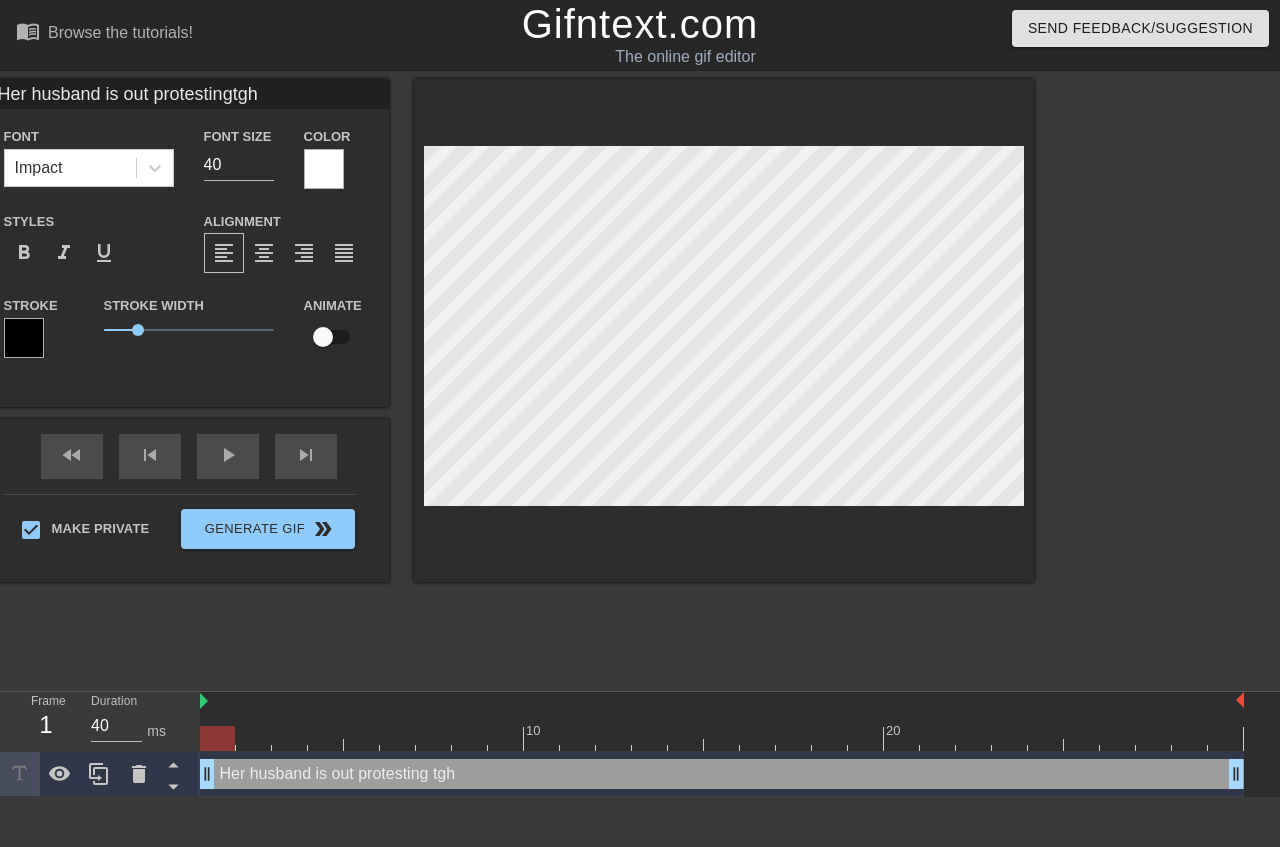 type on "Her husband is out protestingtghe" 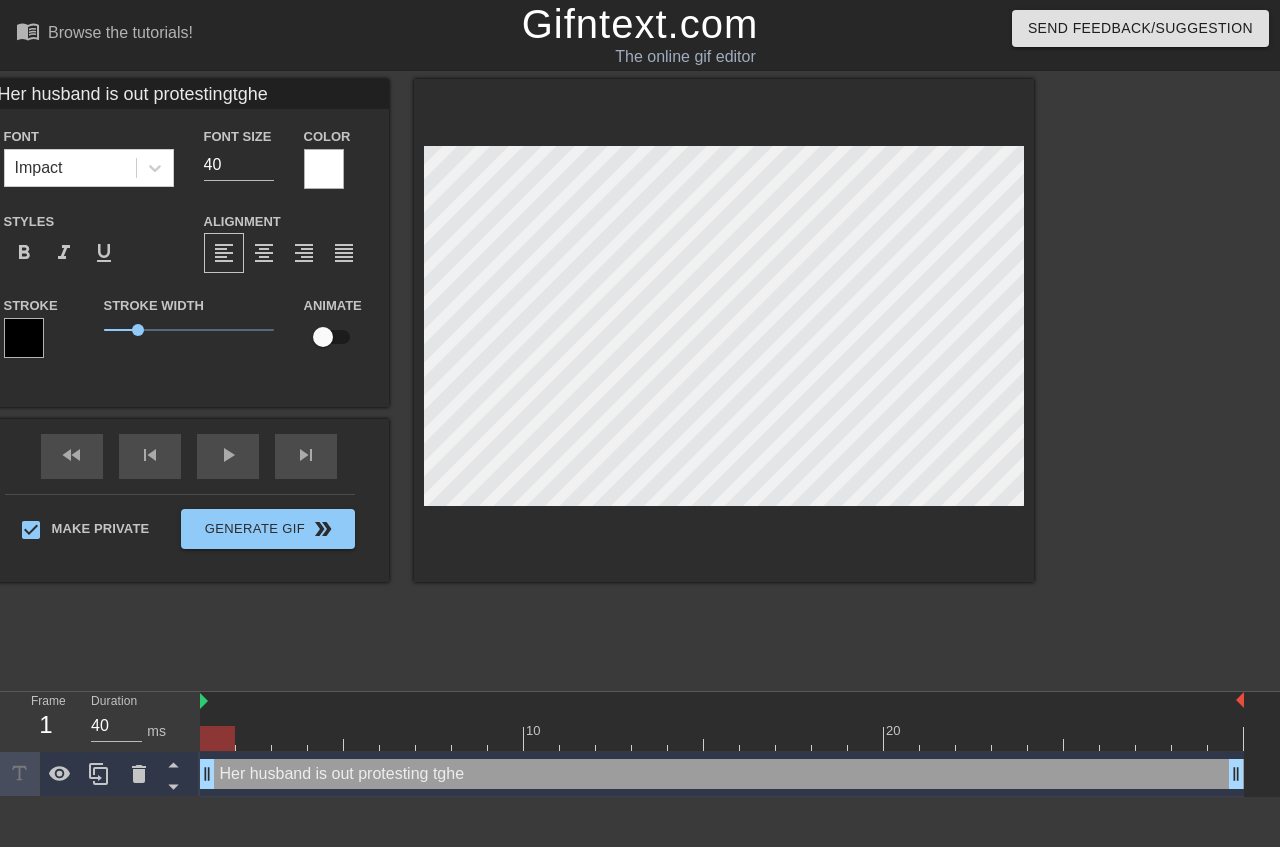 type on "Her husband is out protestingtgh" 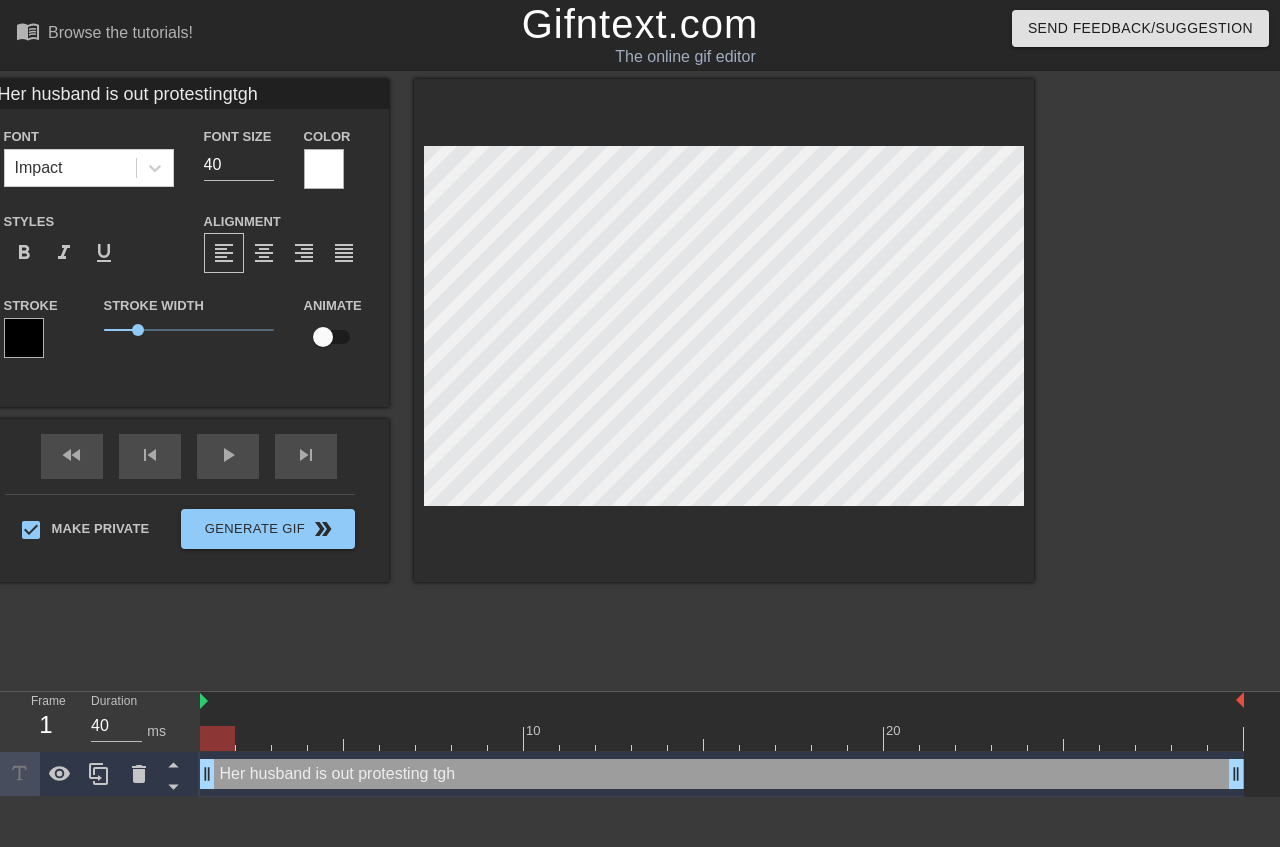 type on "Her husband is out protestingtg" 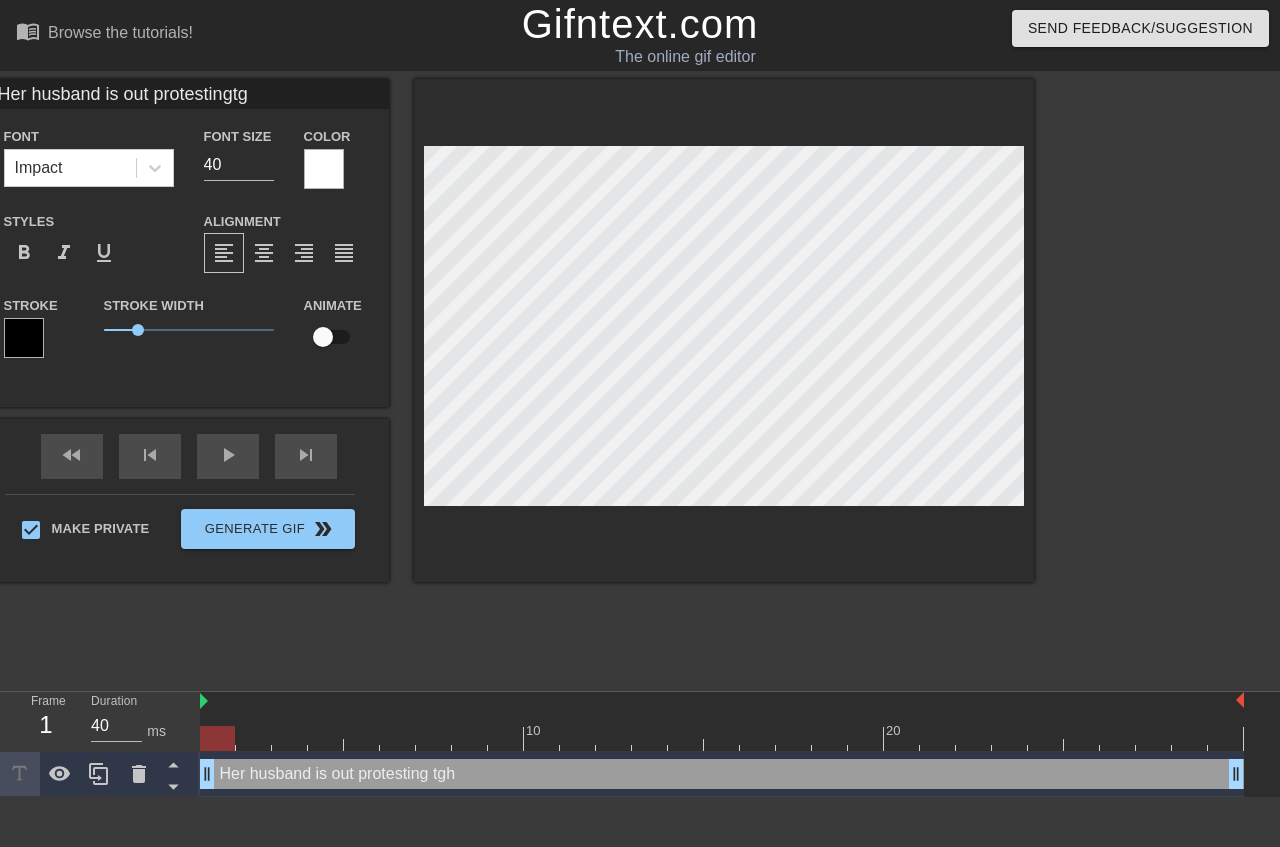 type on "Her husband is out protestingt" 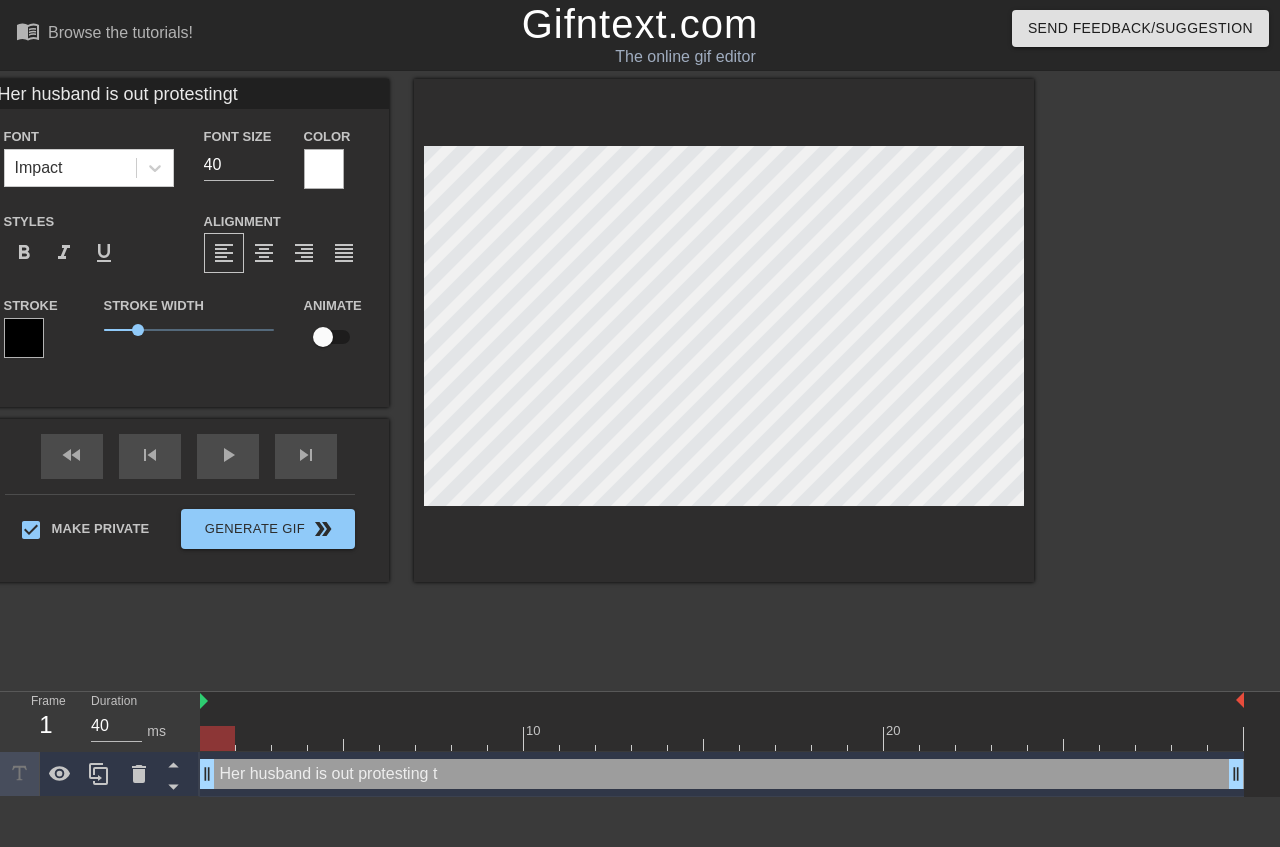 type on "Her husband is out protestingth" 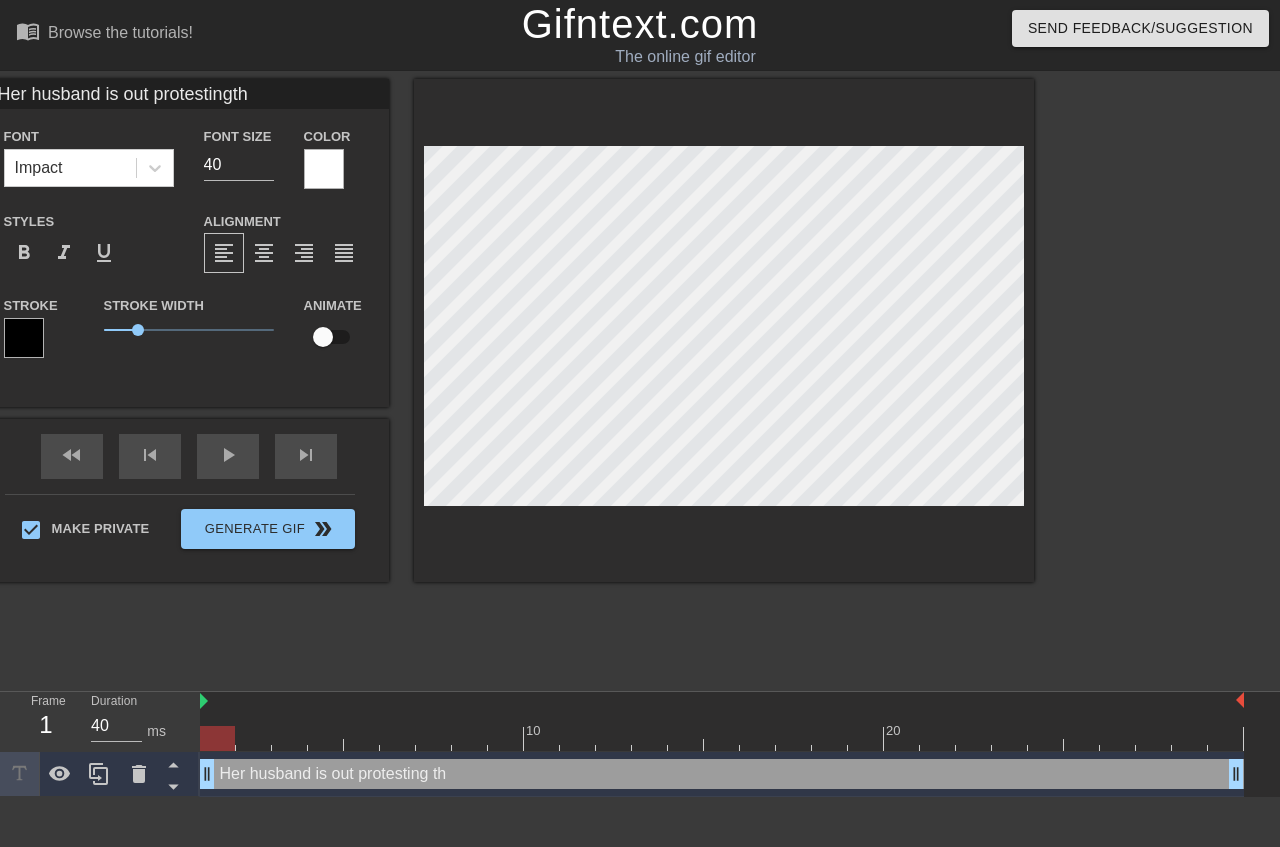 type on "Her husband is out protestingthe" 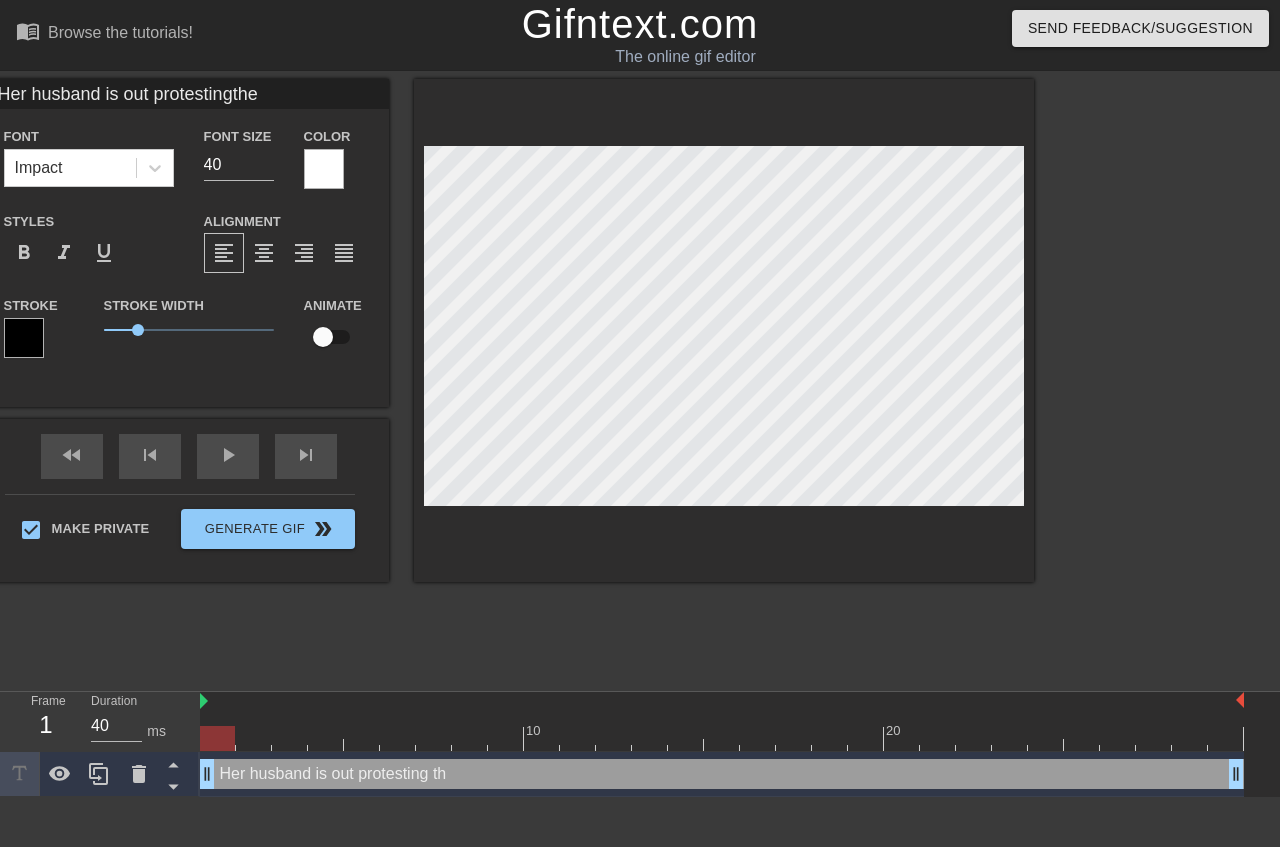 type on "Her husband is out protestingthe" 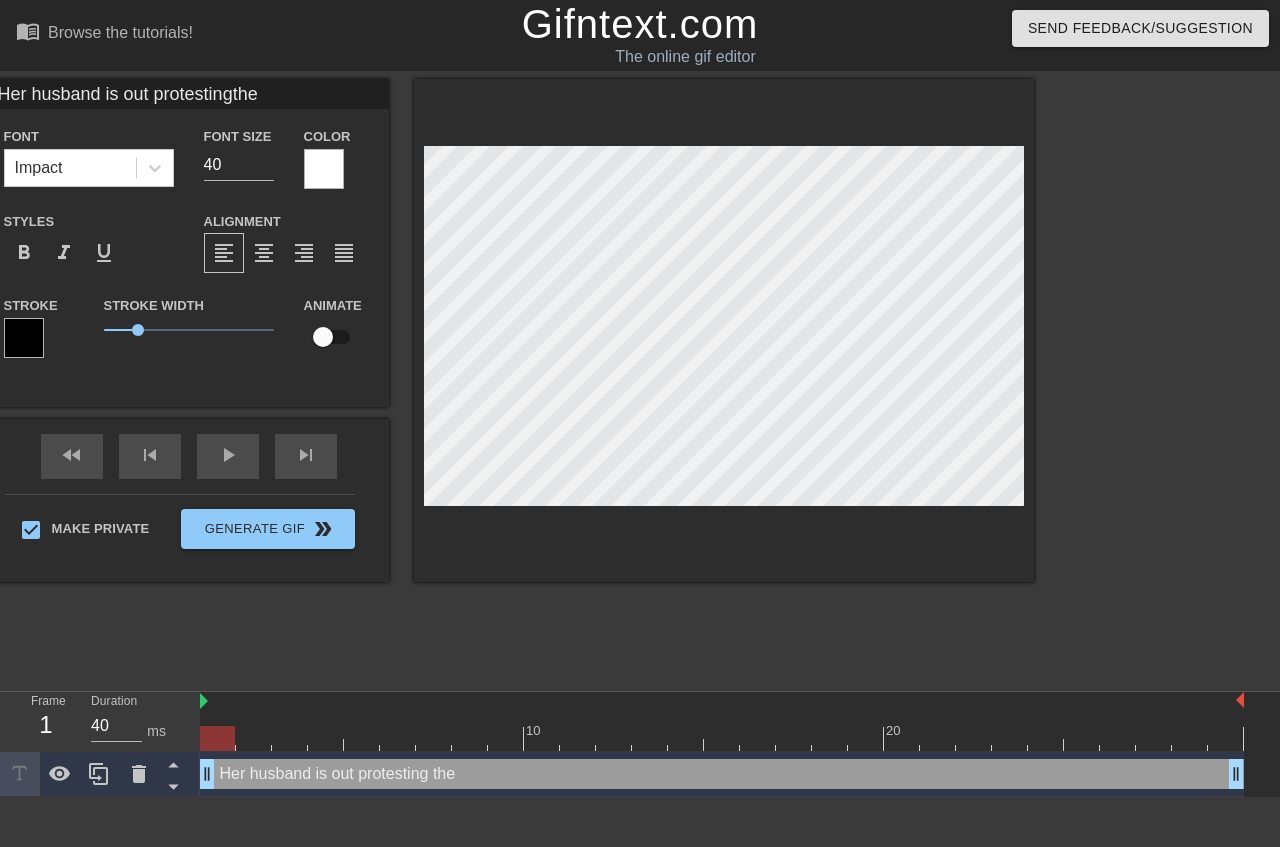 scroll, scrollTop: 1, scrollLeft: 0, axis: vertical 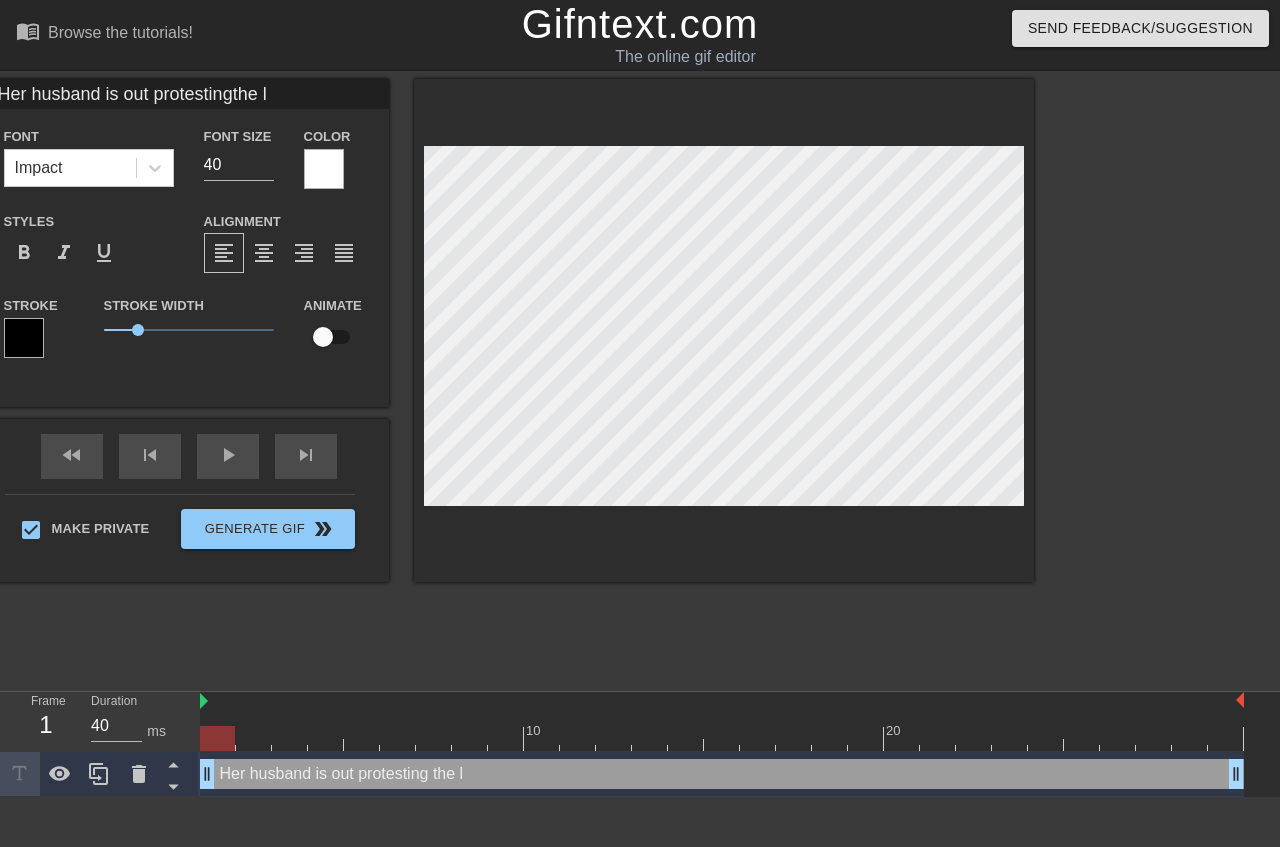 type on "Her husband is out protestingthe la" 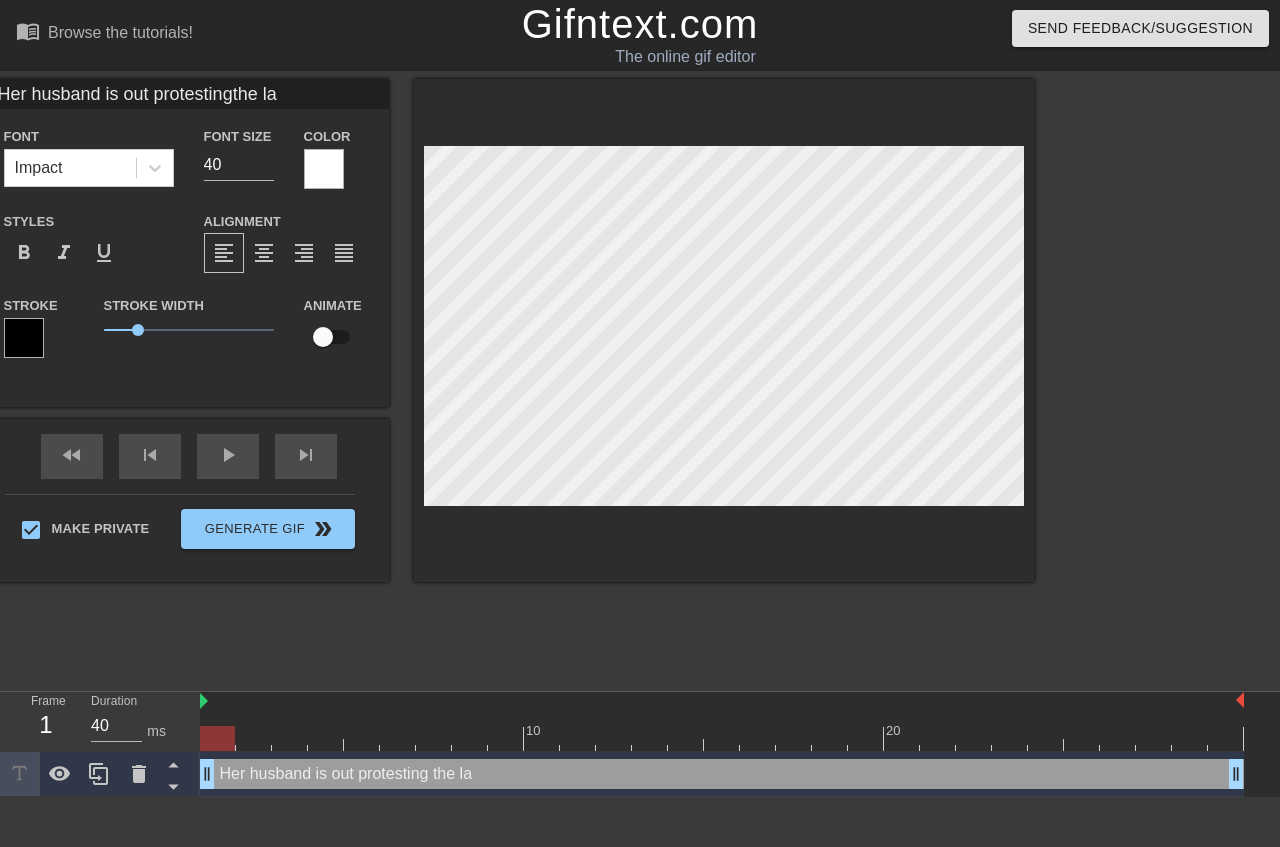 type on "Her husband is out protestingthe lat" 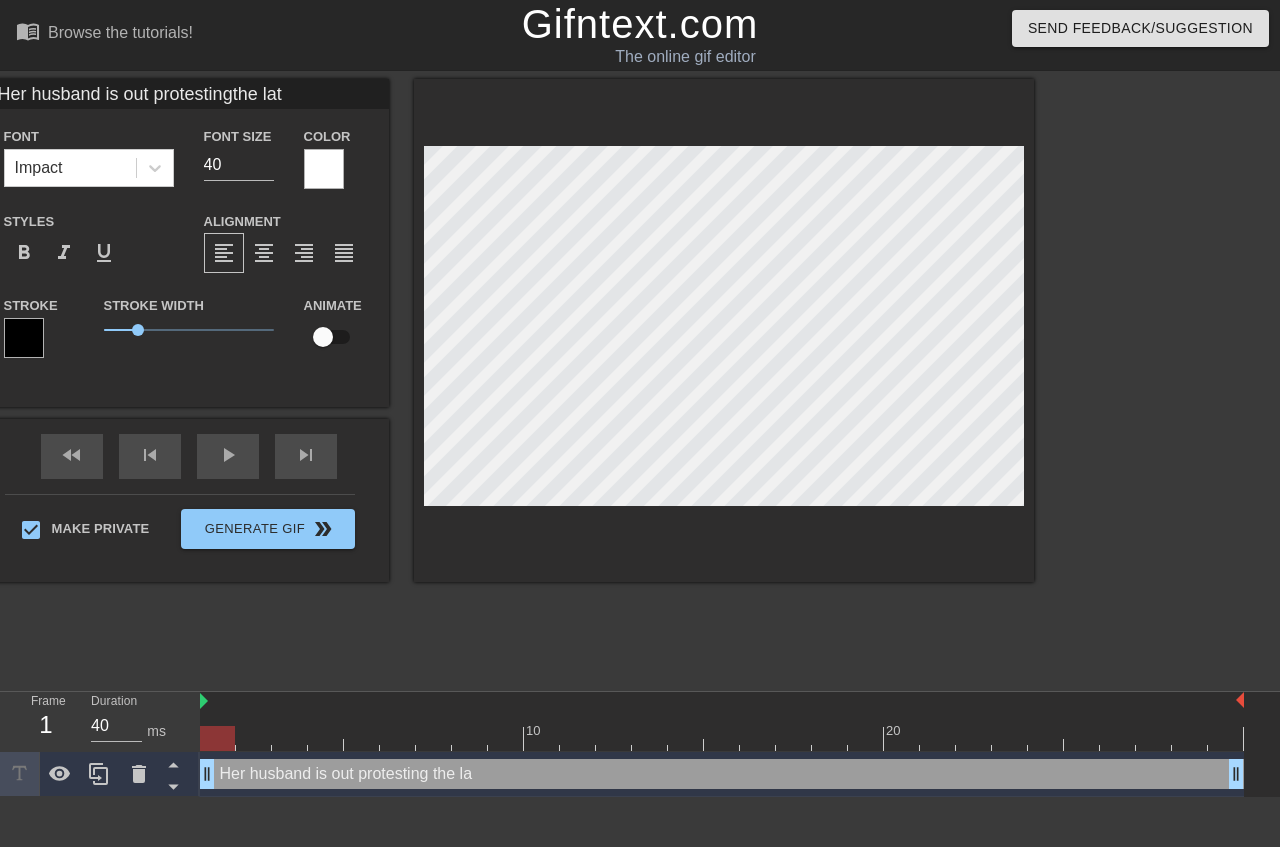 type on "Her husband is out protestingthe late" 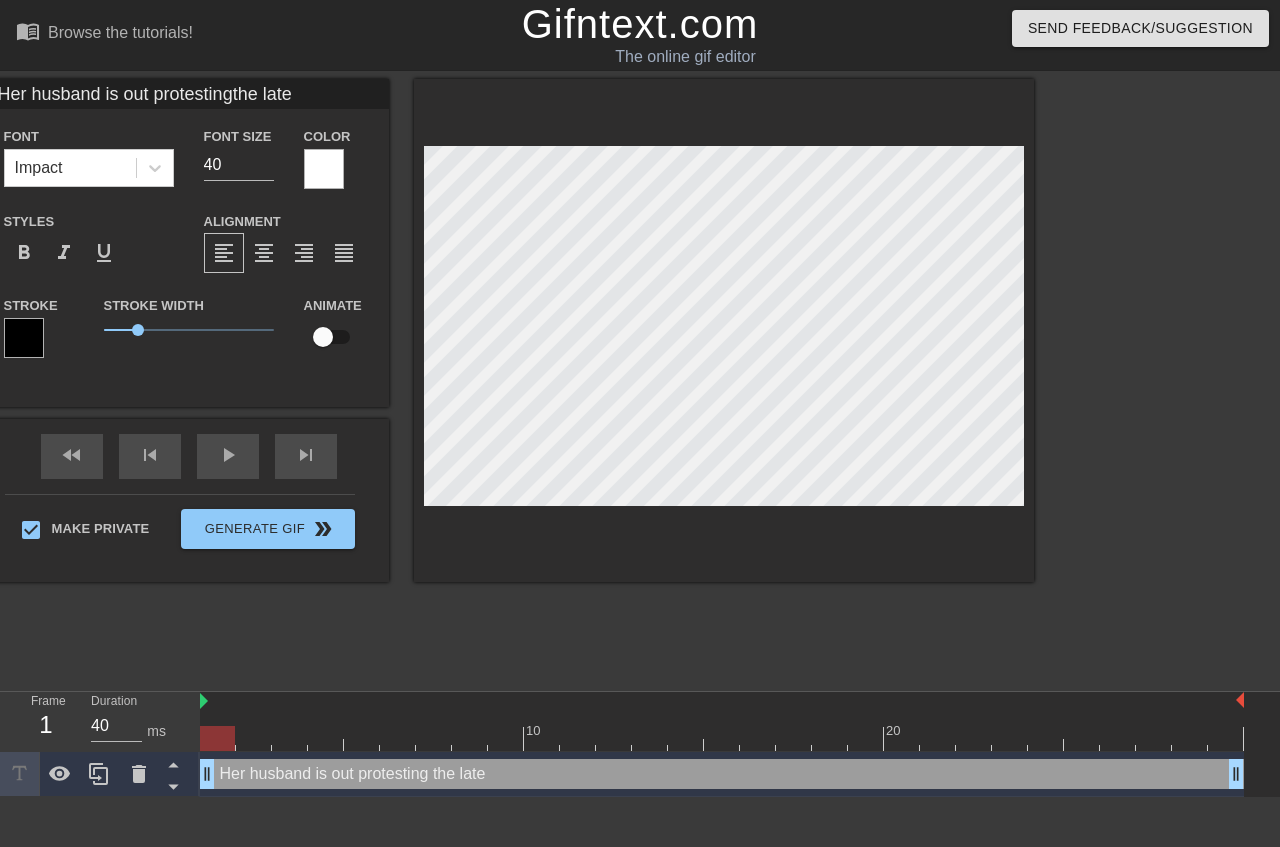 type on "Her husband is out protestingthe lates" 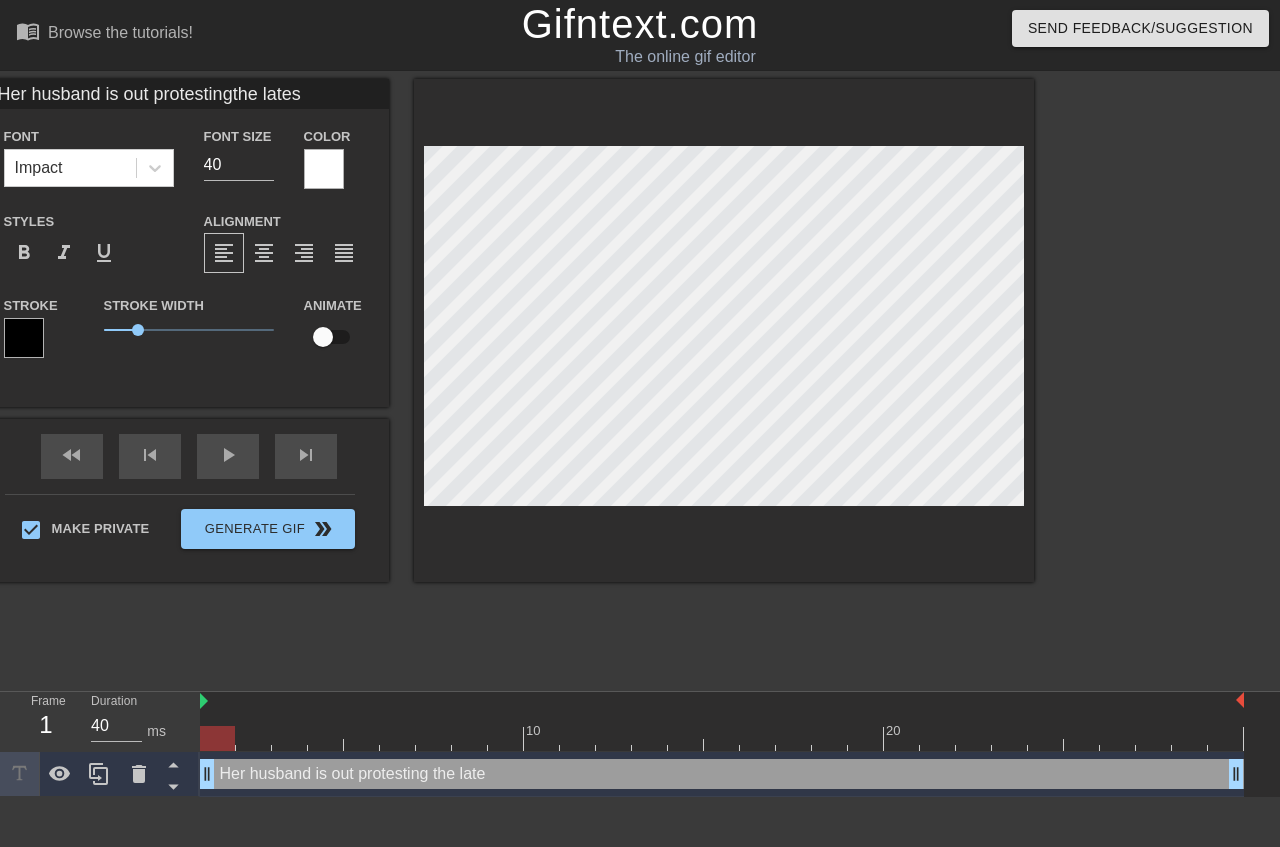 type on "Her husband is out protestingthe latest" 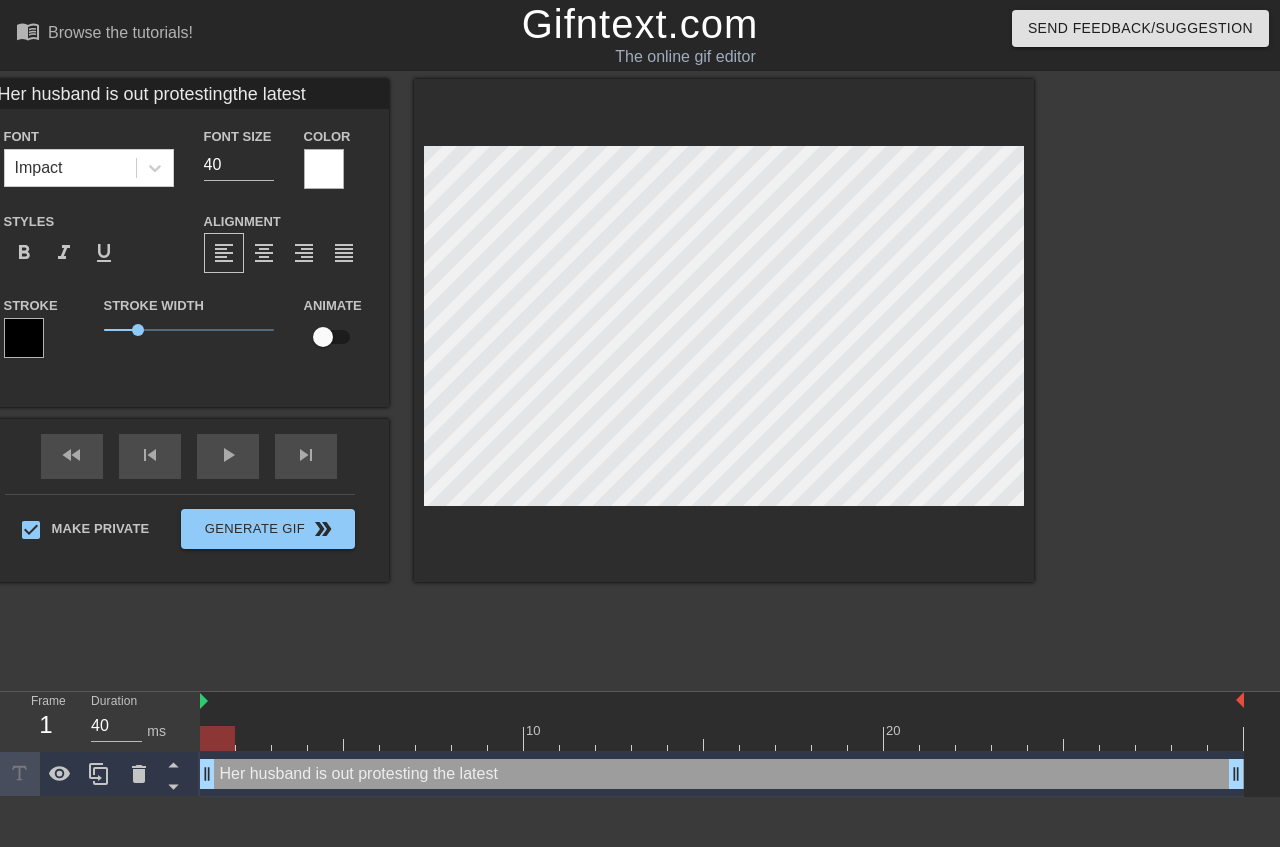 type on "Her husband is out protestingthe latest" 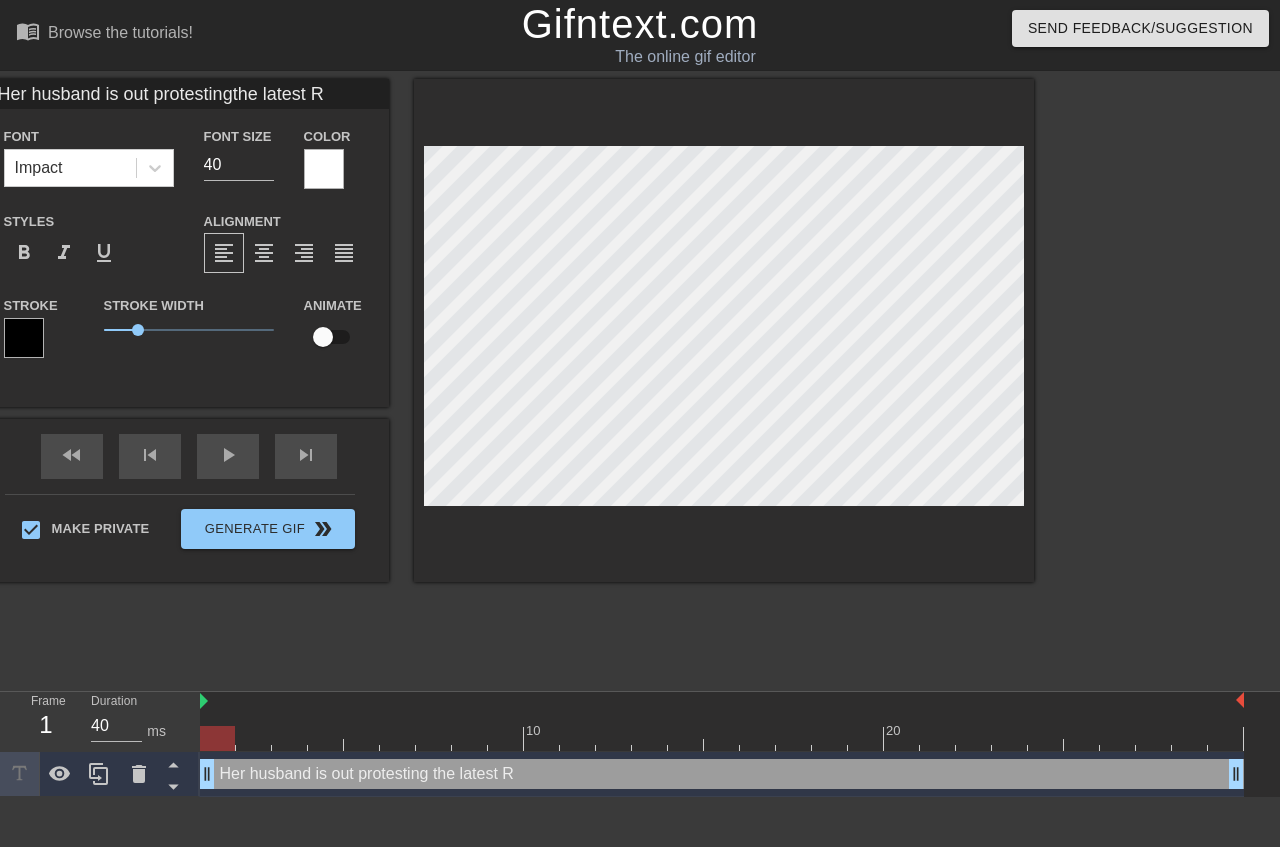 type on "Her husband is out protestingthe latest Re" 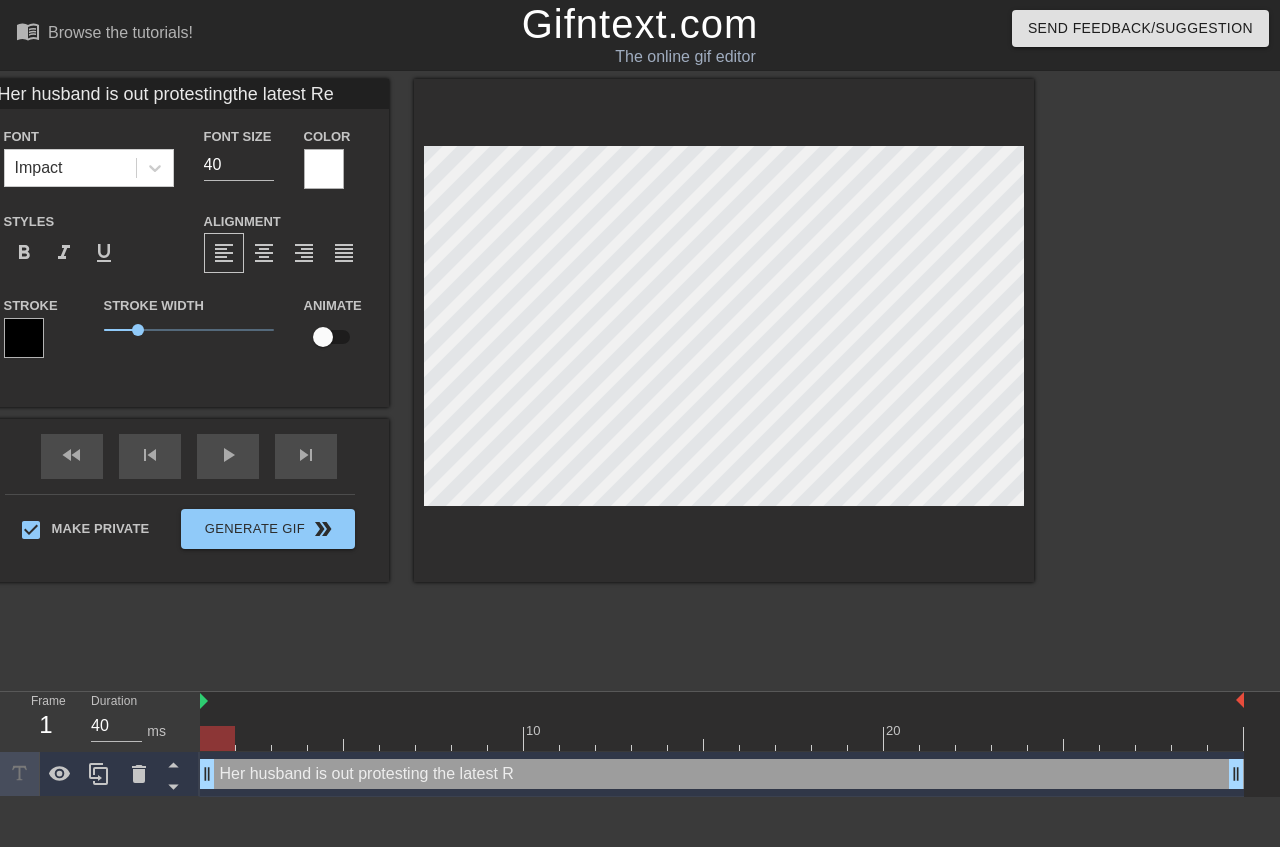 type on "Her husband is out protestingthe latest Rep" 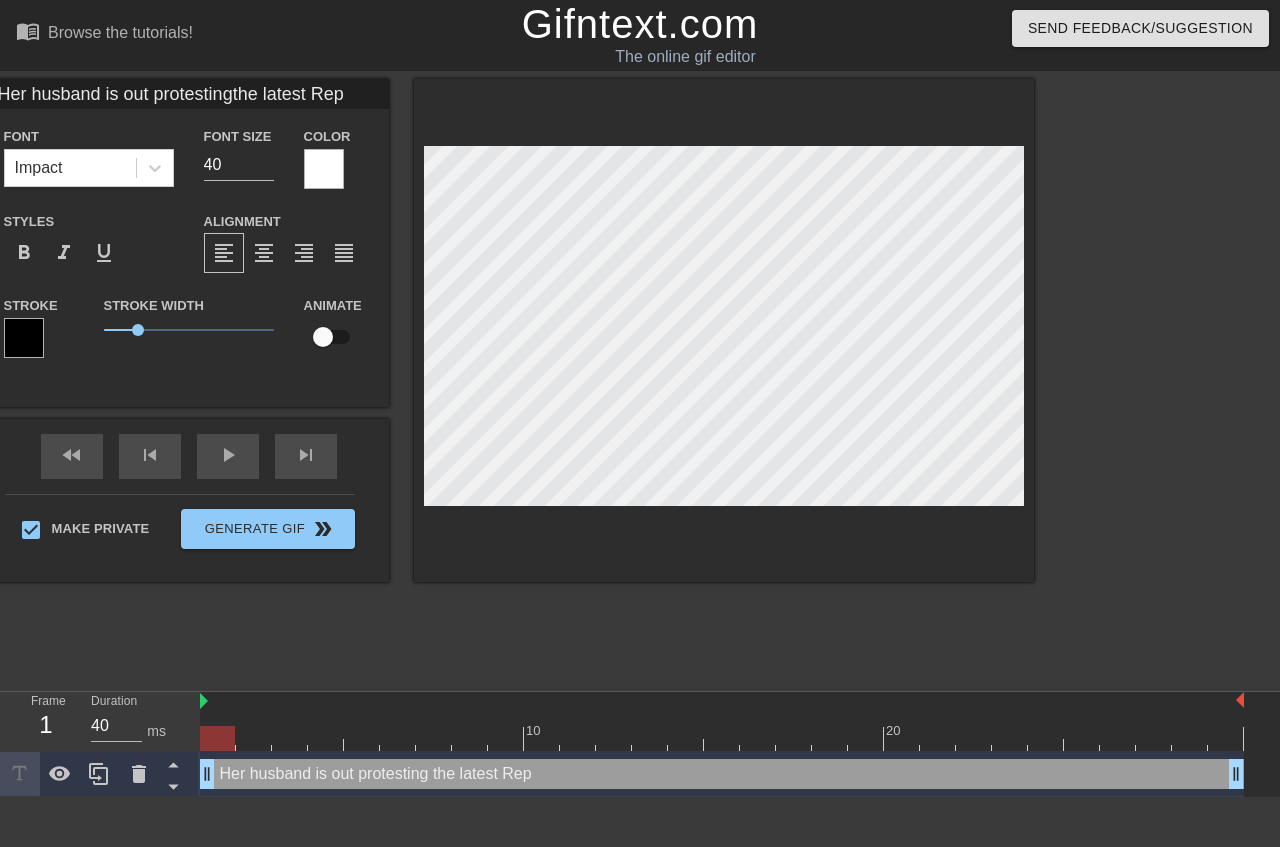 type on "Her husband is out protestingthe latest Repu" 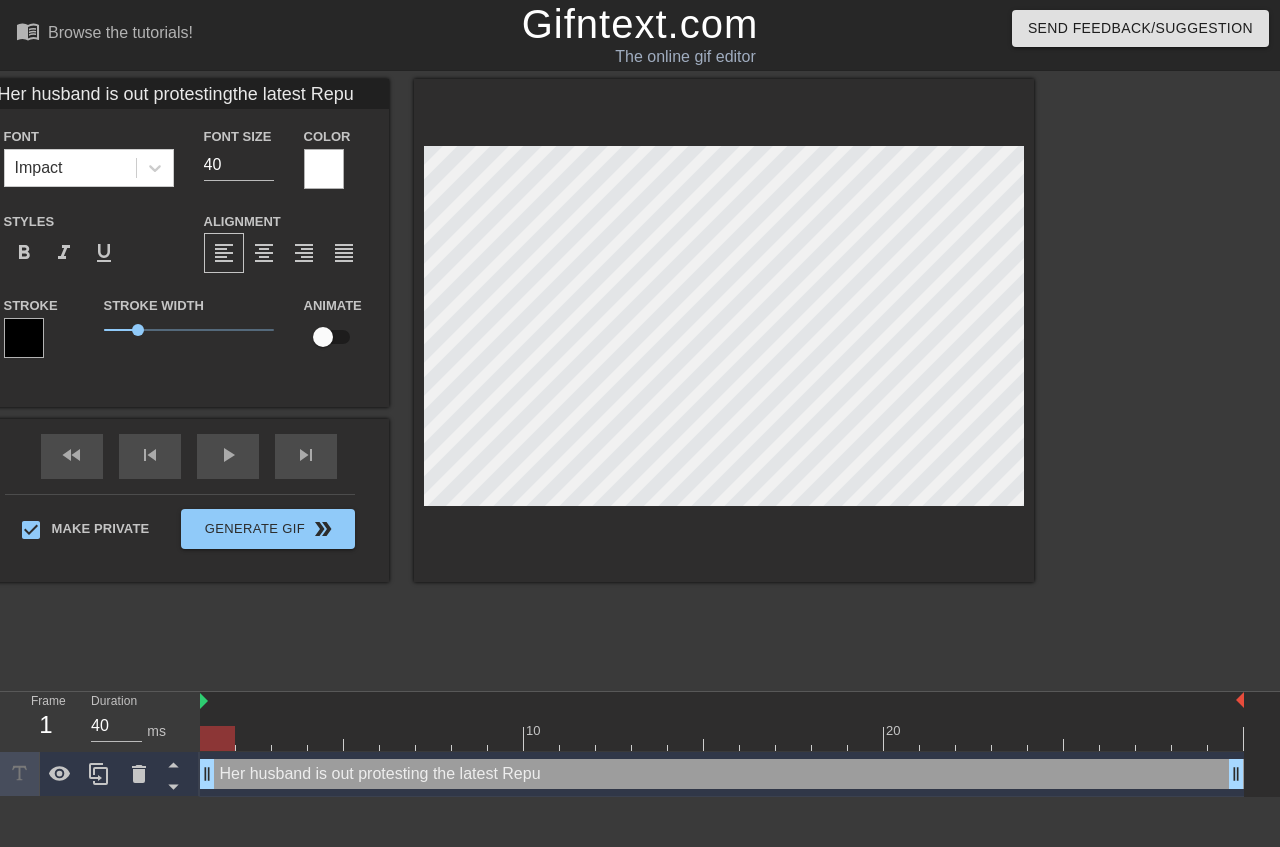type on "Her husband is out protestingthe latest Repub" 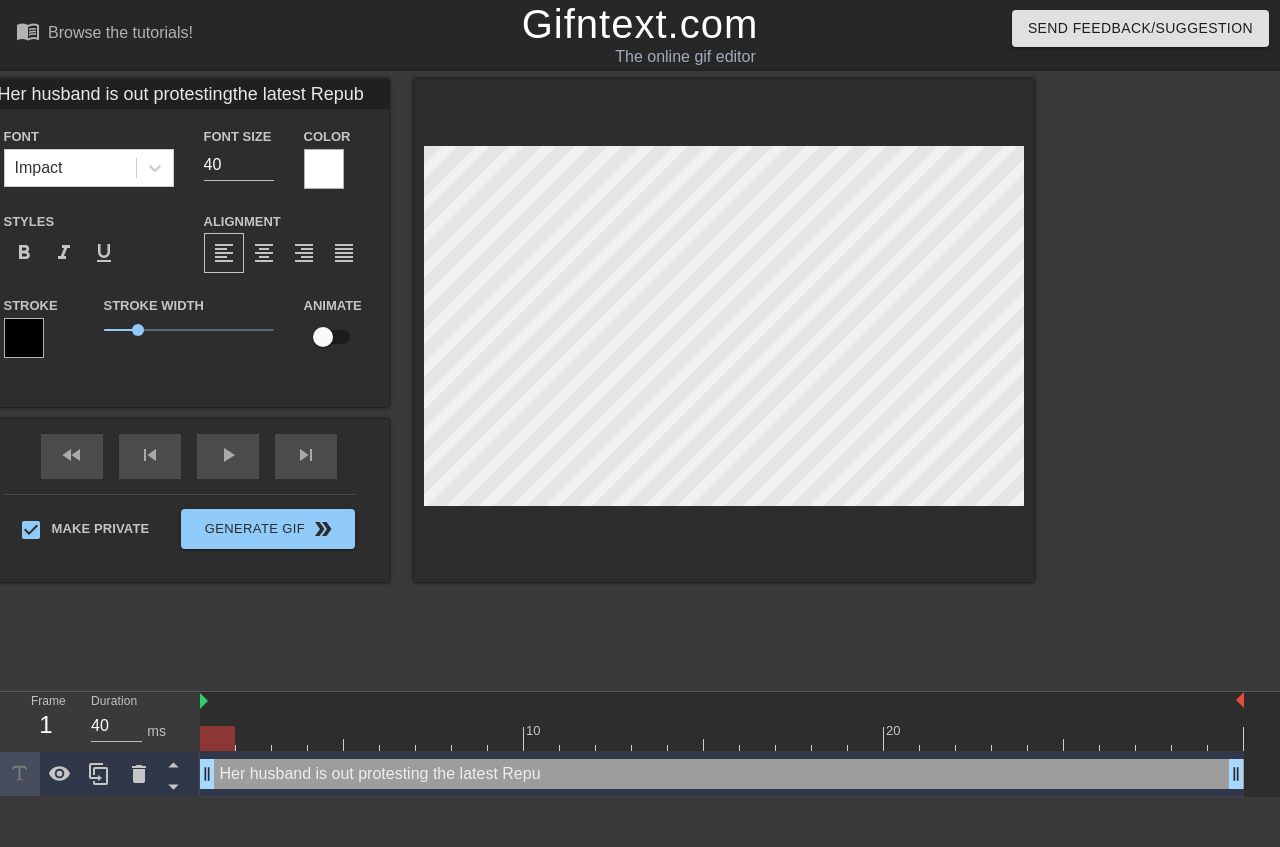 type on "Her husband is out protestingthe latest Republ" 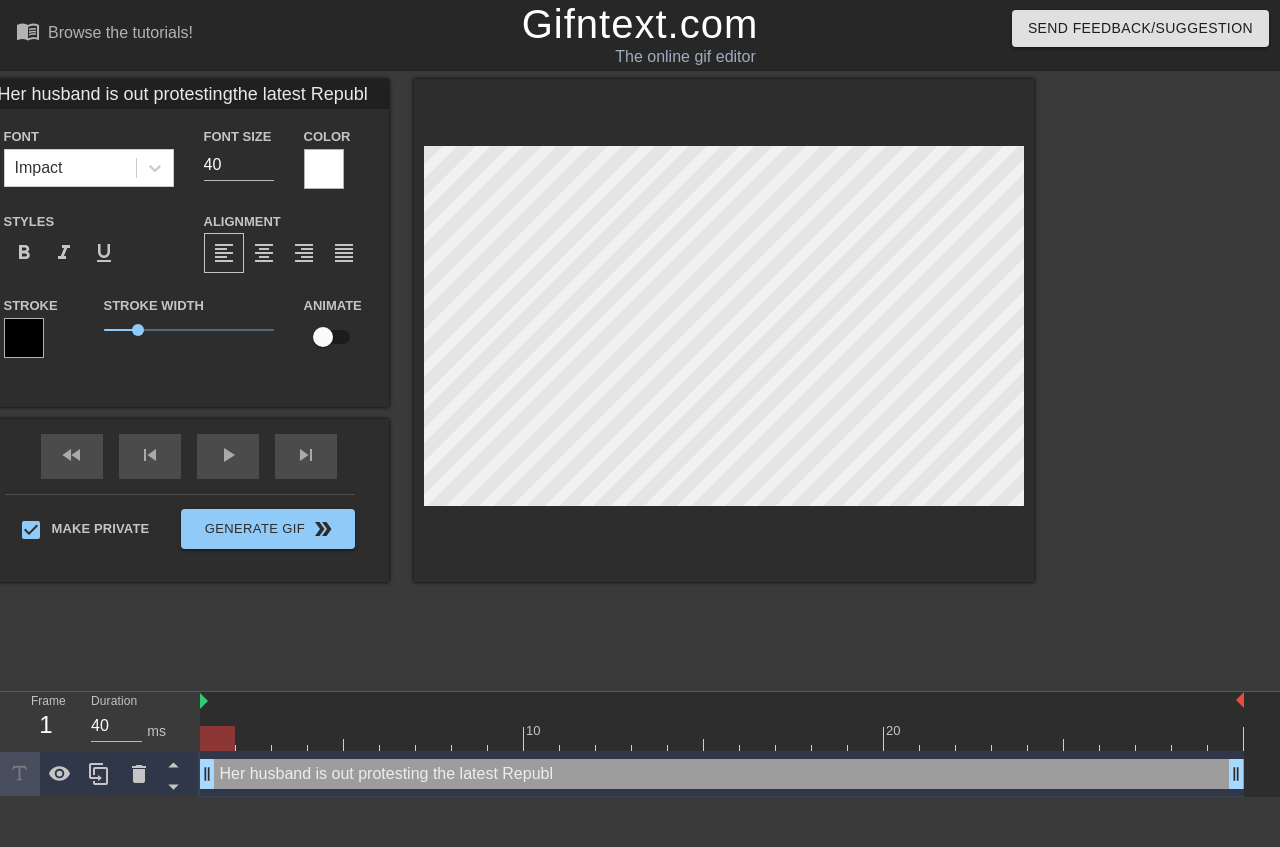 type on "Her husband is out protestingthe latest Republi" 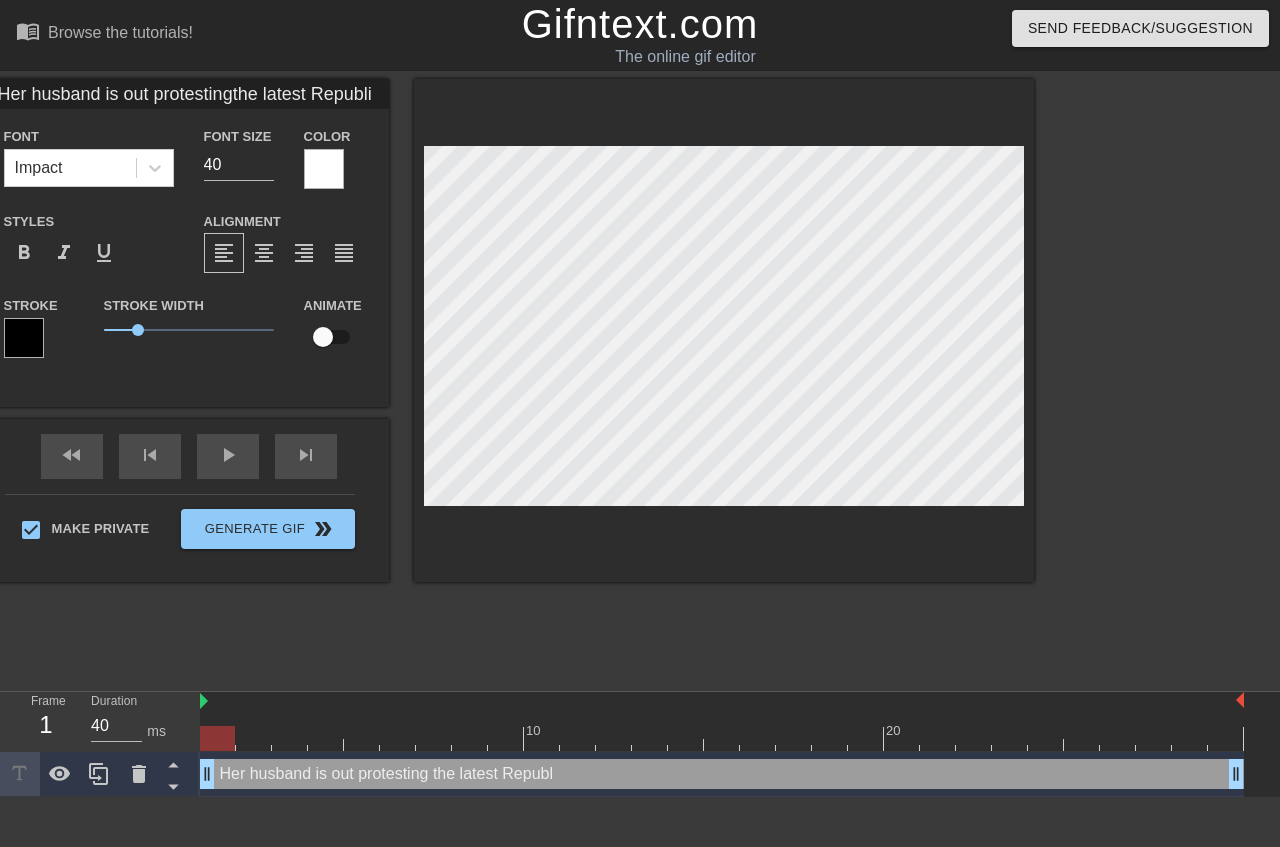 type on "Her husband is out protestingthe latest Republic" 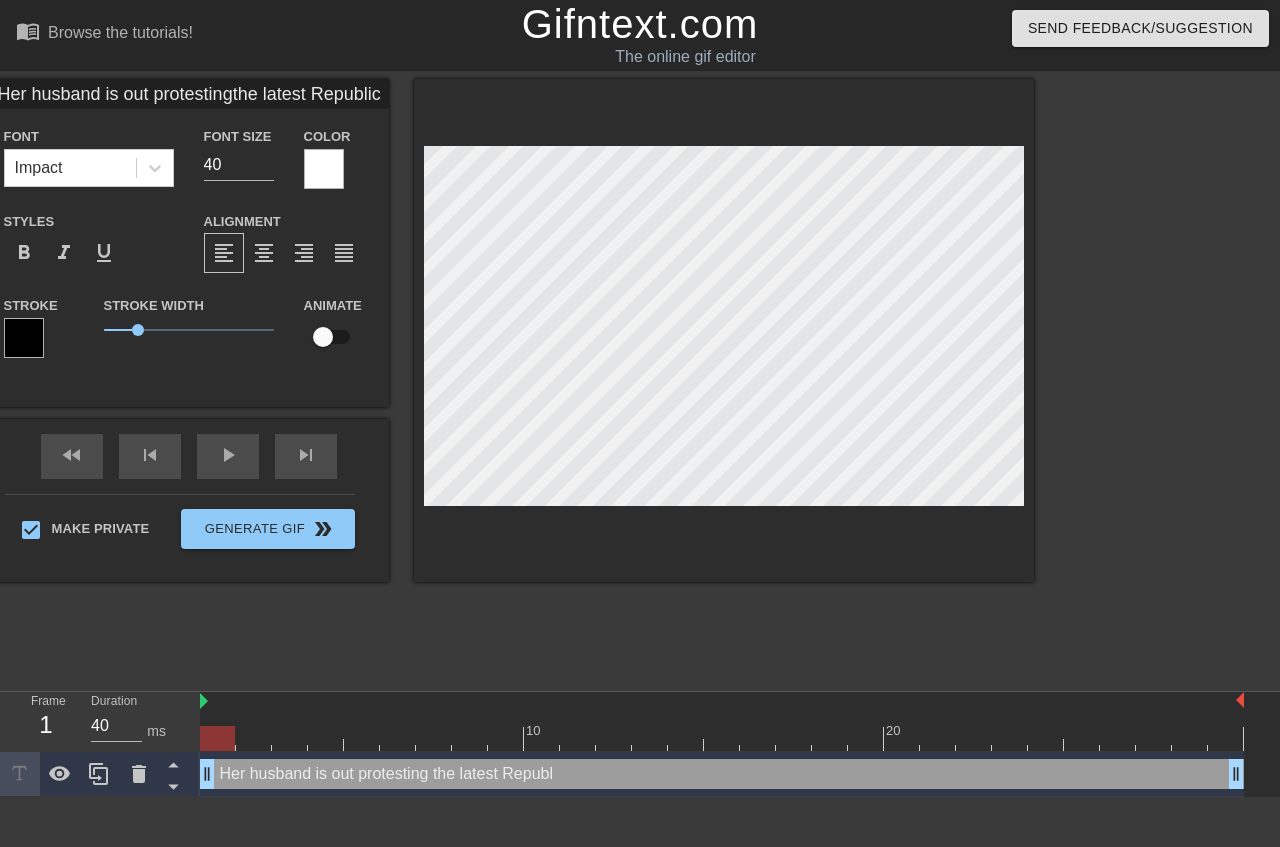 type on "Her husband is out protestingthe latest Republica" 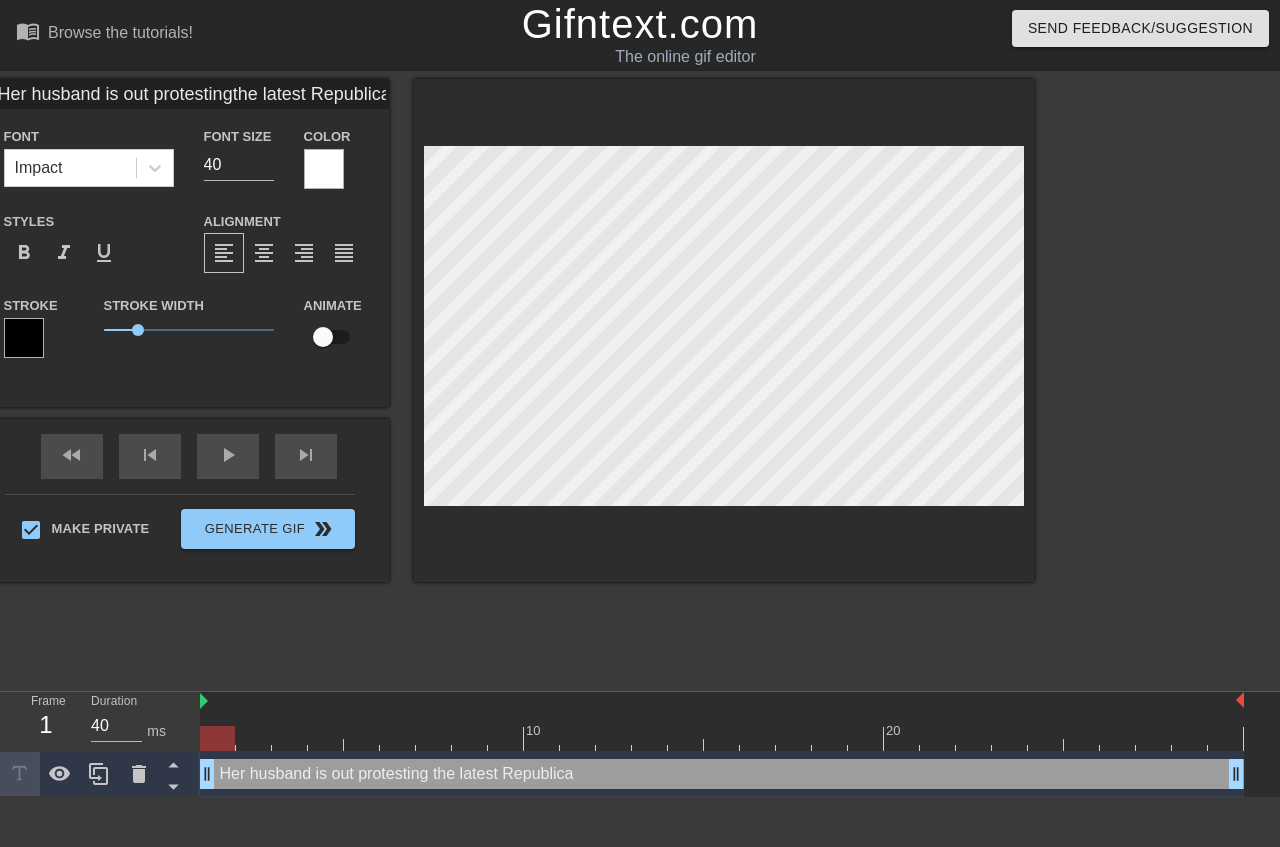type on "Her husband is out protestingthe latest Republican" 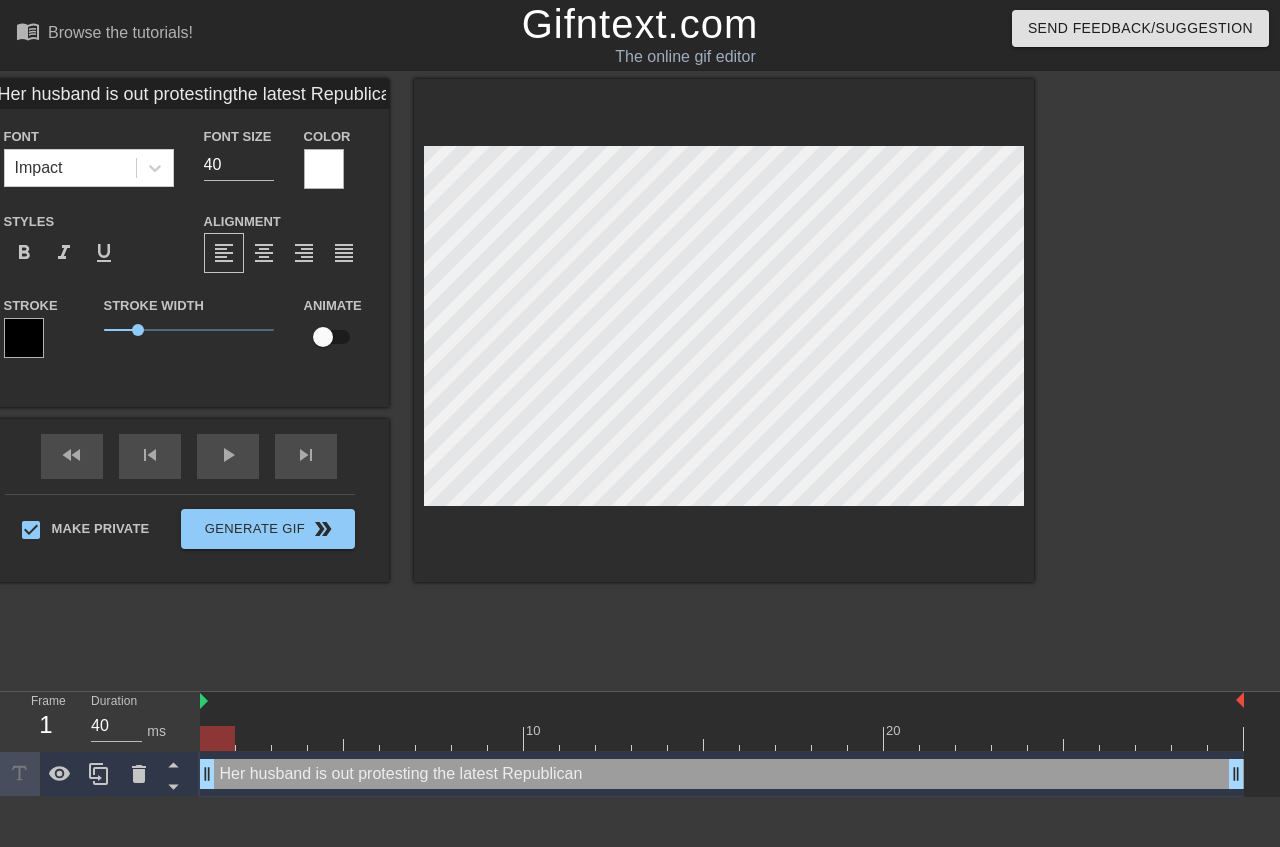 type on "Her husband is out protestingthe latest Republican t" 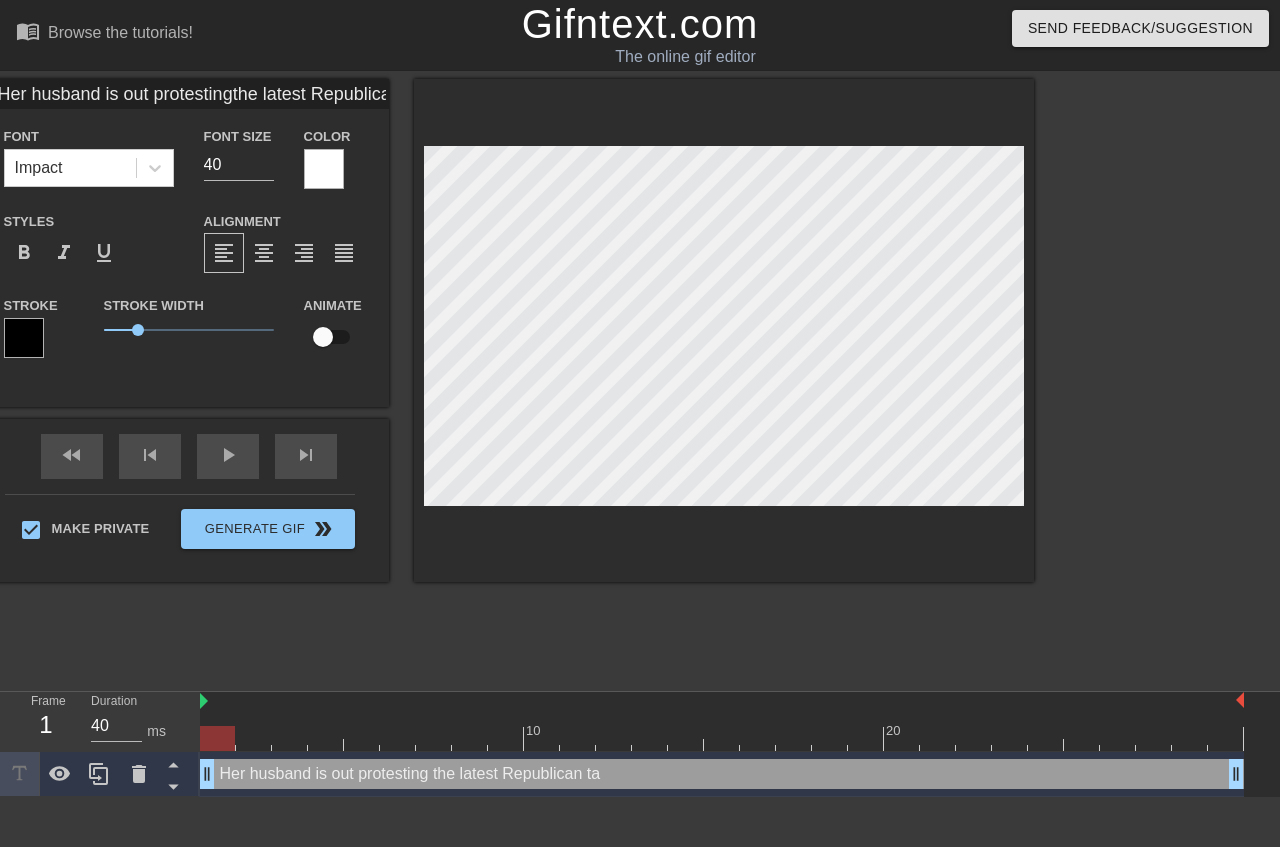 type on "Her husband is out protestingthe latest Republican tax" 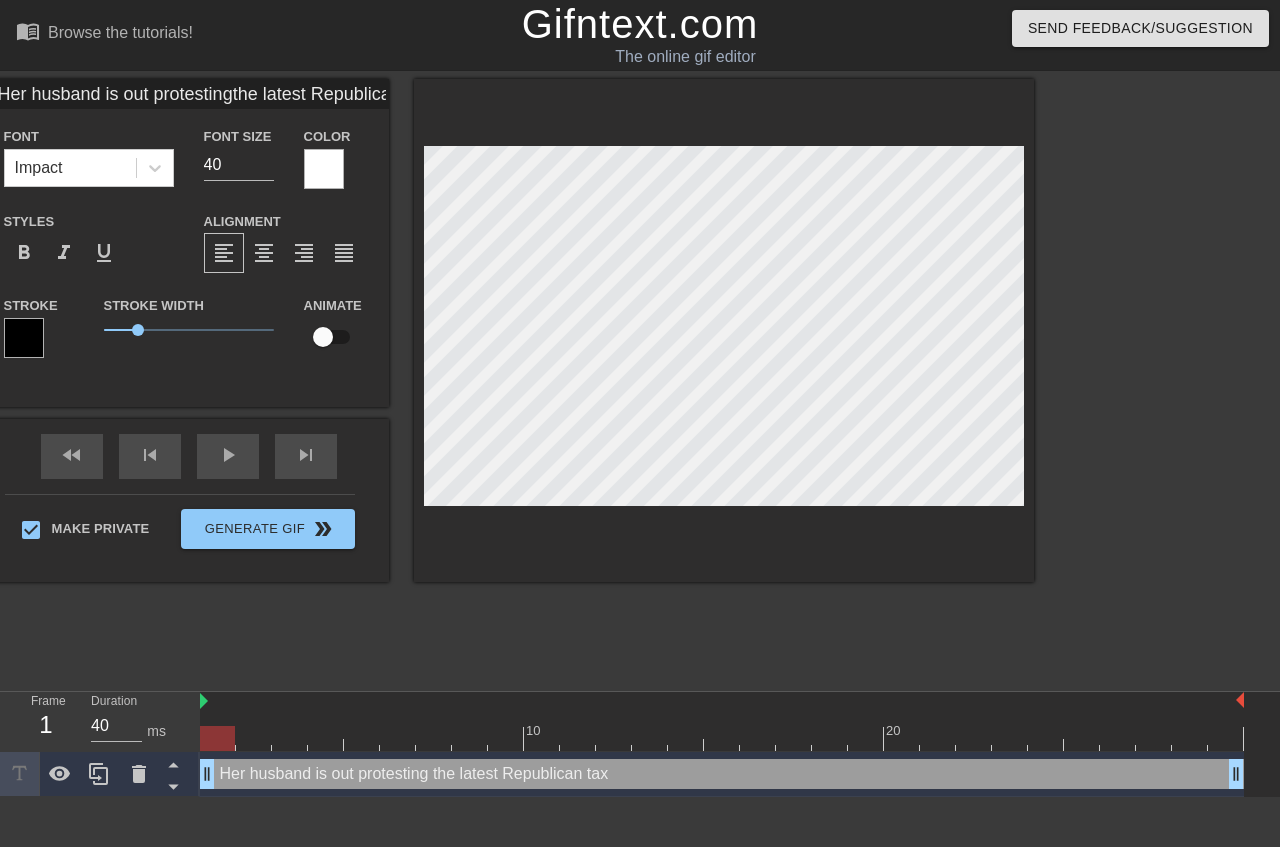 type on "Her husband is out protestingthe latest Republican tax" 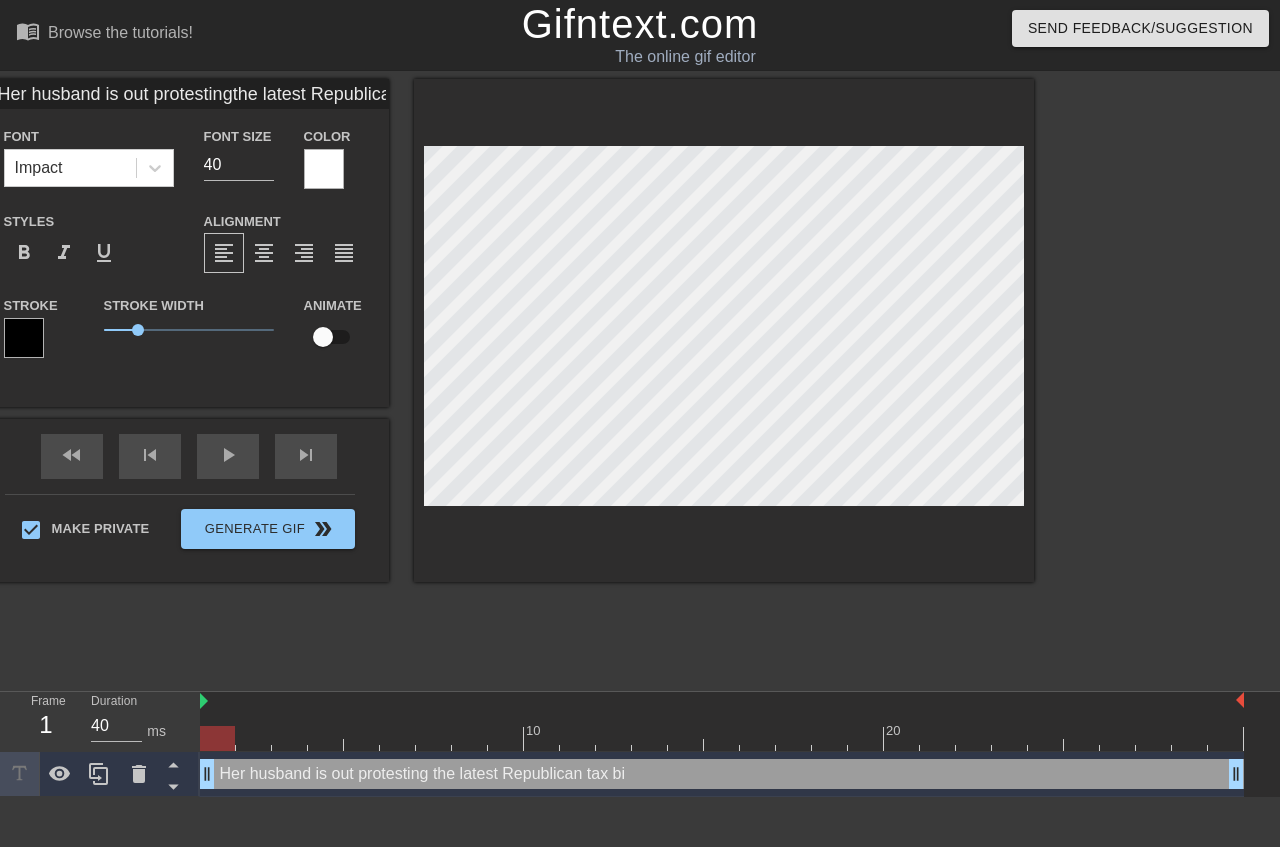 type on "Her husband is out protestingthe latest Republican tax bil" 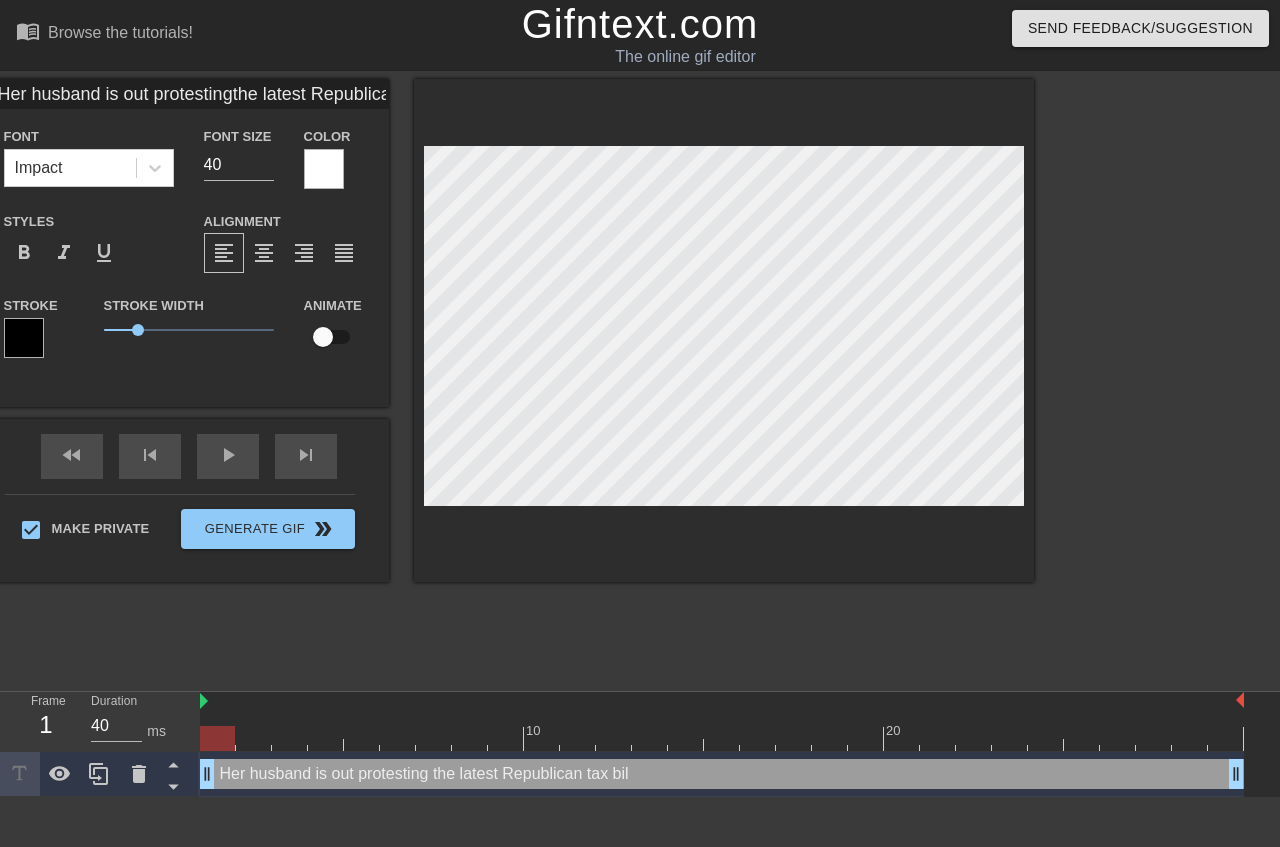 scroll, scrollTop: 1, scrollLeft: 11, axis: both 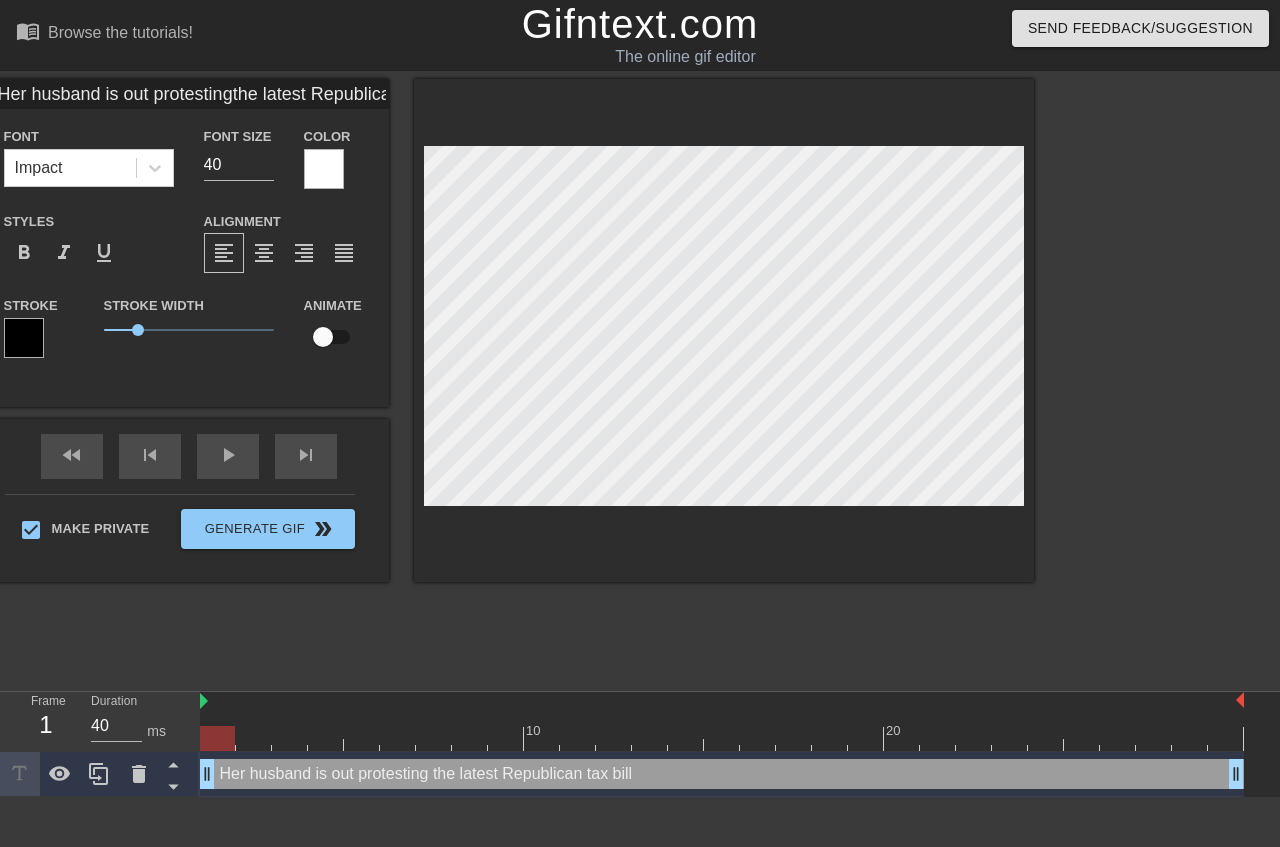 type on "Her husband is out protestingthe latest Republican tax" 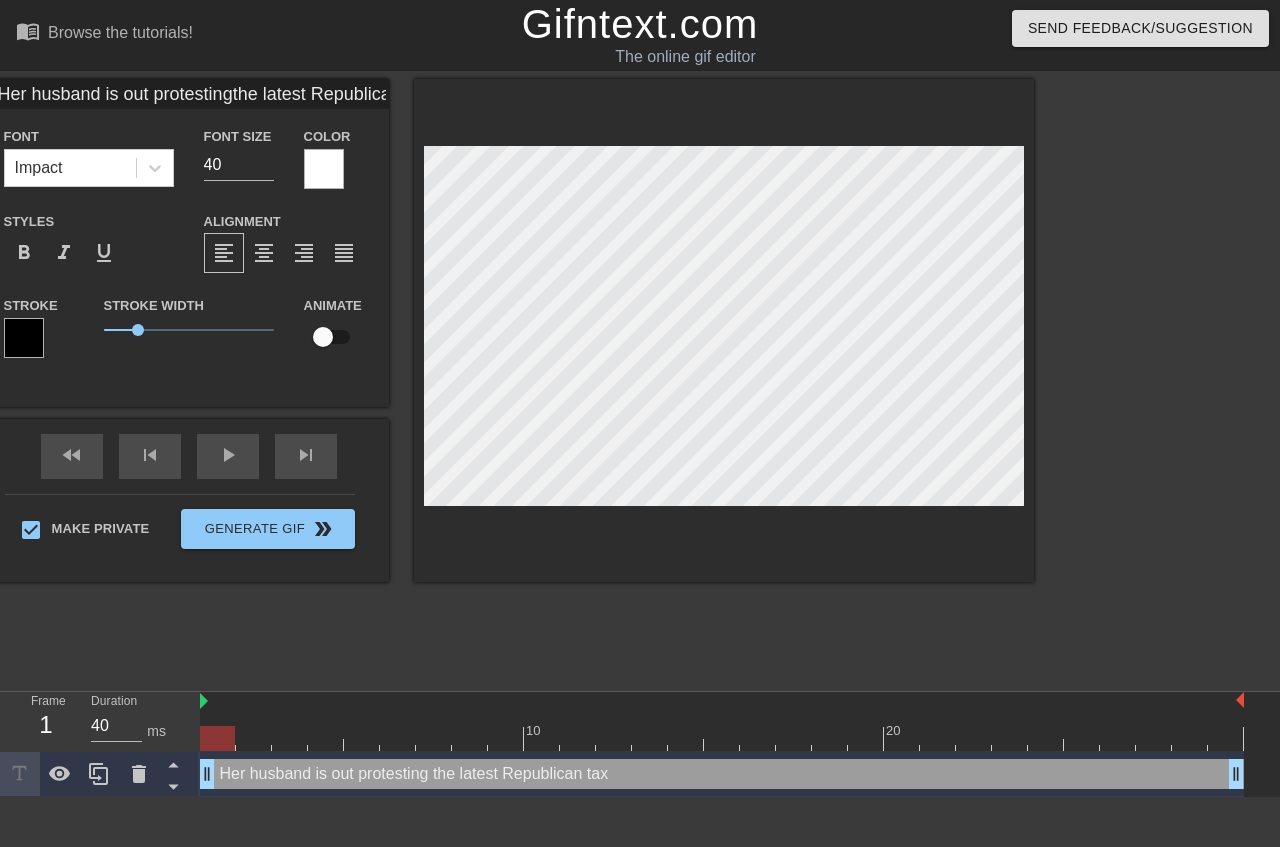 type on "Her husband is out protestingthe latest Republican tax c" 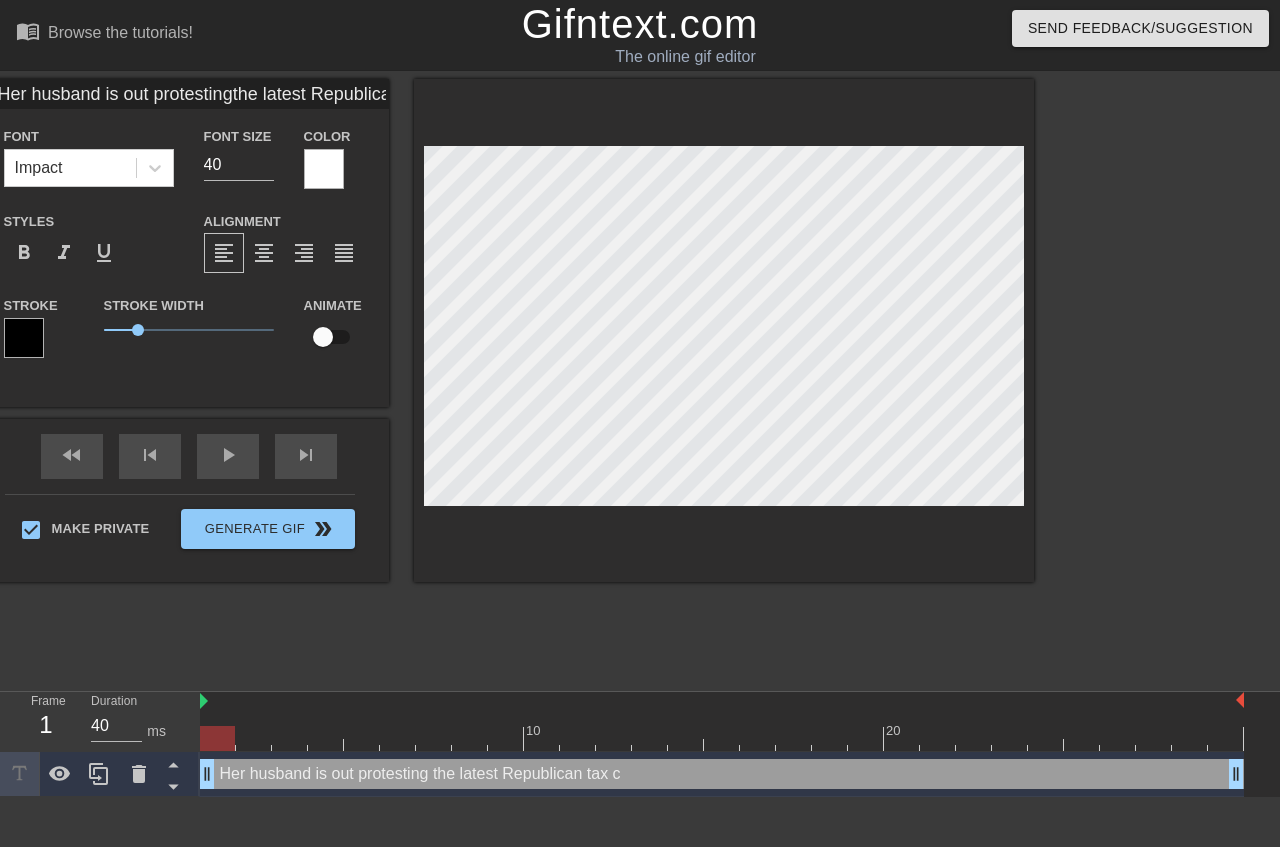 type on "Her husband is out protestingthe latest Republican tax cu" 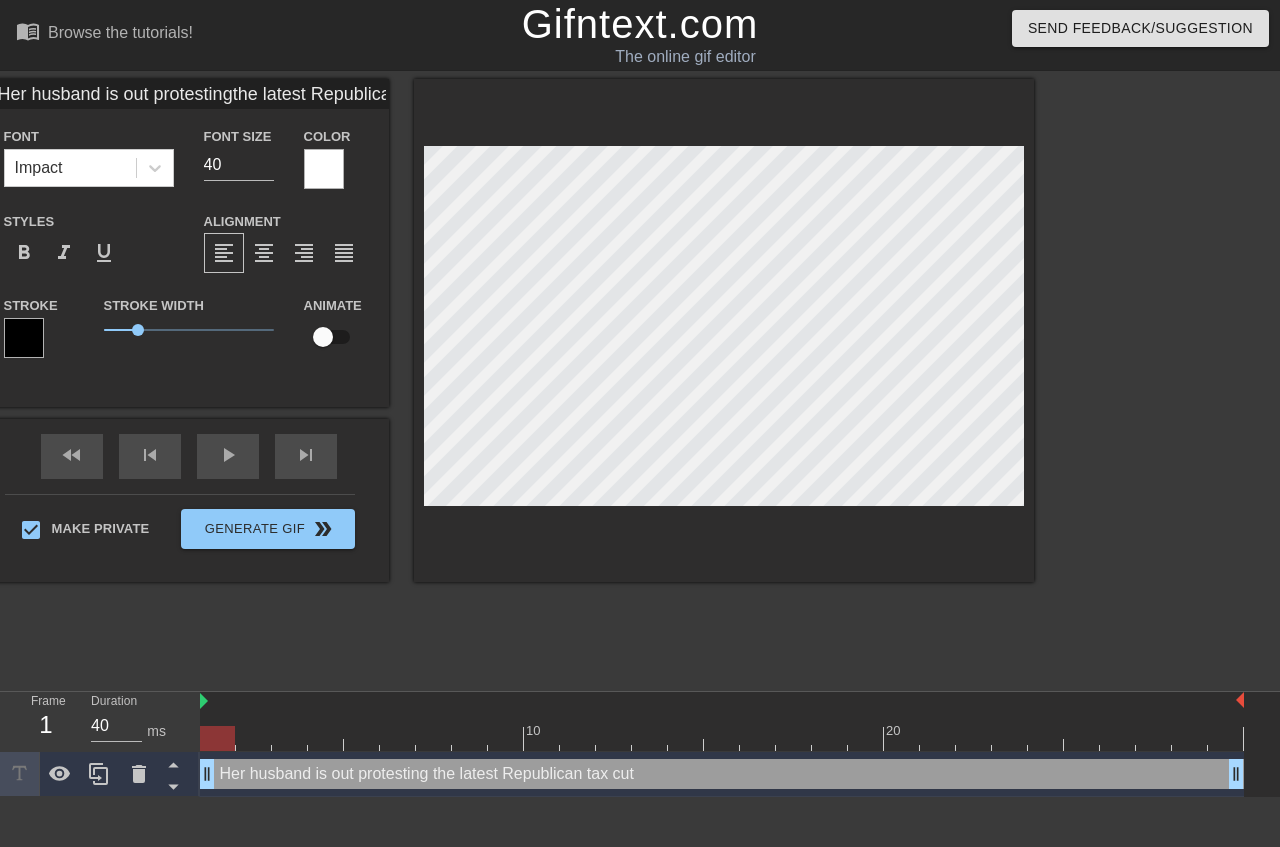 type on "Her husband is out protesting
the latest Republican tax cut" 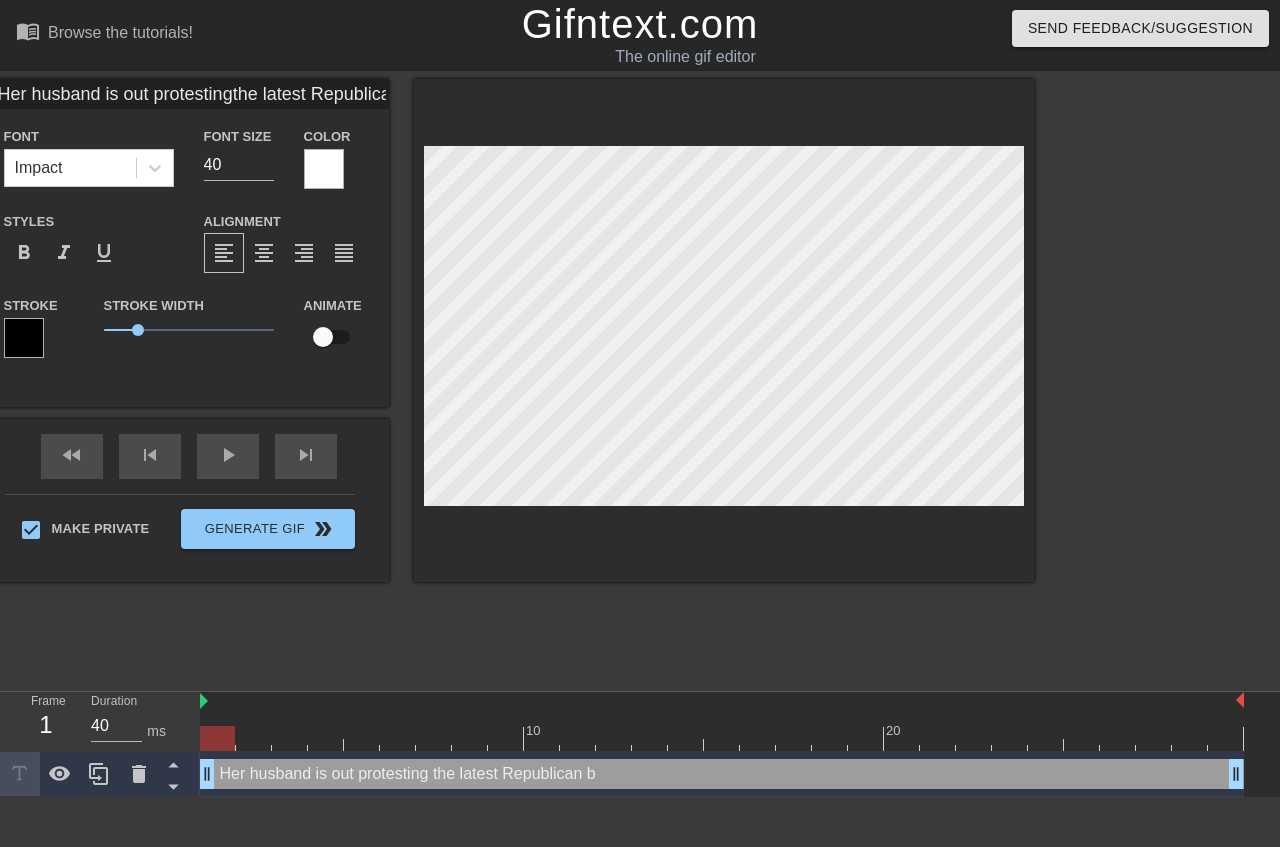 type on "Her husband is out protestingthe latest Republican bi" 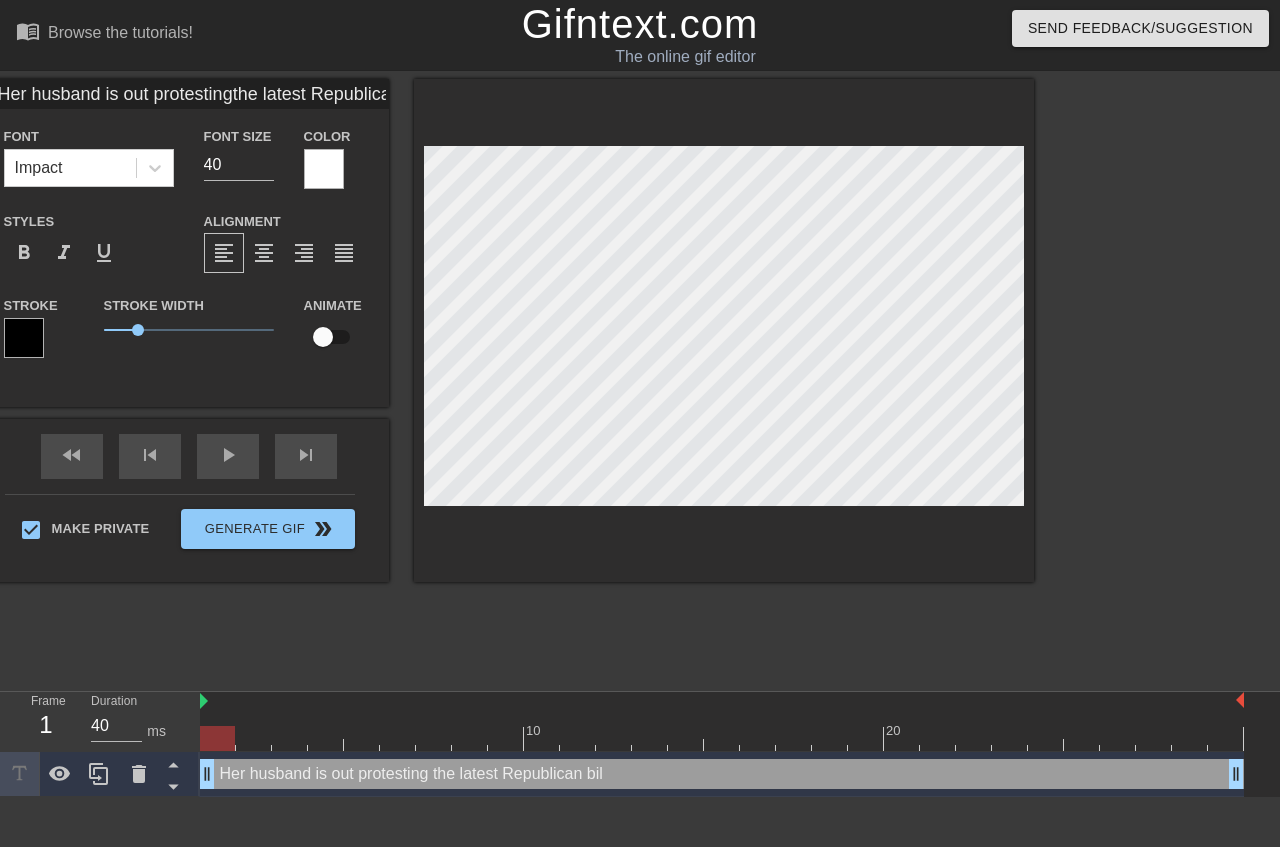 type on "Her husband is out protestingthe latest Republican bill" 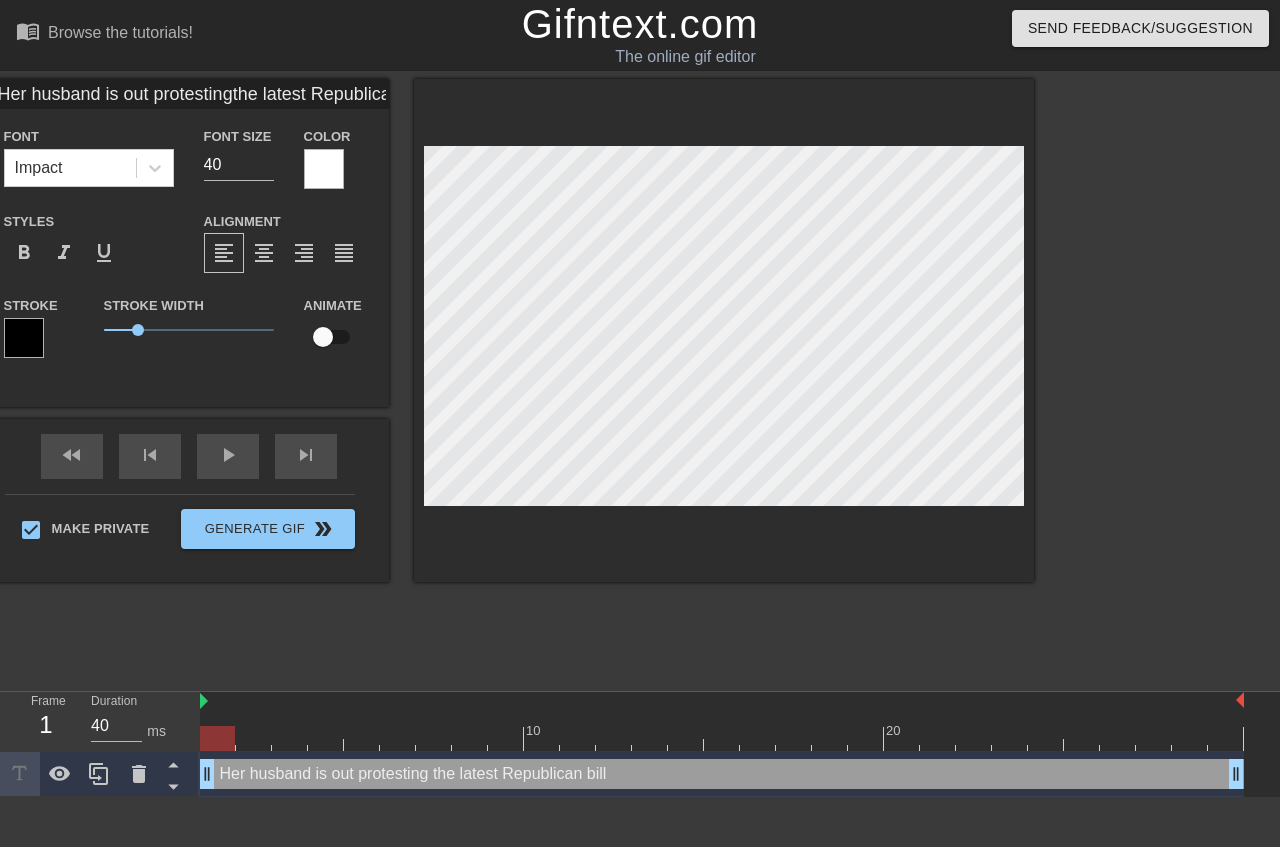 type on "Her husband is out protesting
the latest Republican bill" 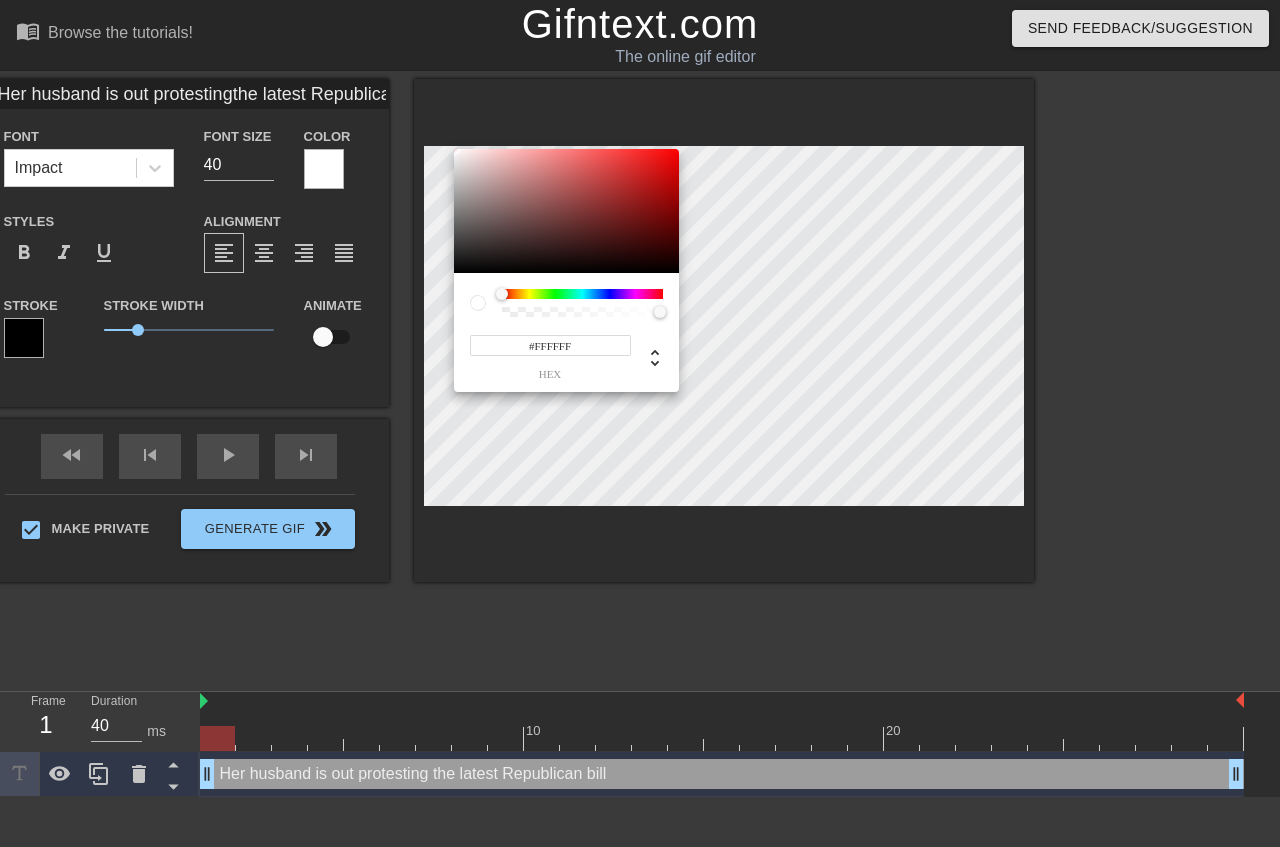 type on "Her husband is out protestingthe latest Republican bill" 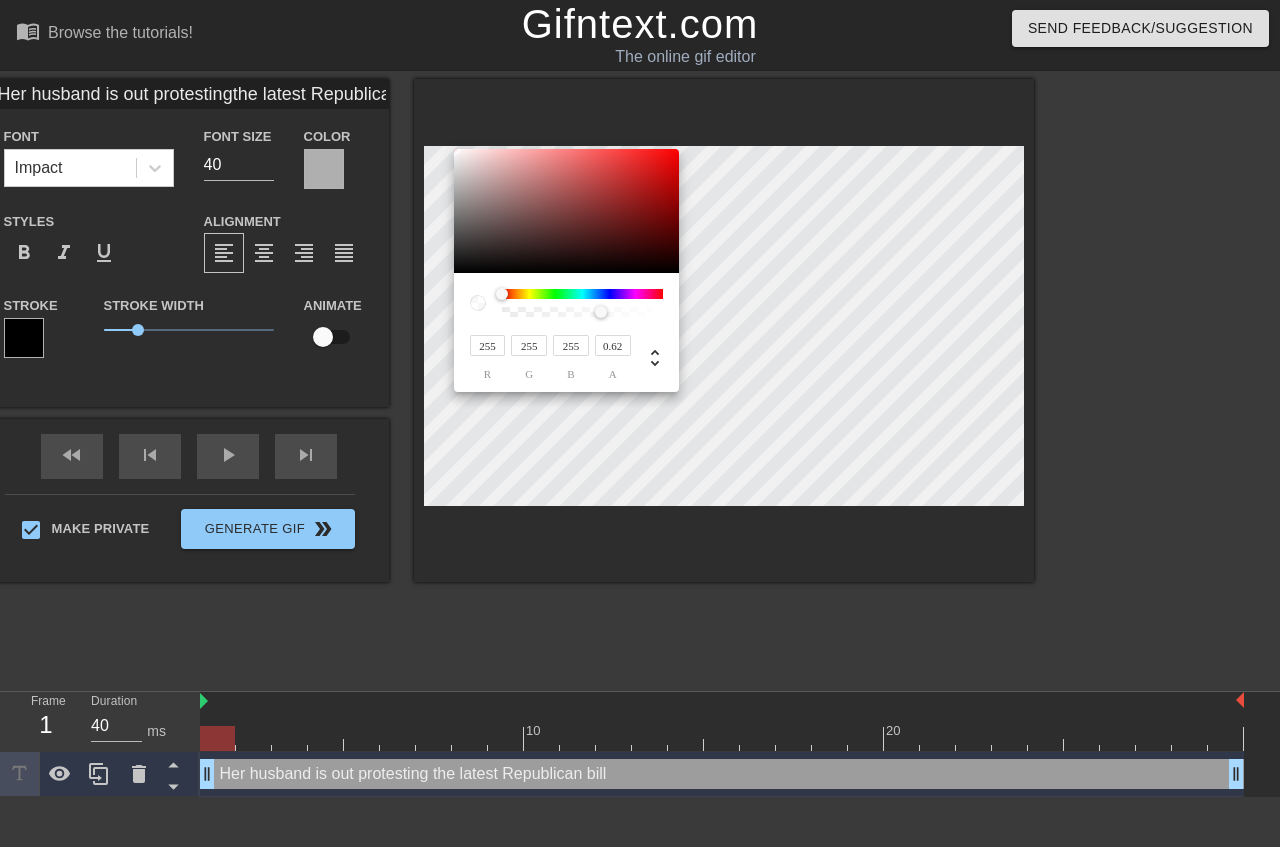 type on "Her husband is out protestingthe latest Republican bill" 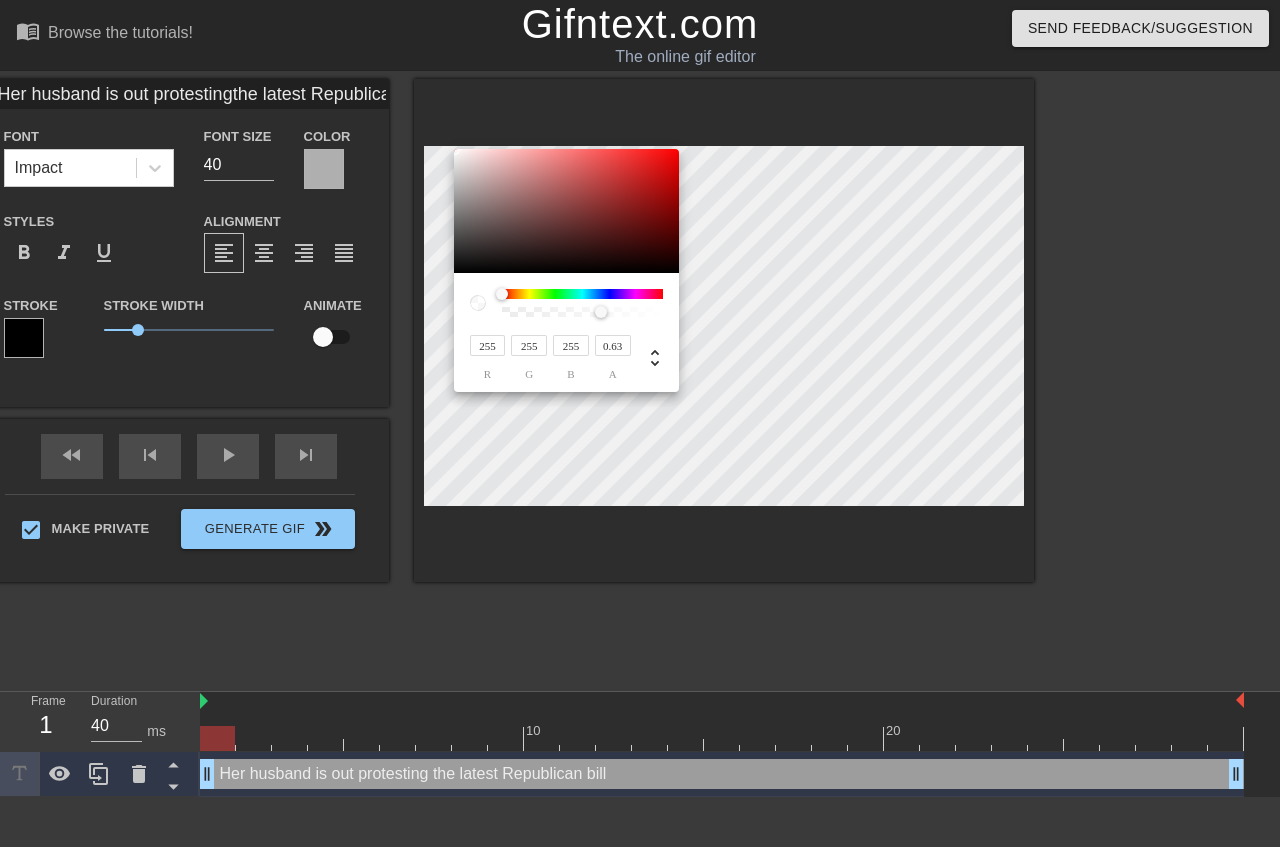 type on "Her husband is out protestingthe latest Republican bill" 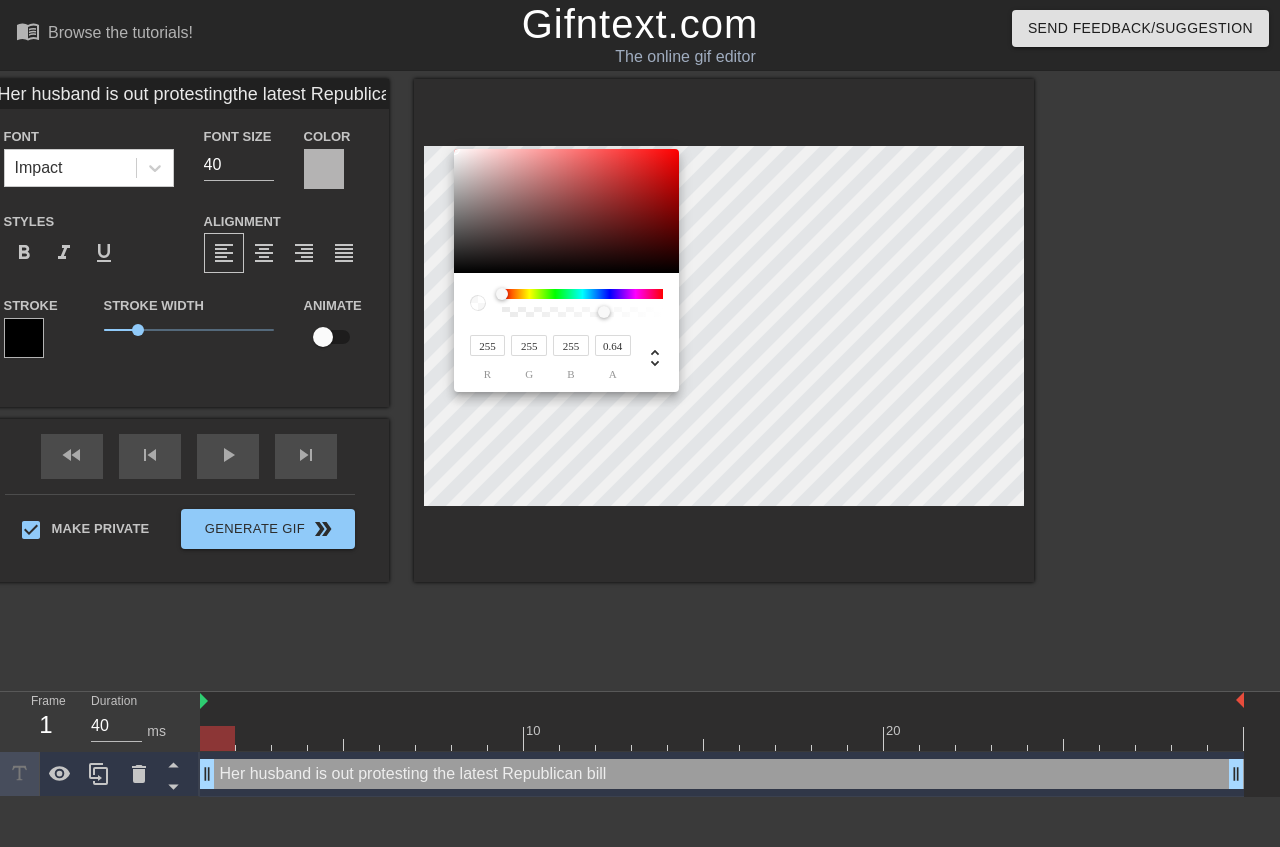 click at bounding box center (582, 312) 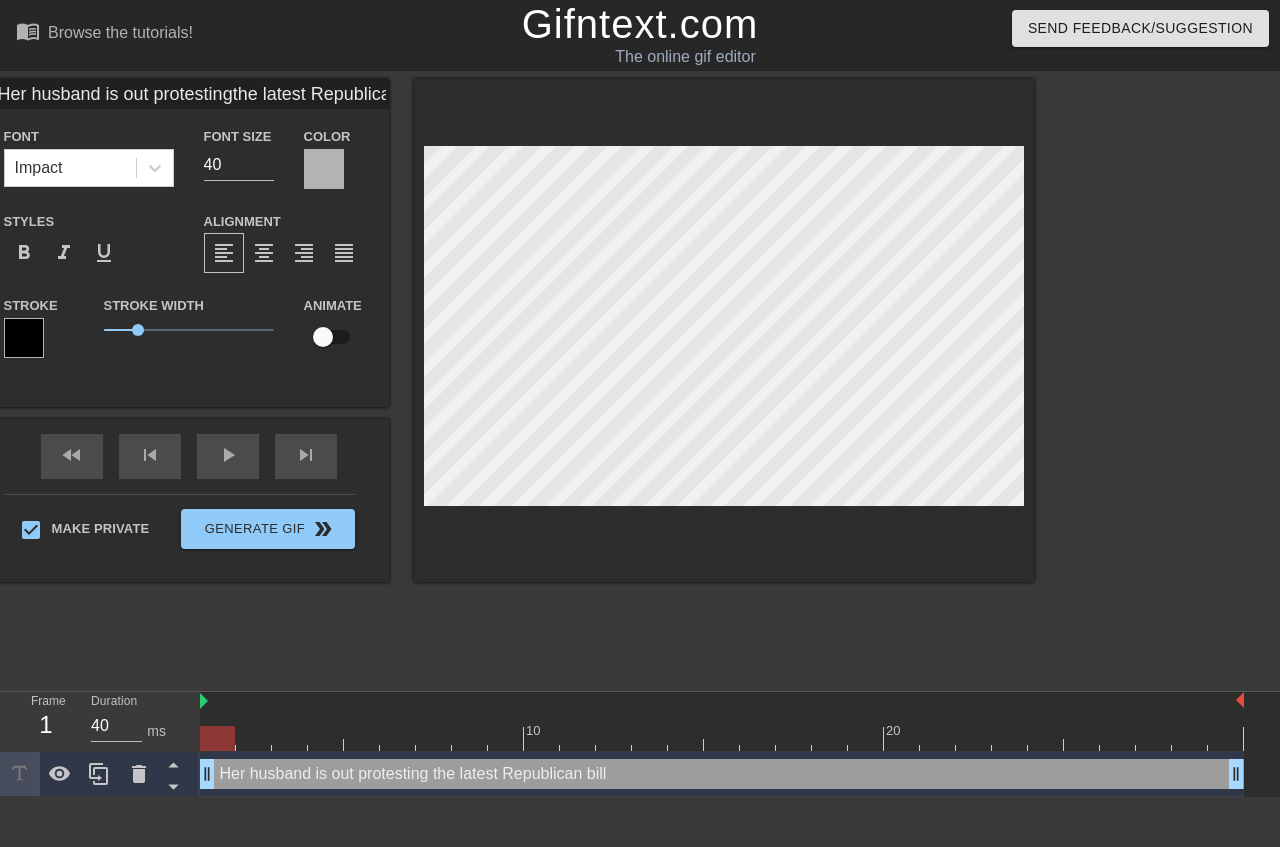 scroll, scrollTop: 1, scrollLeft: 9, axis: both 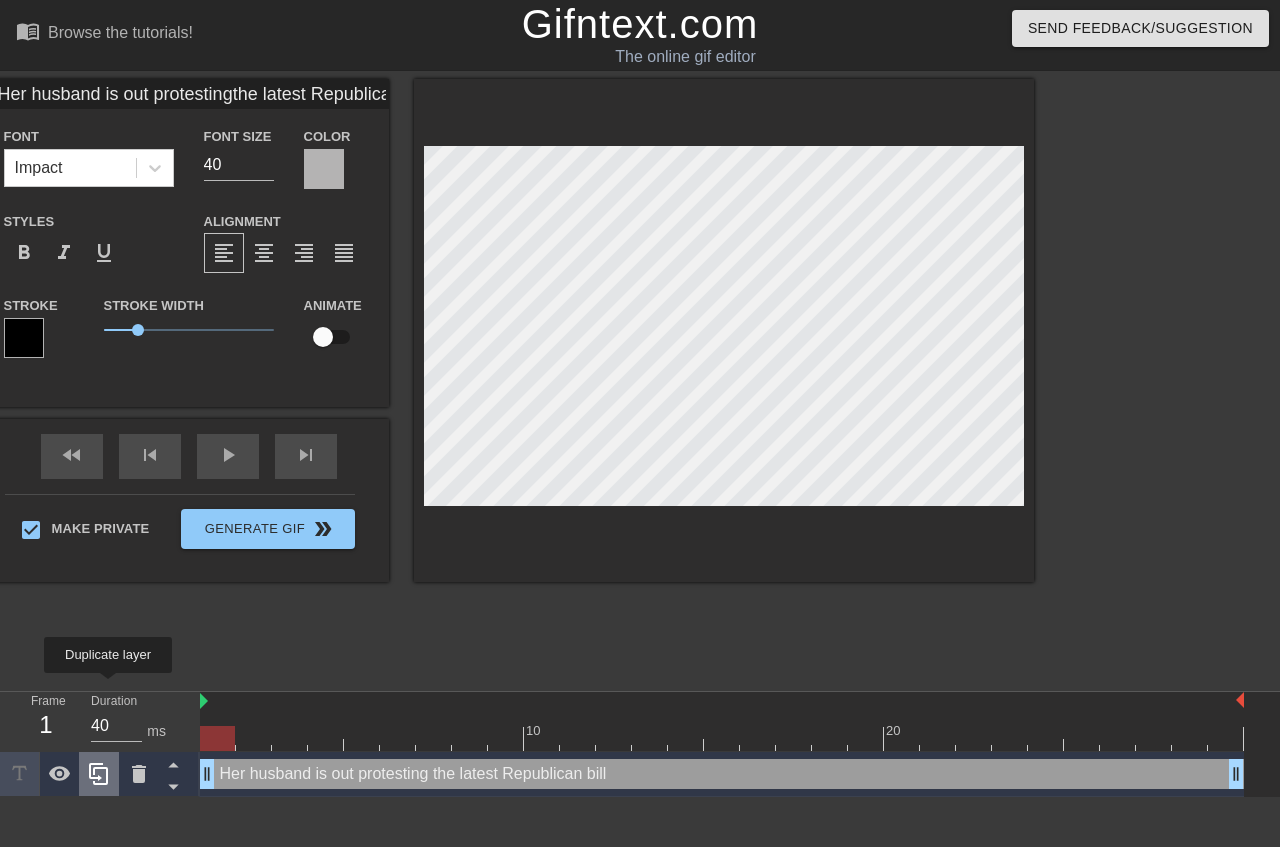 click 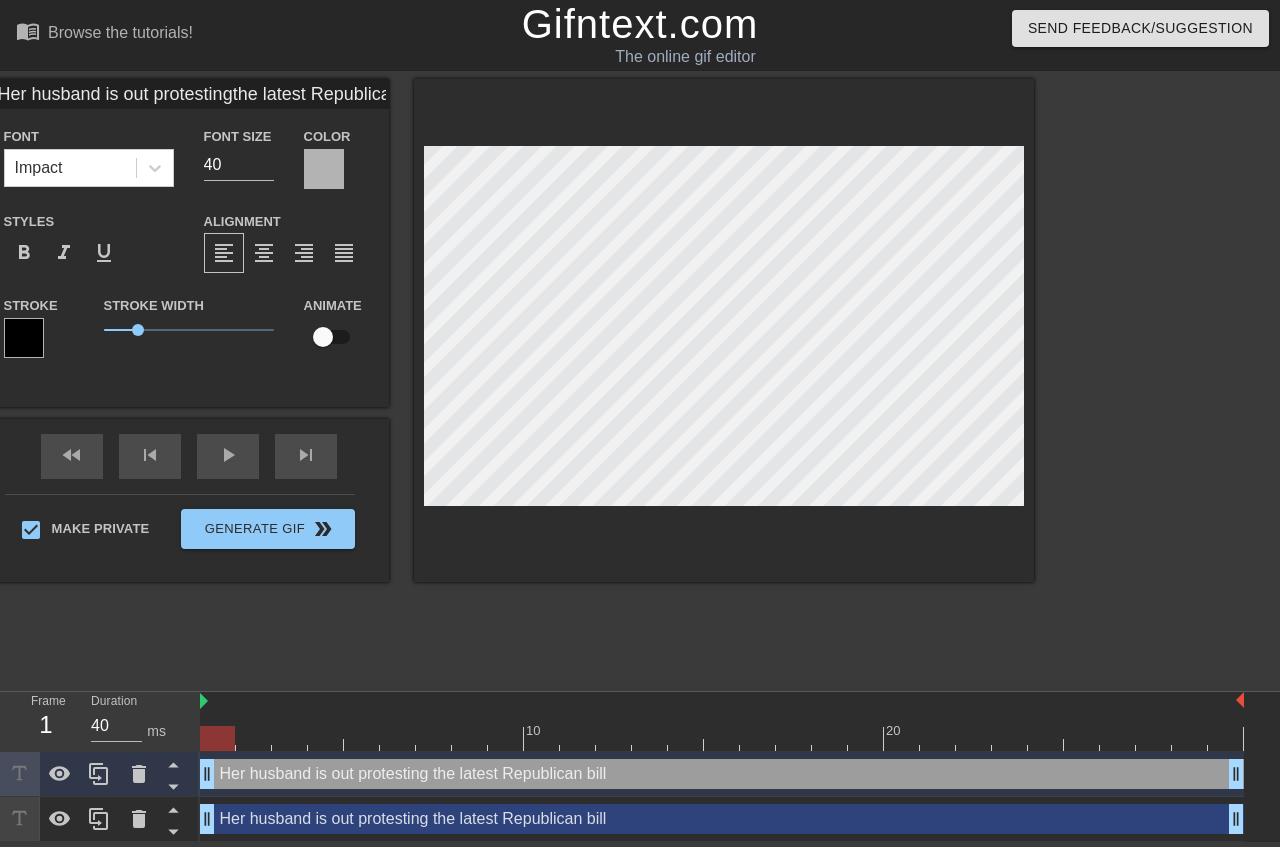 scroll, scrollTop: 0, scrollLeft: 2, axis: horizontal 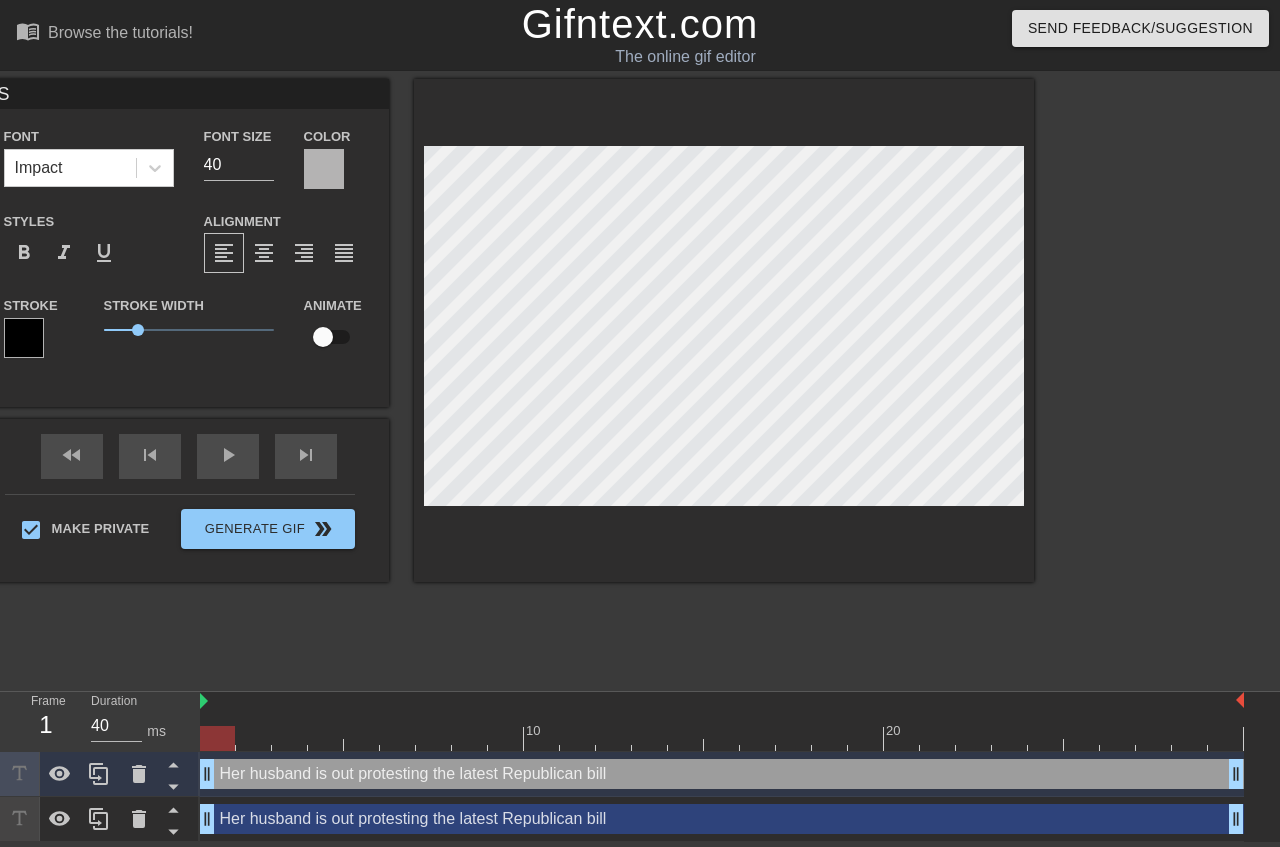 type on "Sh" 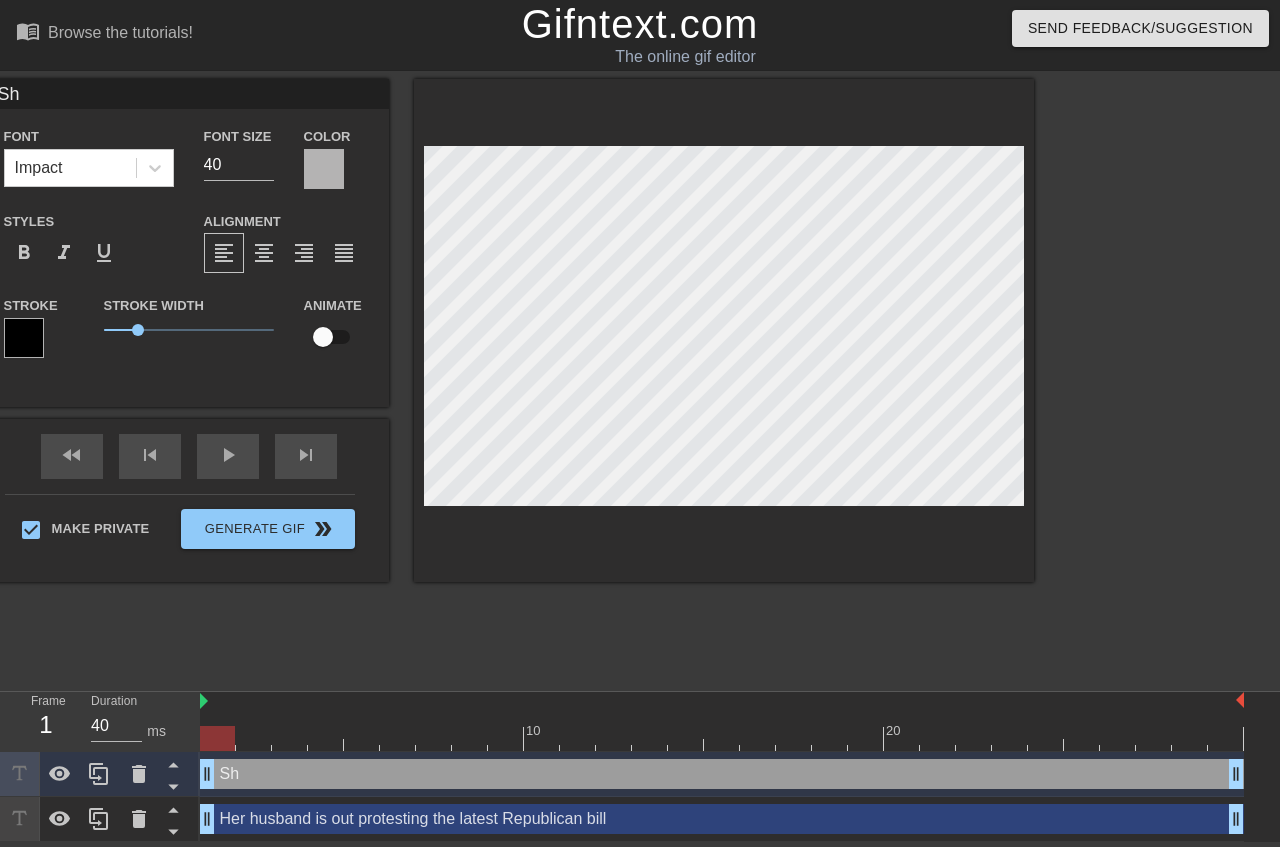 type on "She" 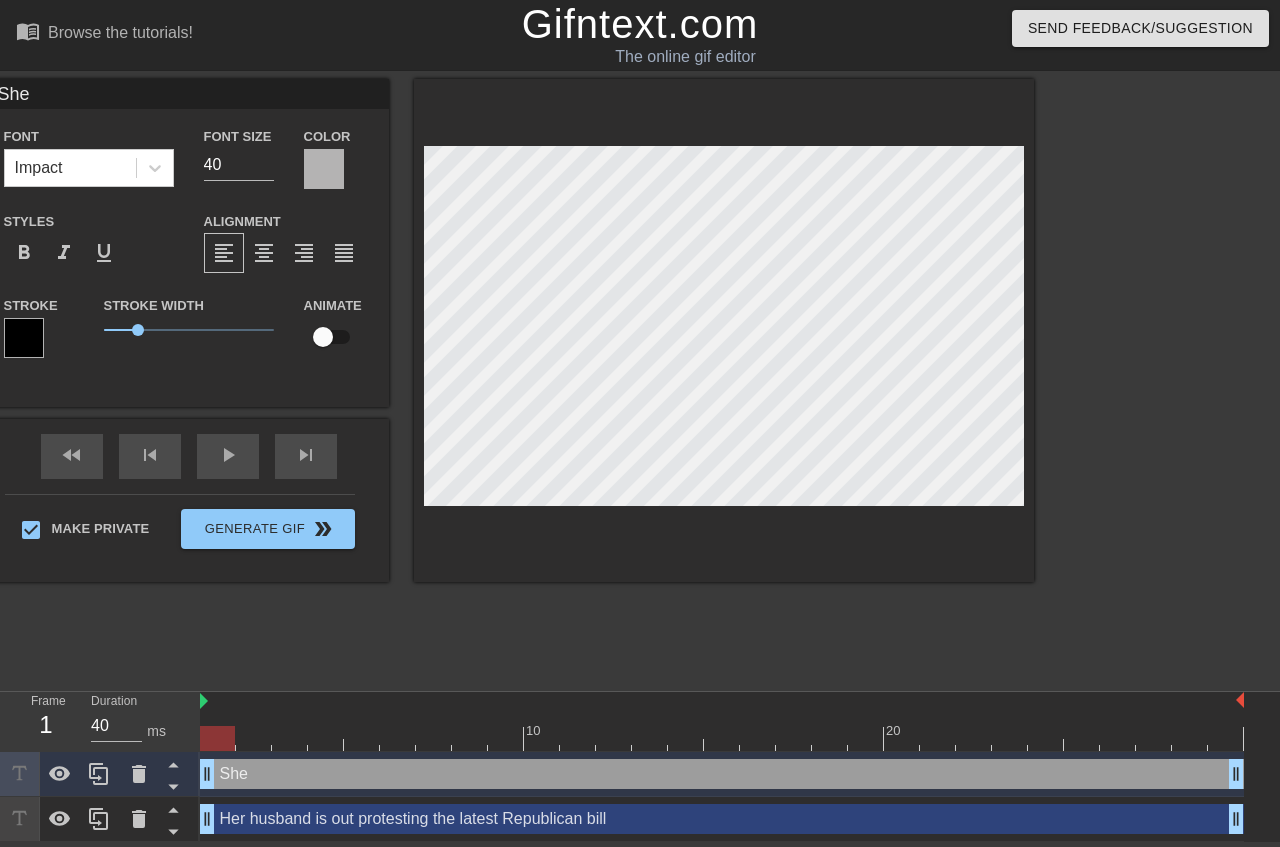 type on "She'" 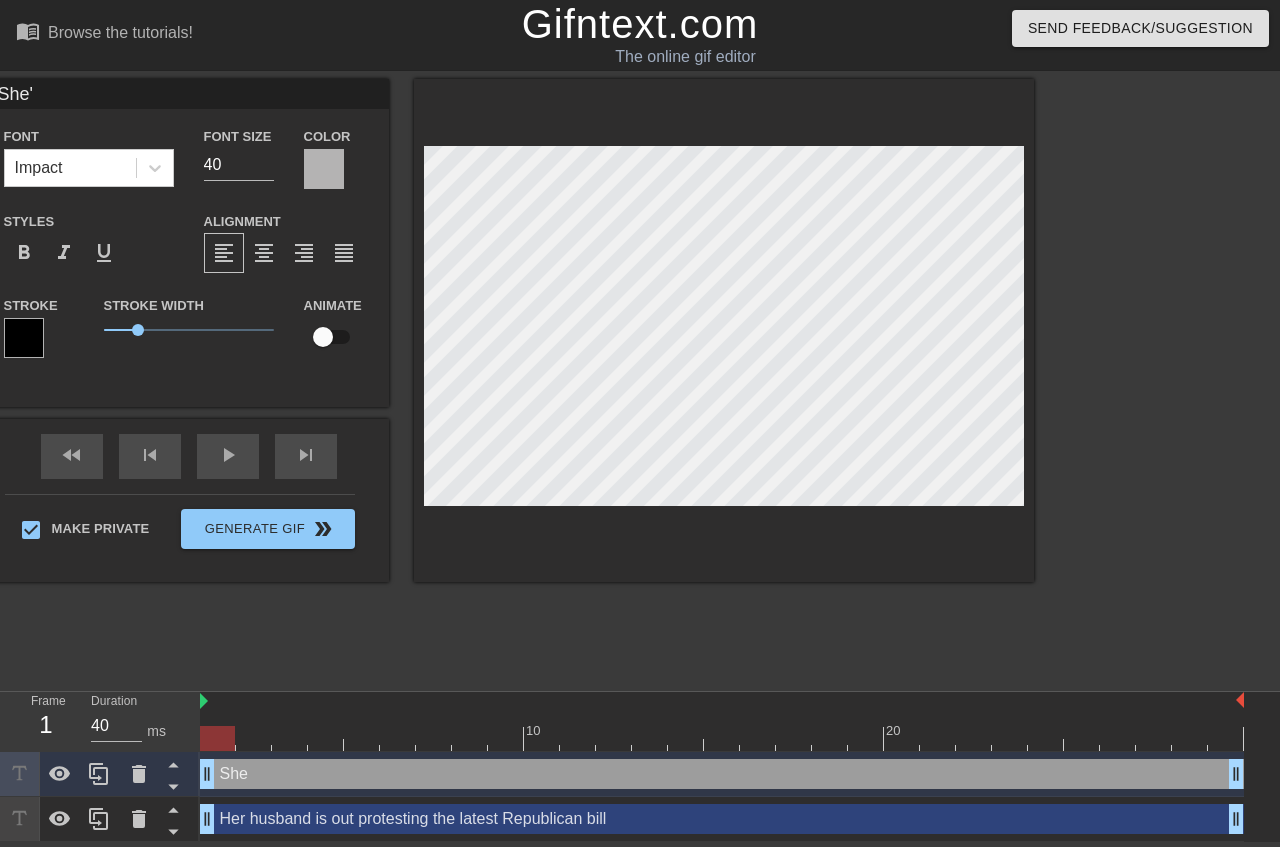 type on "She's" 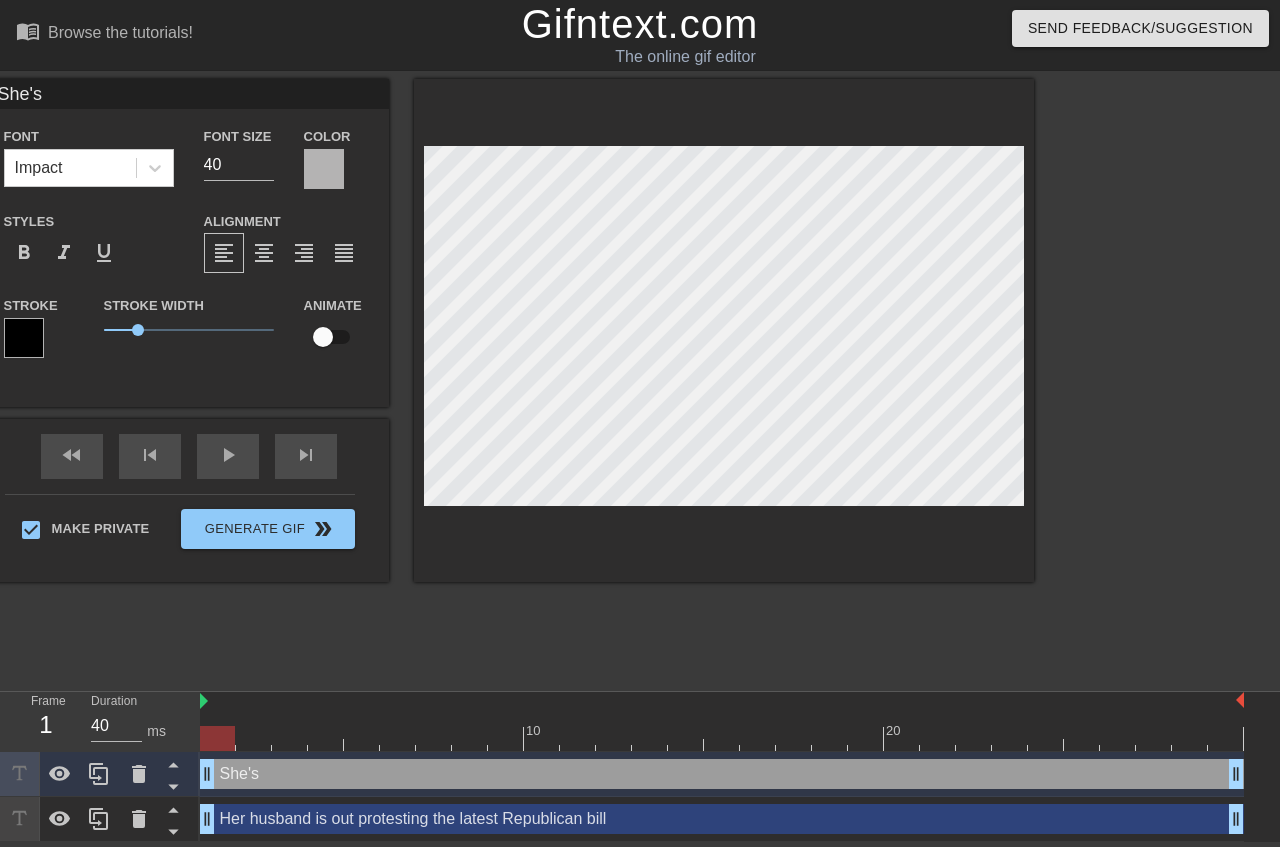type on "She's" 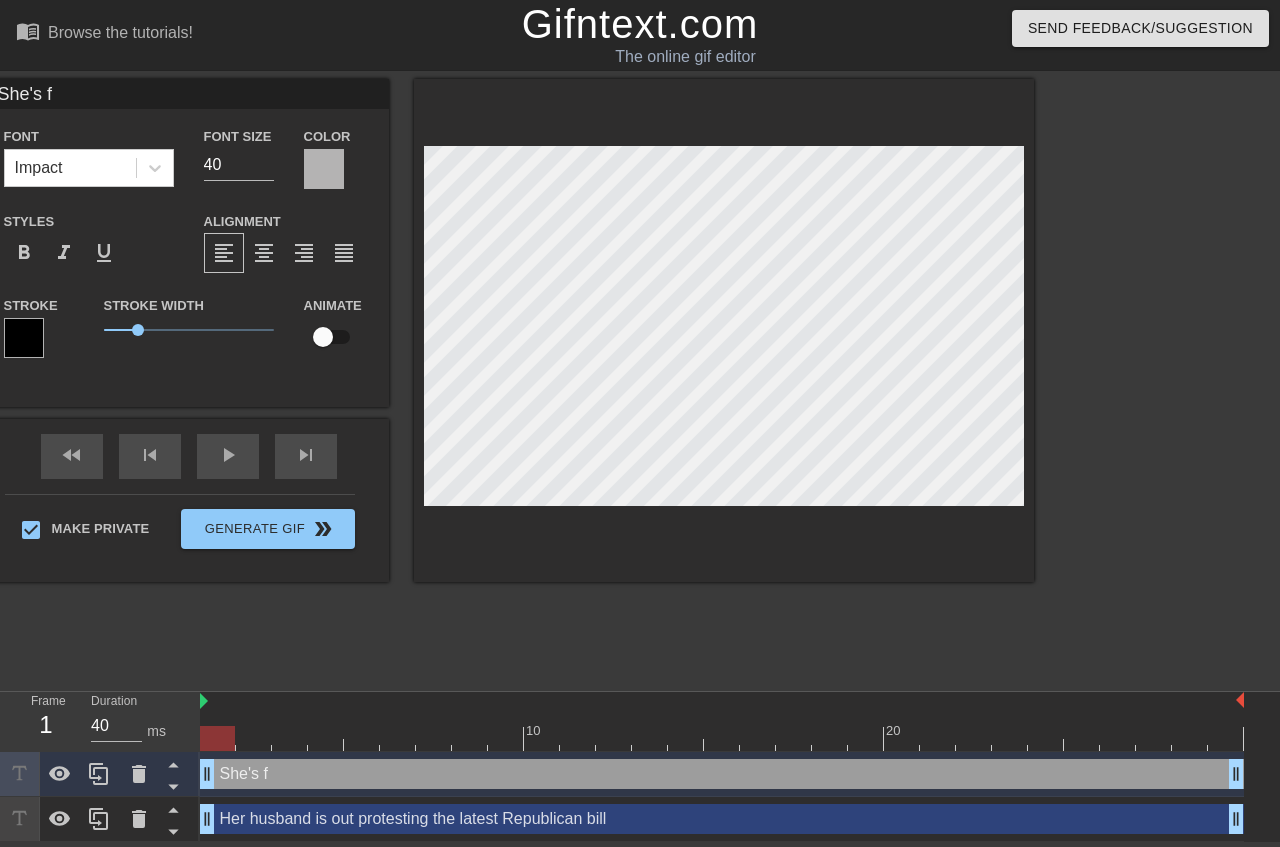 type on "She's fu" 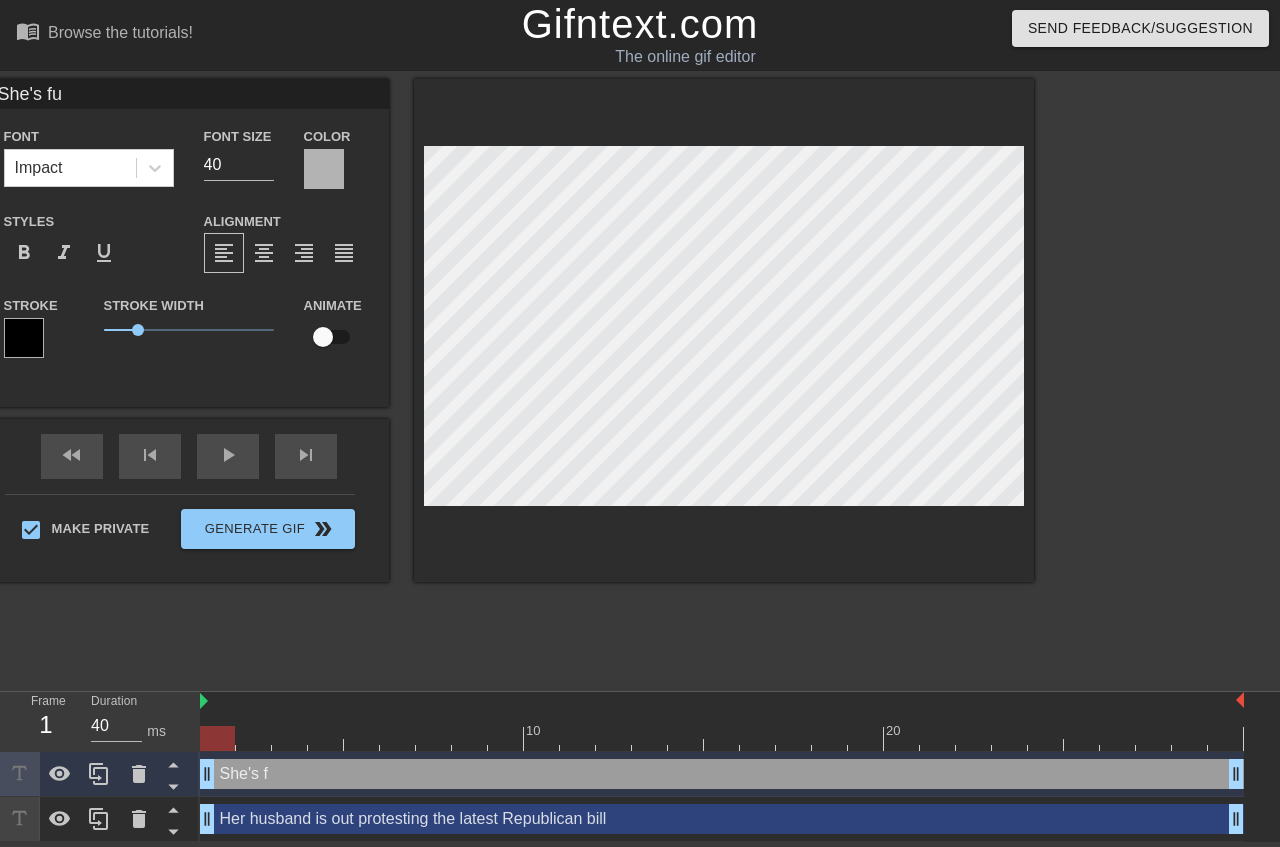 type on "She's fuc" 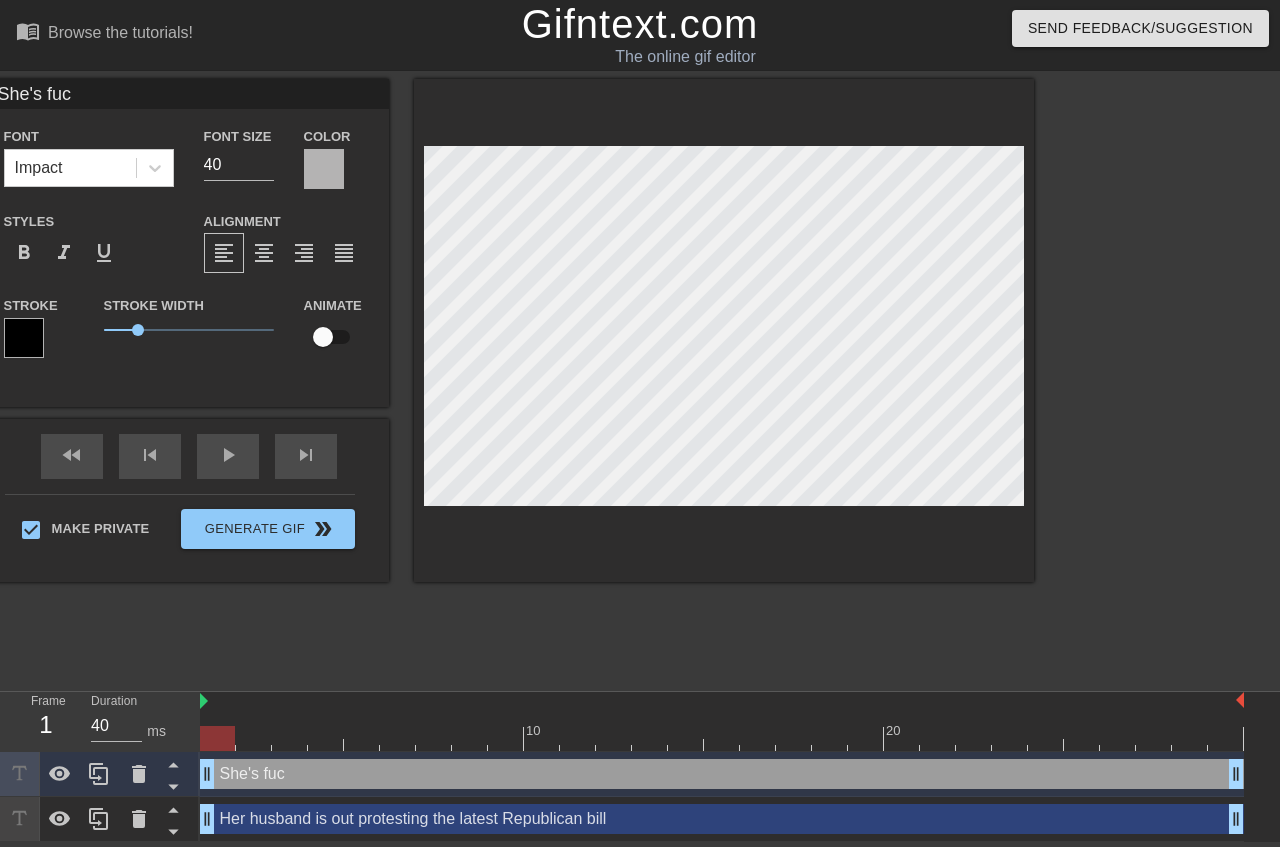 type on "She's fuck" 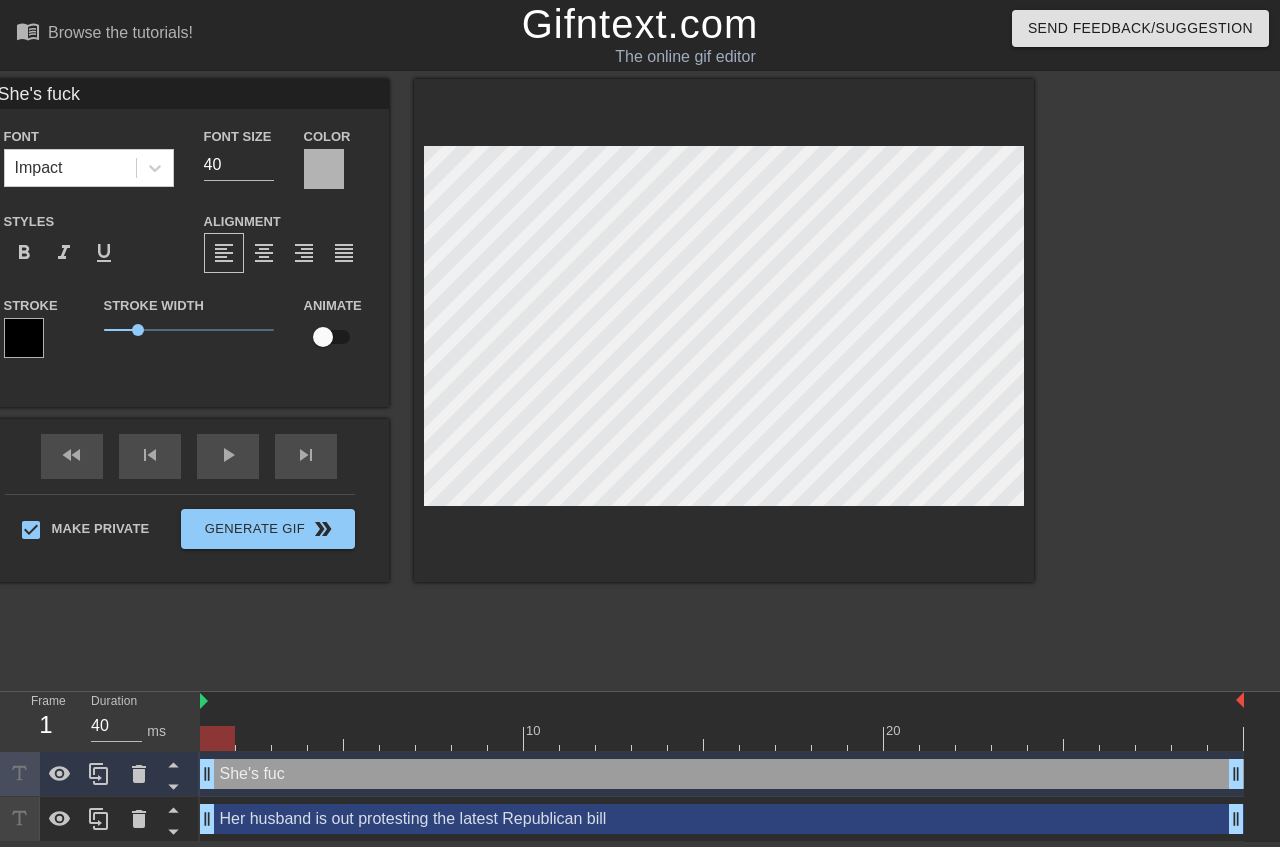 type on "She's fucki" 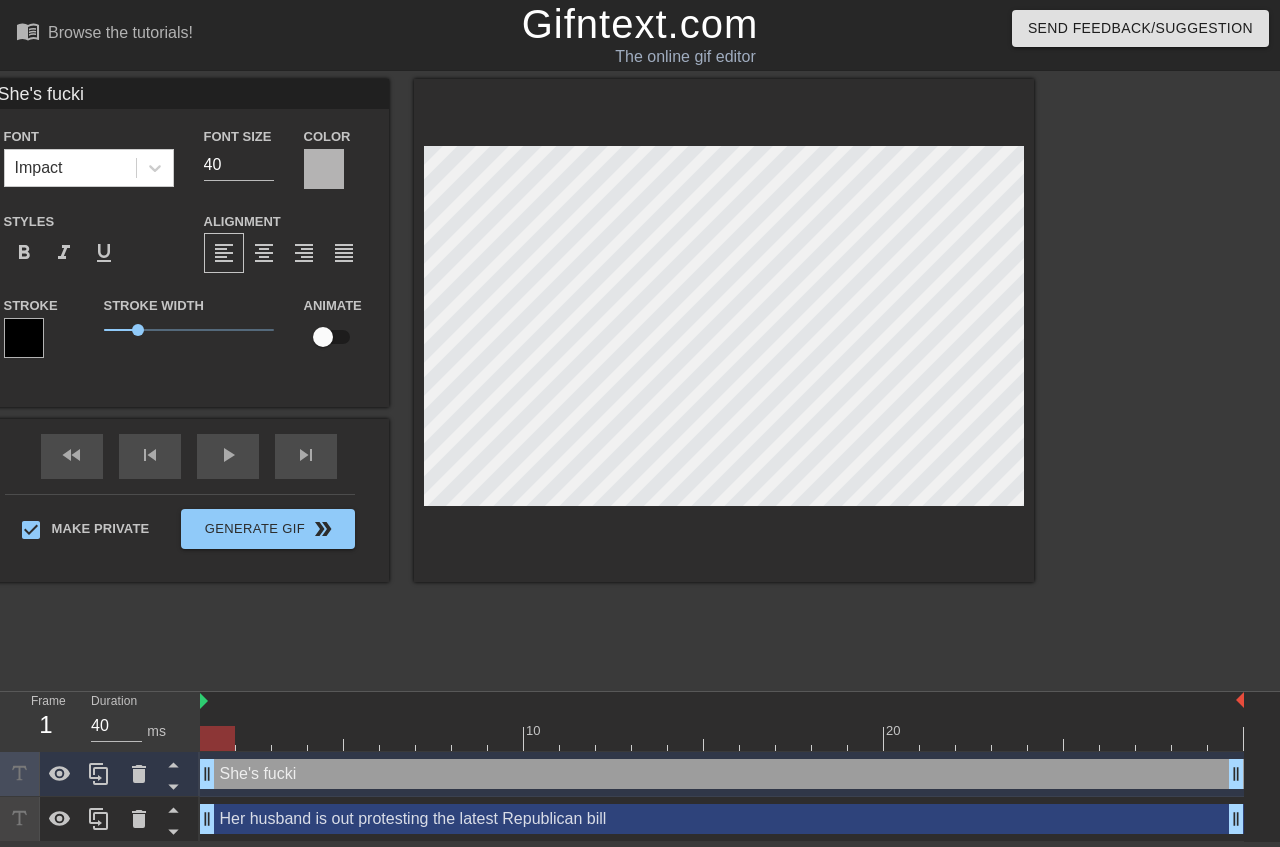 type on "She's fuckin" 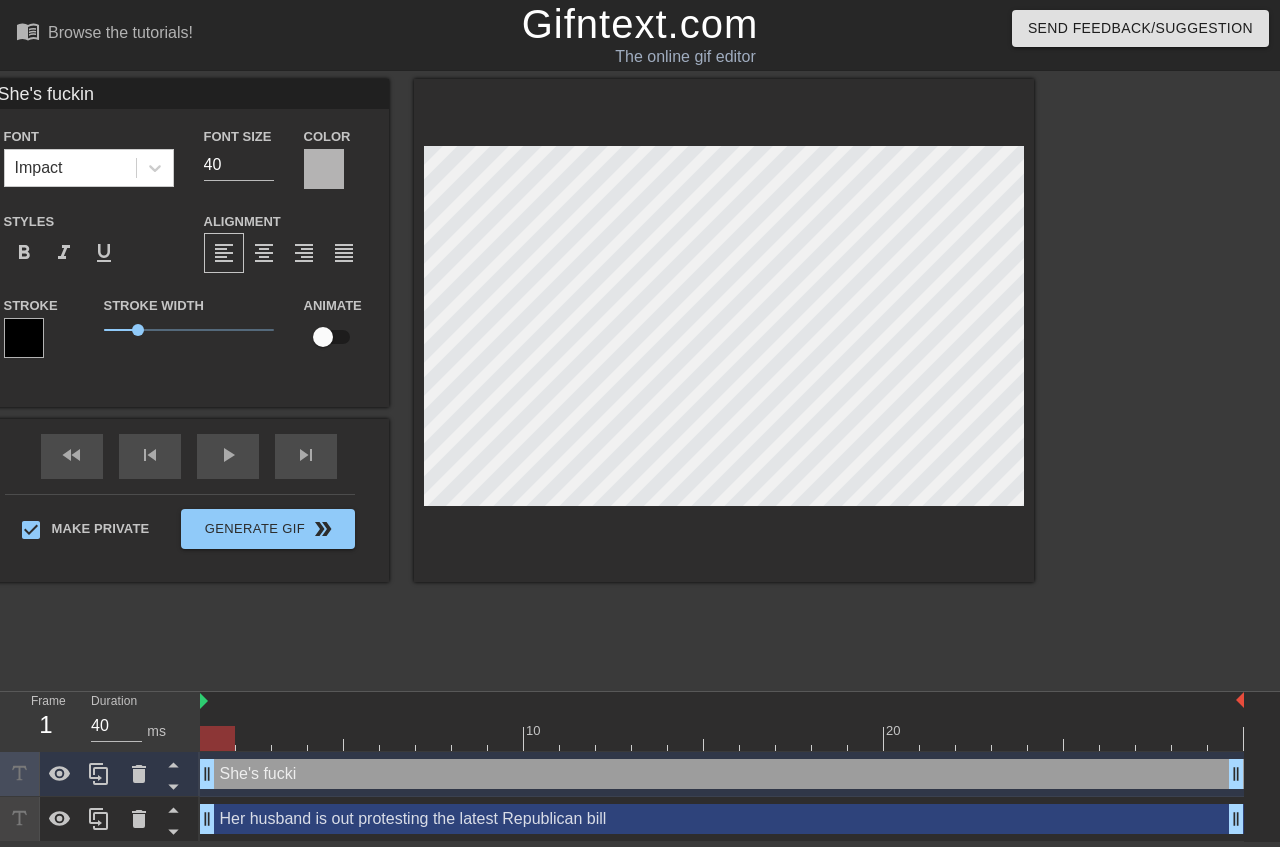 type on "She's fucking" 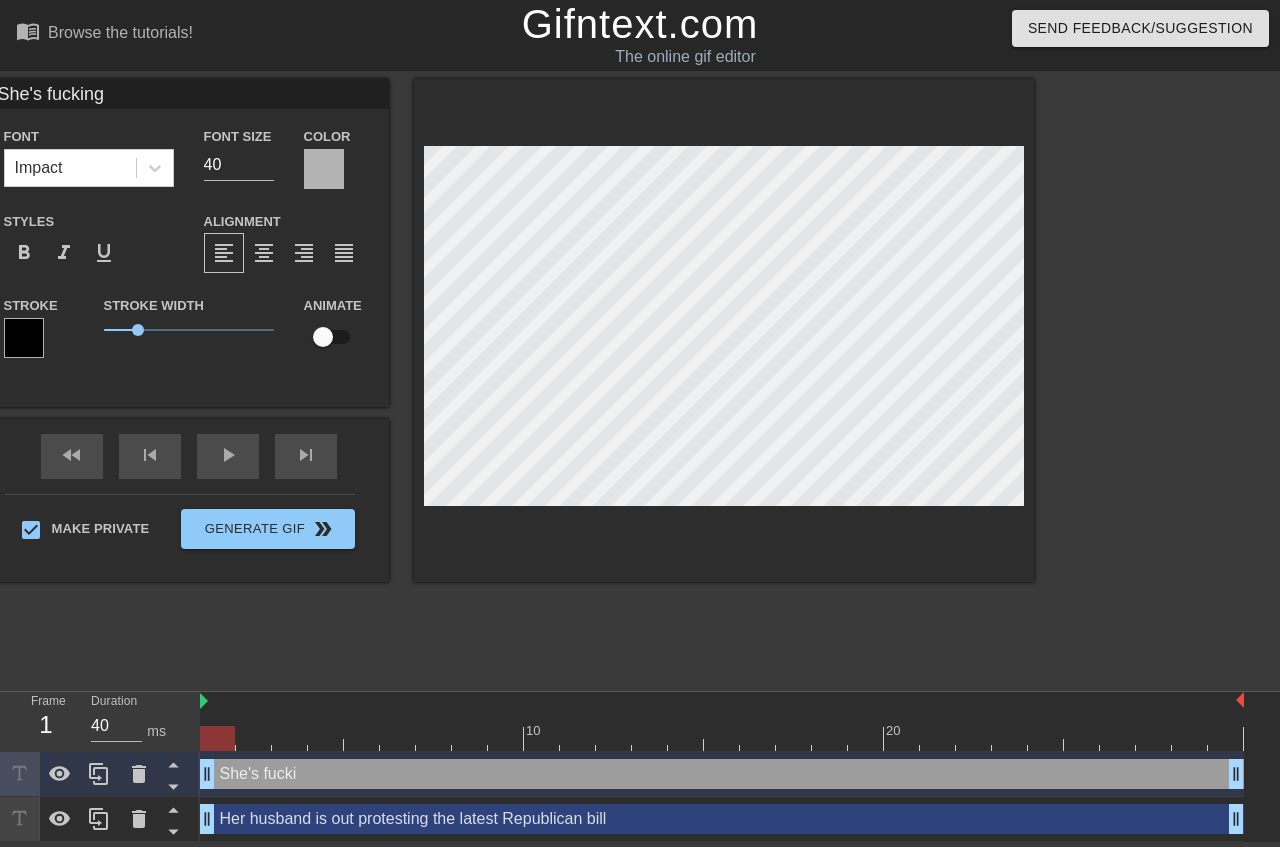 type on "She's fucking" 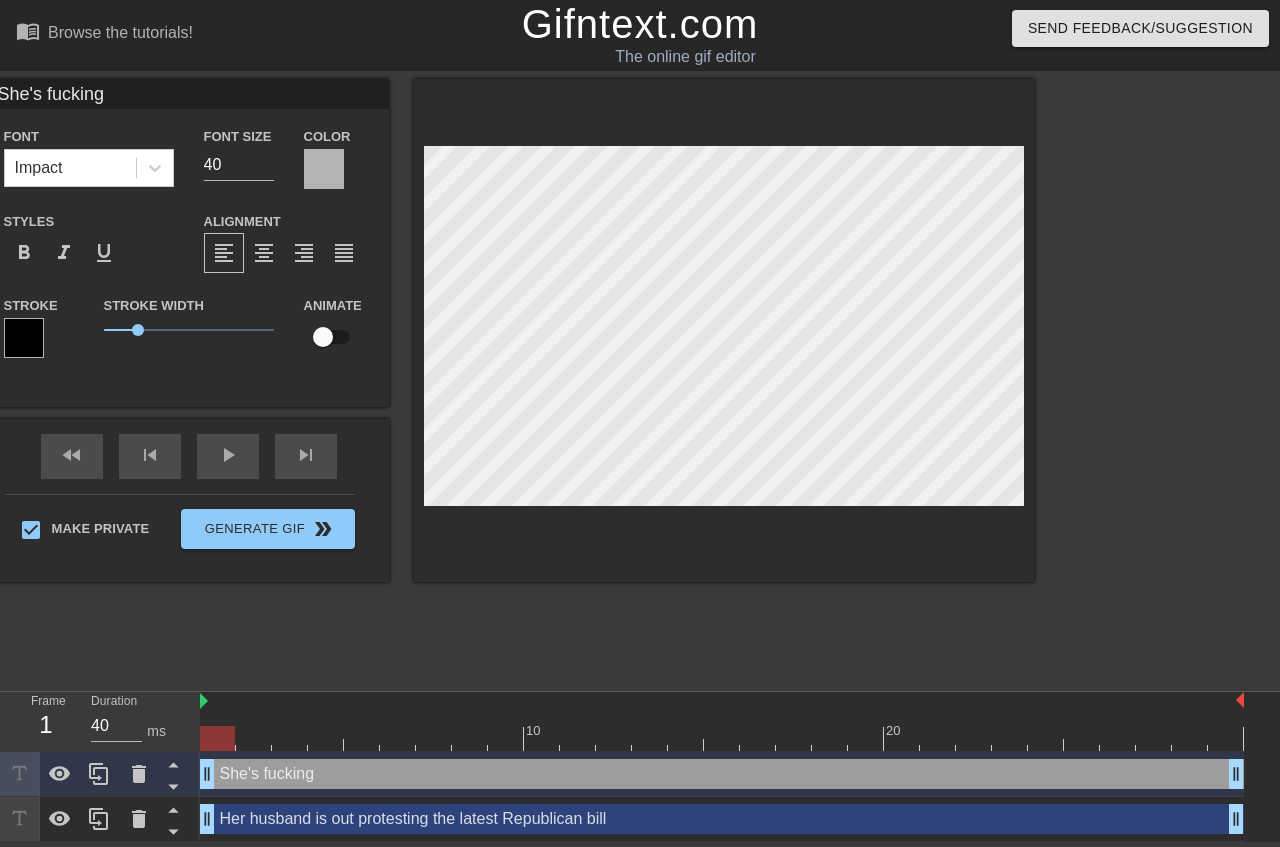 type on "She's fucking t" 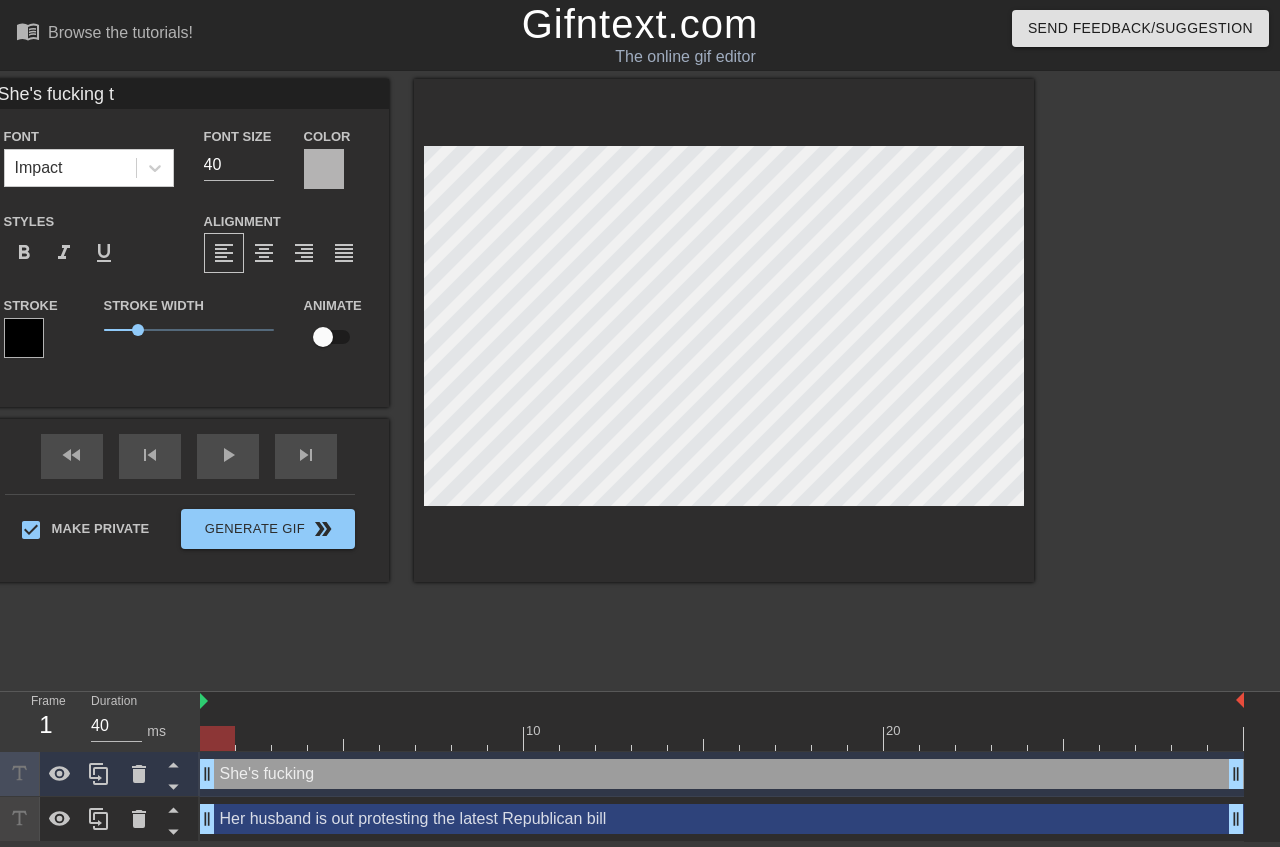 type on "She's fucking th" 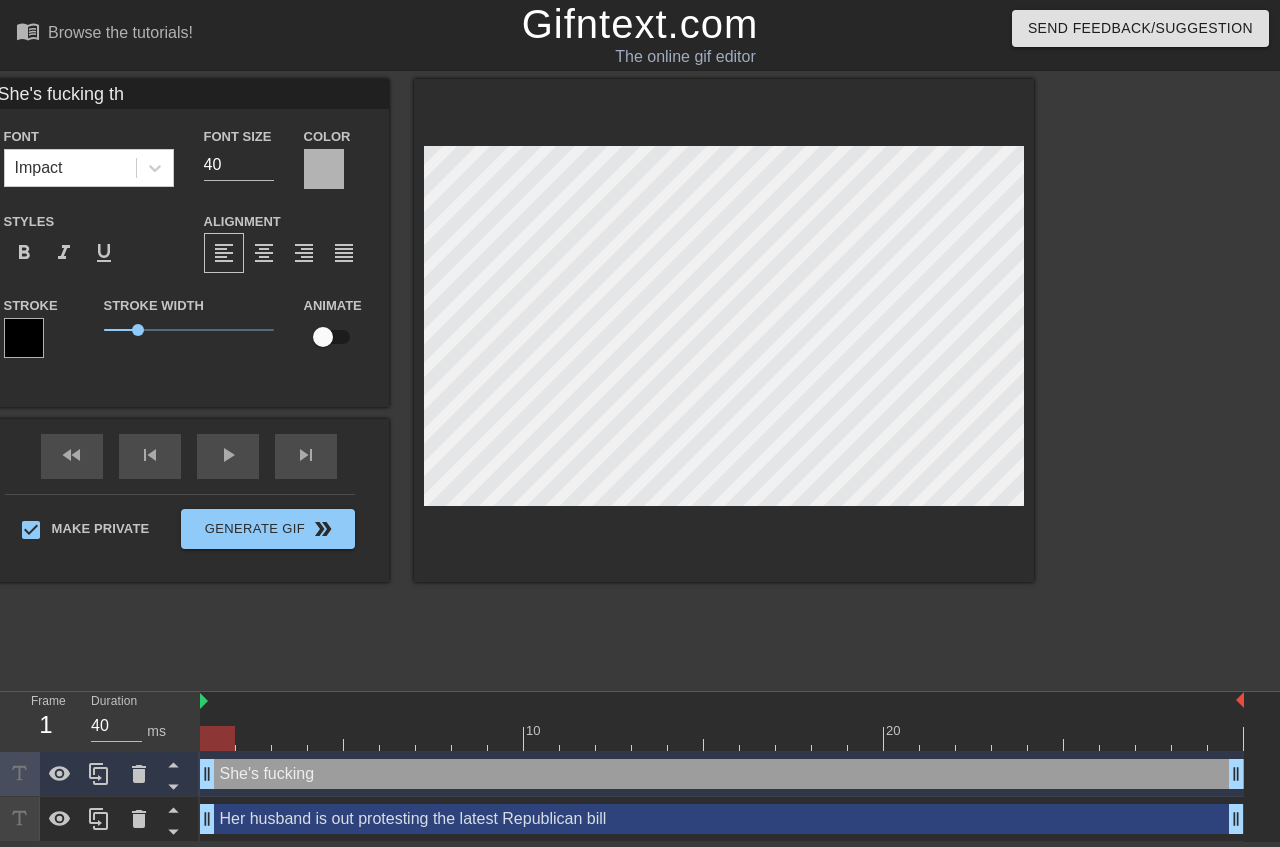 type on "She's fucking the" 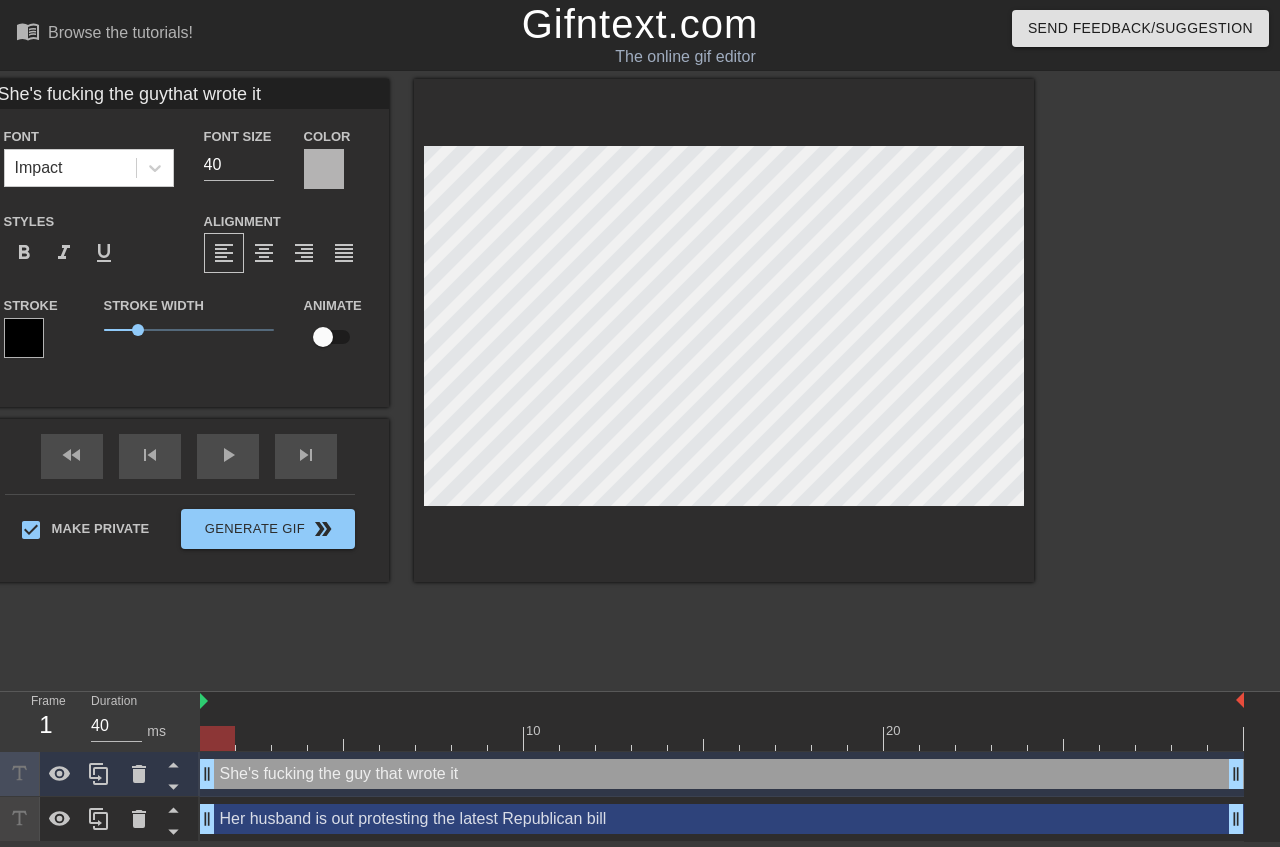 scroll, scrollTop: 1, scrollLeft: 5, axis: both 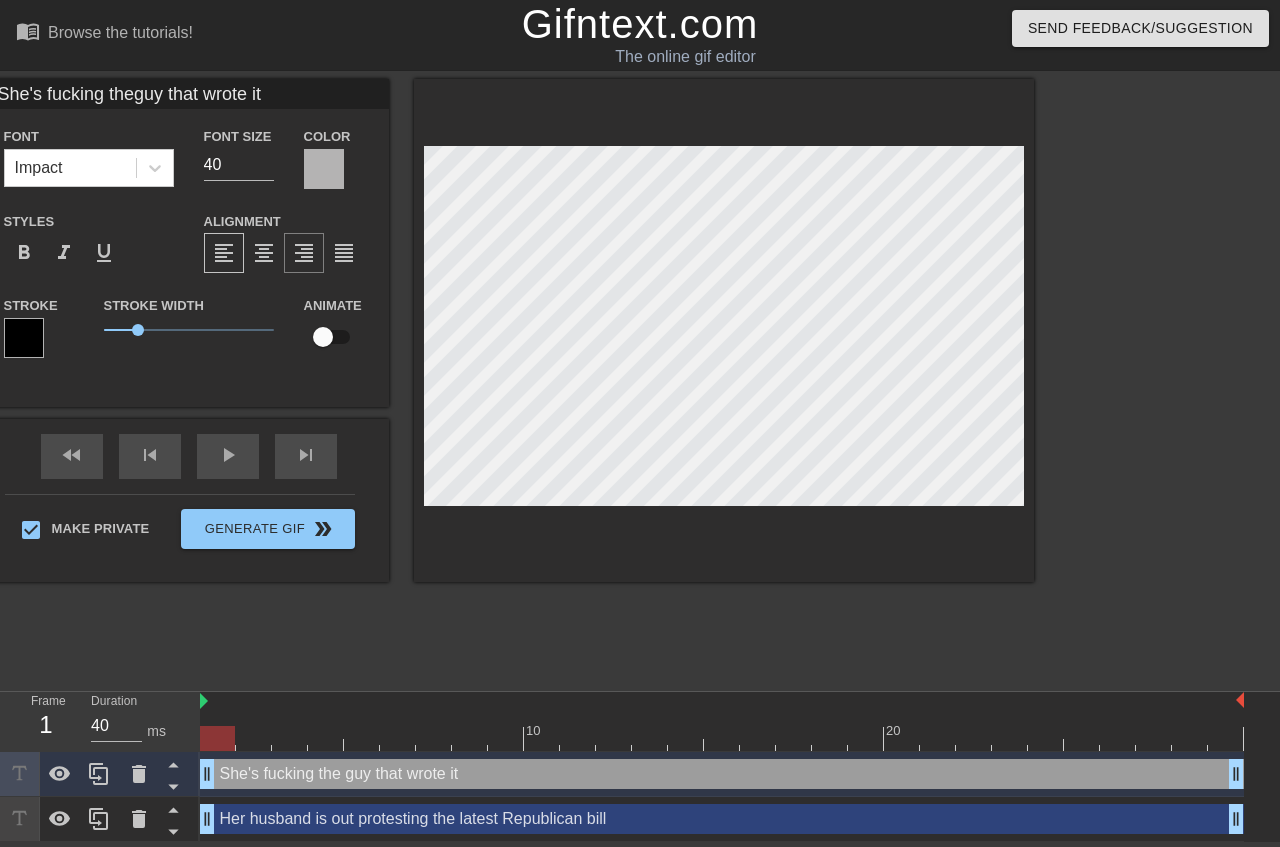 click on "format_align_right" at bounding box center [304, 253] 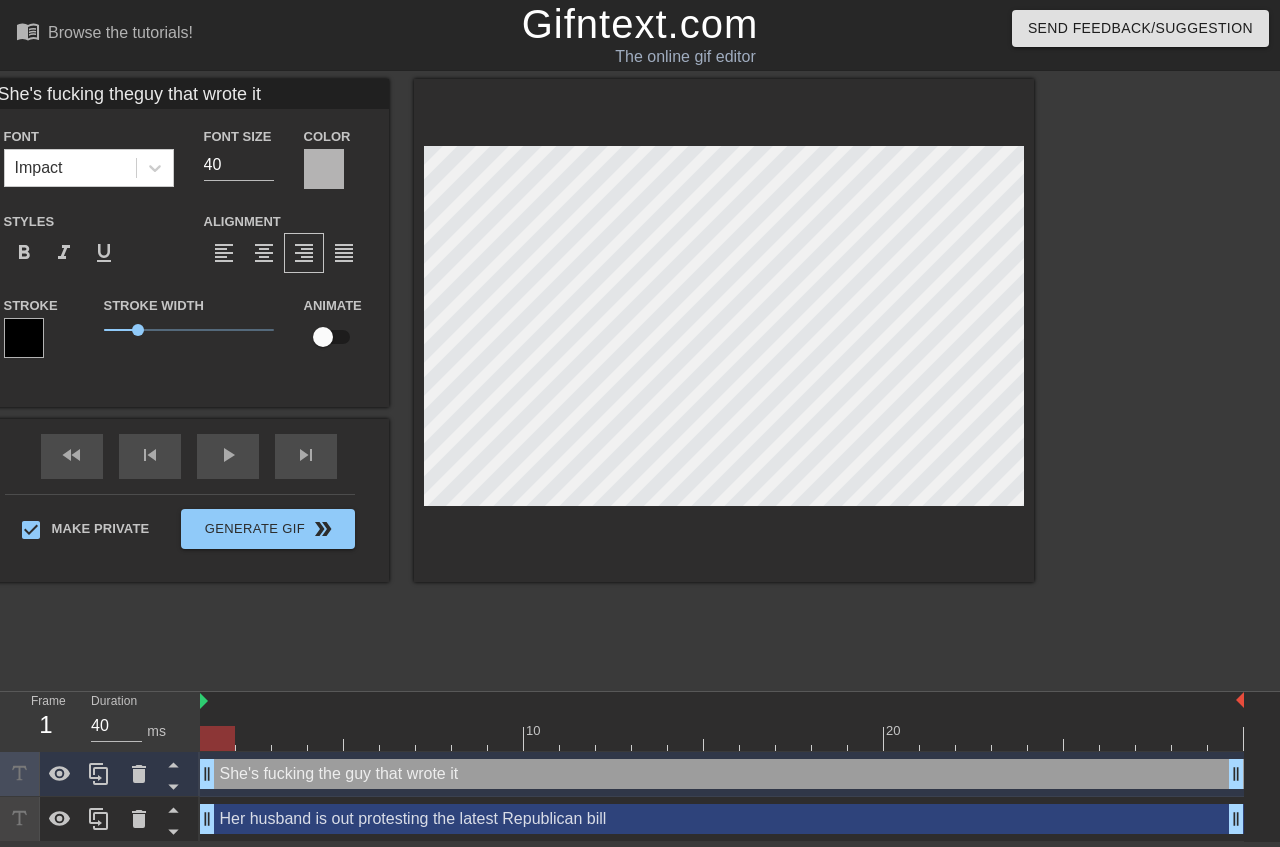 click at bounding box center [724, 330] 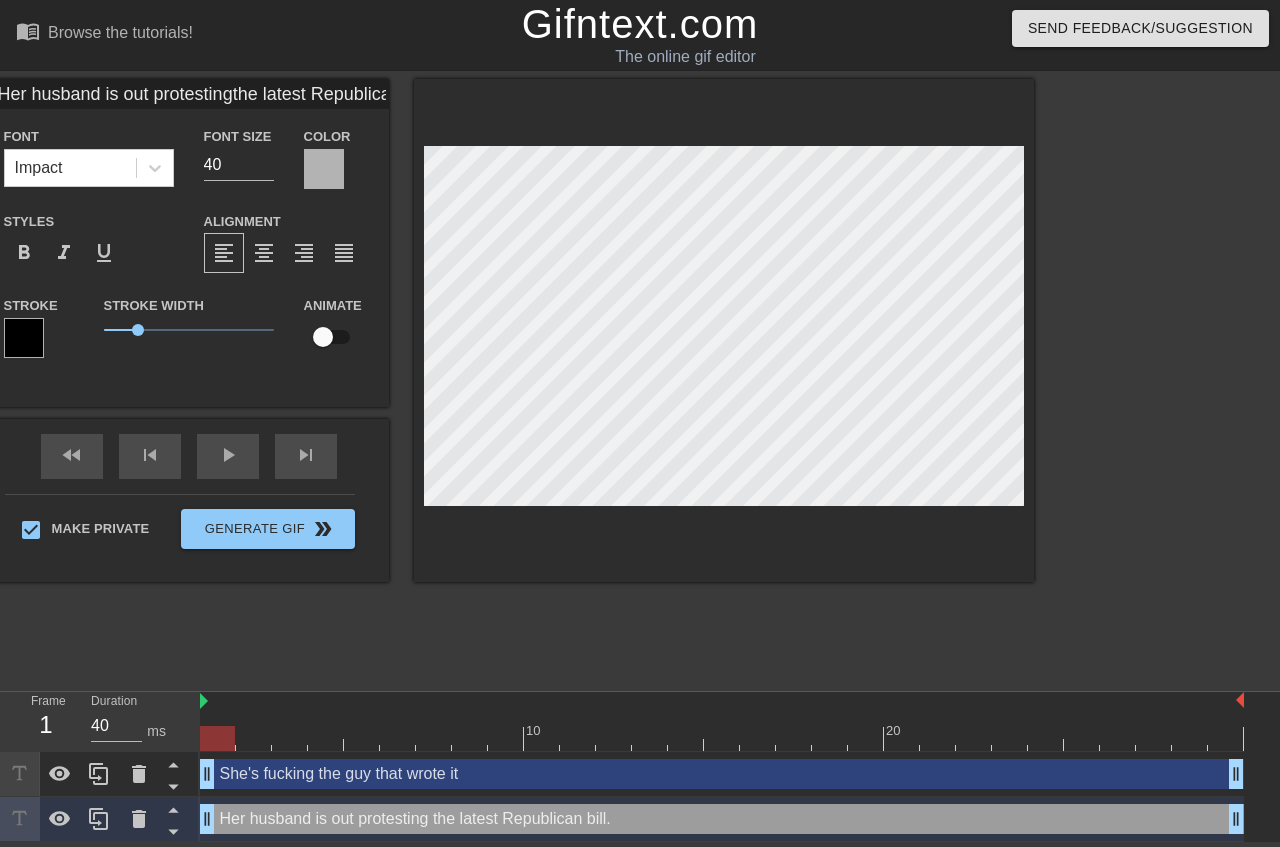 scroll, scrollTop: 1, scrollLeft: 10, axis: both 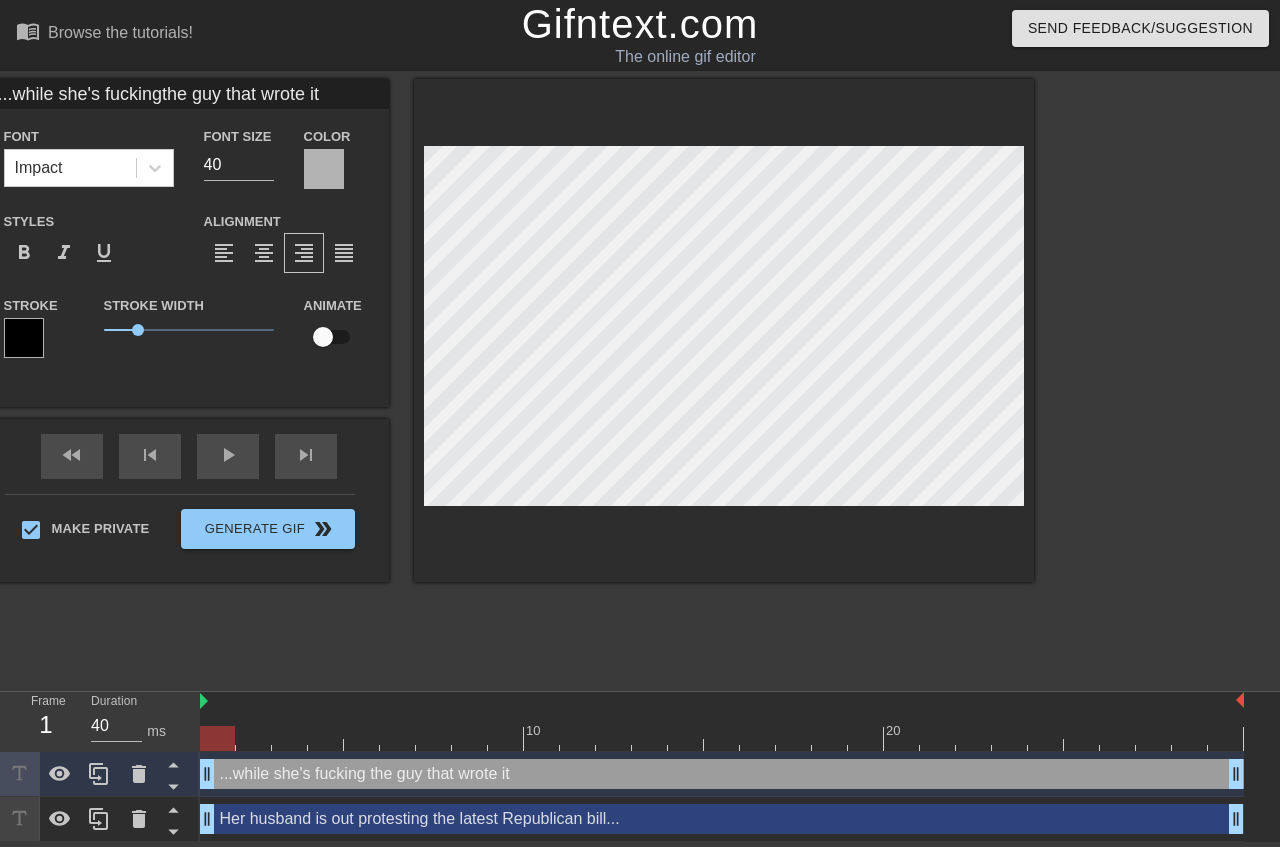click on "title add_circle image add_circle crop photo_size_select_large help keyboard ...while she's fuckingthe guy that wrote it Font Impact Font Size 40 Color Styles format_bold format_italic format_underline Alignment format_align_left format_align_center format_align_right format_align_justify Stroke Stroke Width 1 Animate fast_rewind skip_previous play_arrow skip_next Make Private Generate Gif double_arrow" at bounding box center (640, 379) 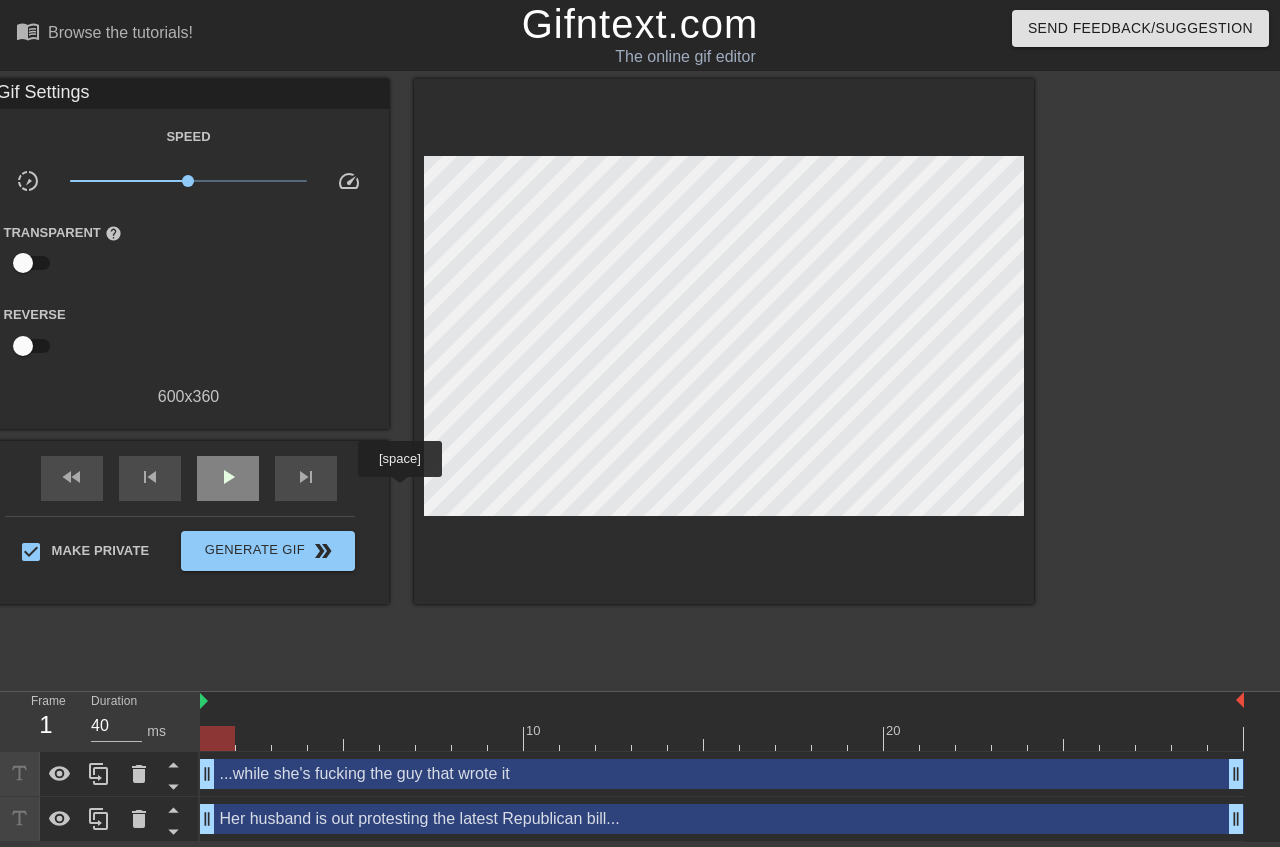click on "play_arrow" at bounding box center (228, 477) 